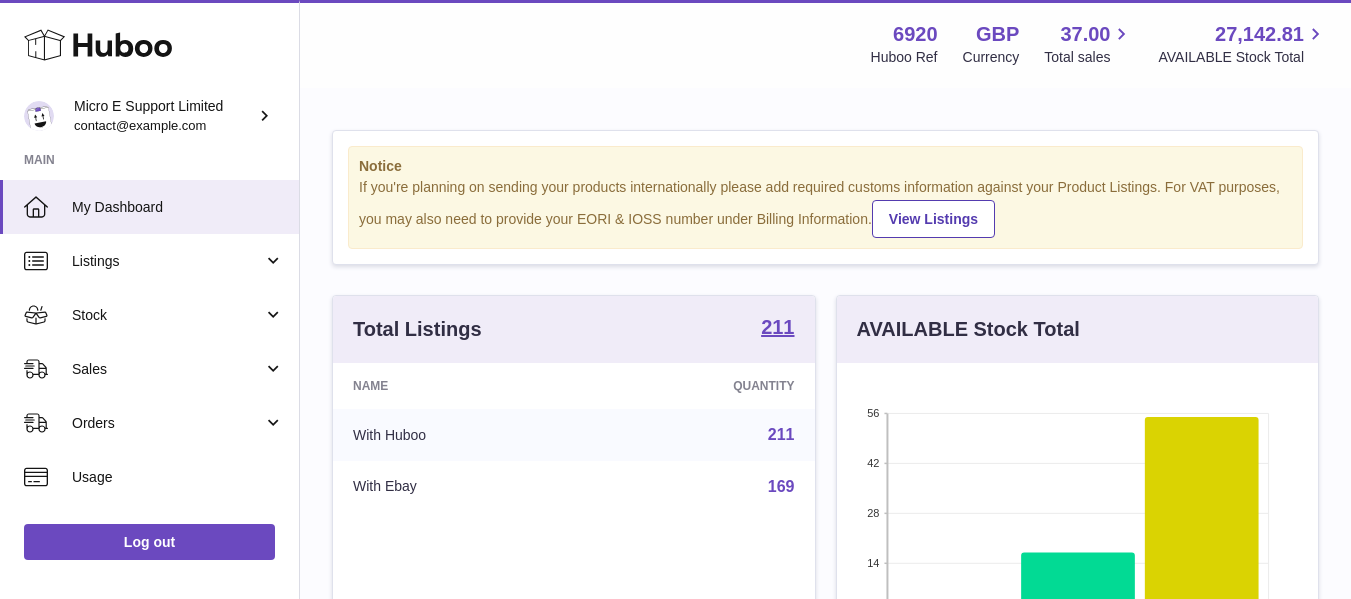 scroll, scrollTop: 0, scrollLeft: 0, axis: both 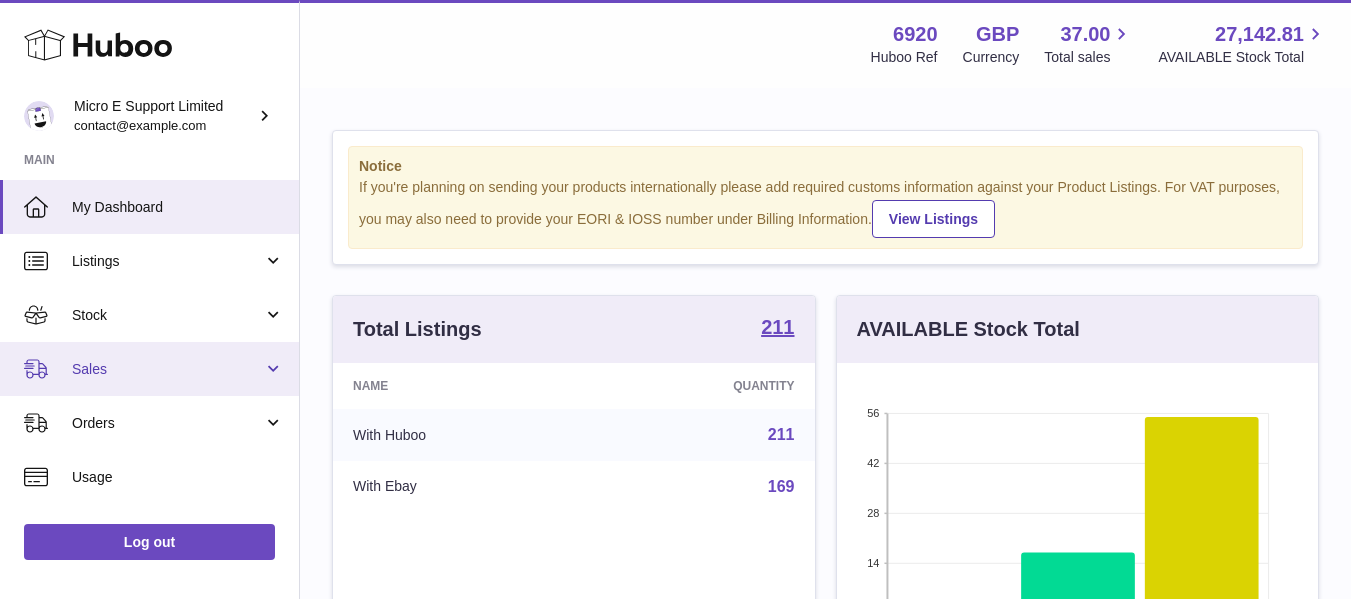 click on "Sales" at bounding box center [167, 369] 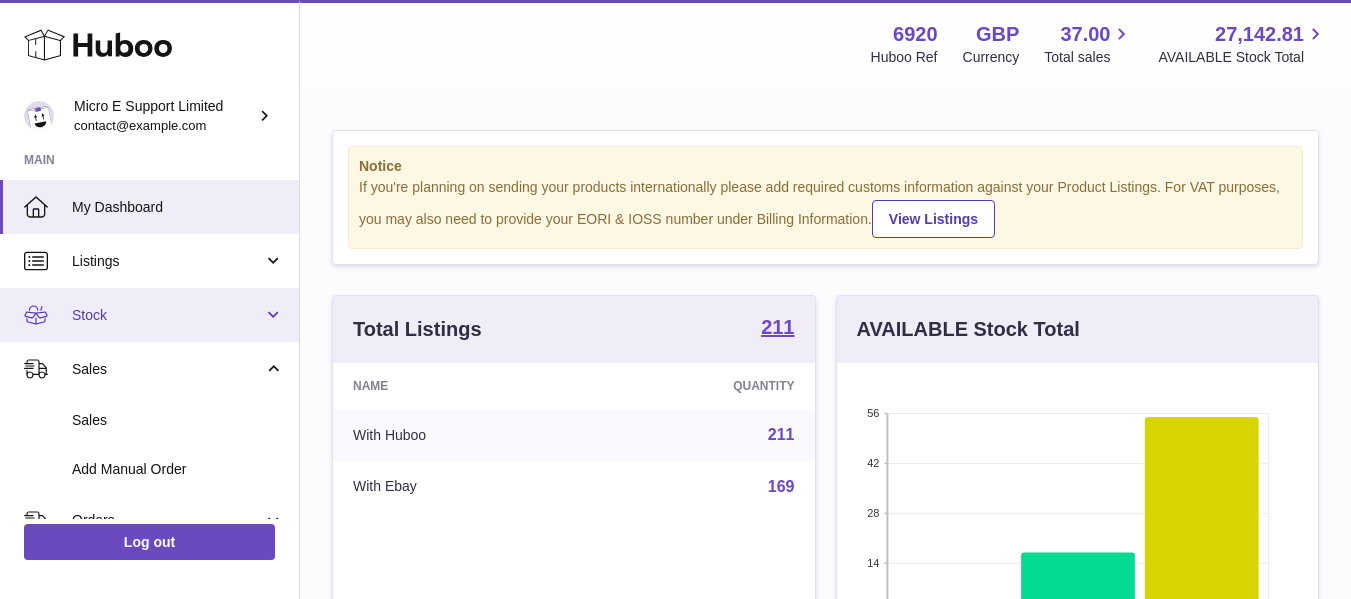 click on "Stock" at bounding box center [167, 315] 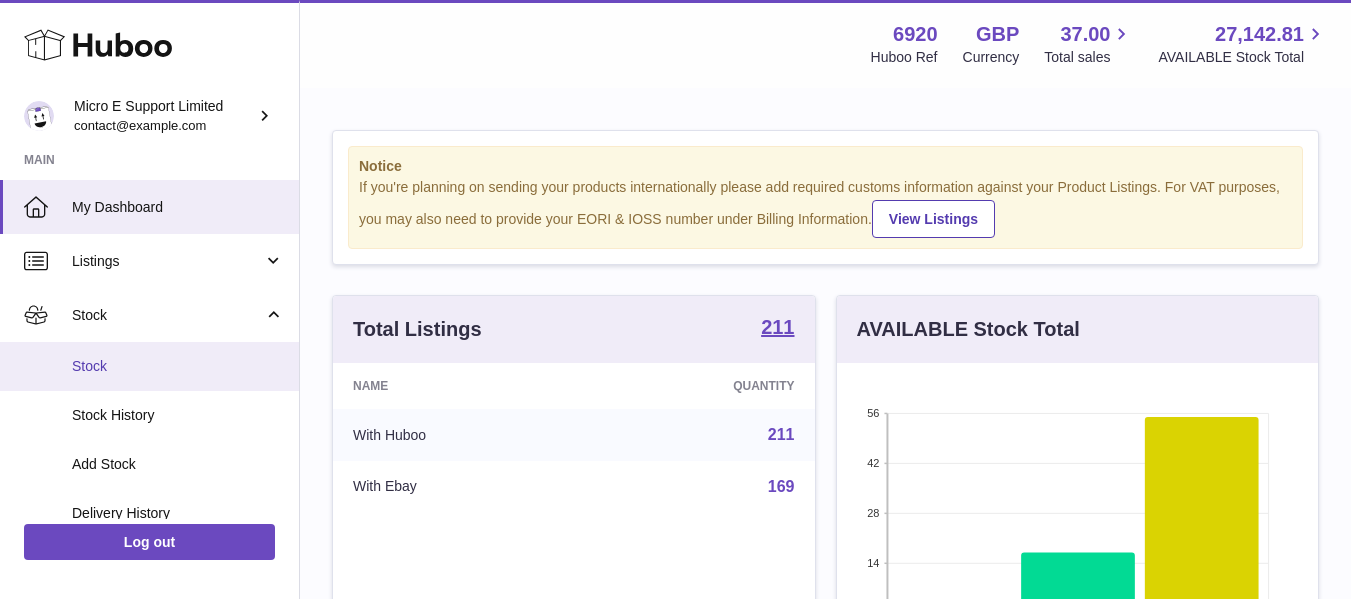click on "Stock" at bounding box center (178, 366) 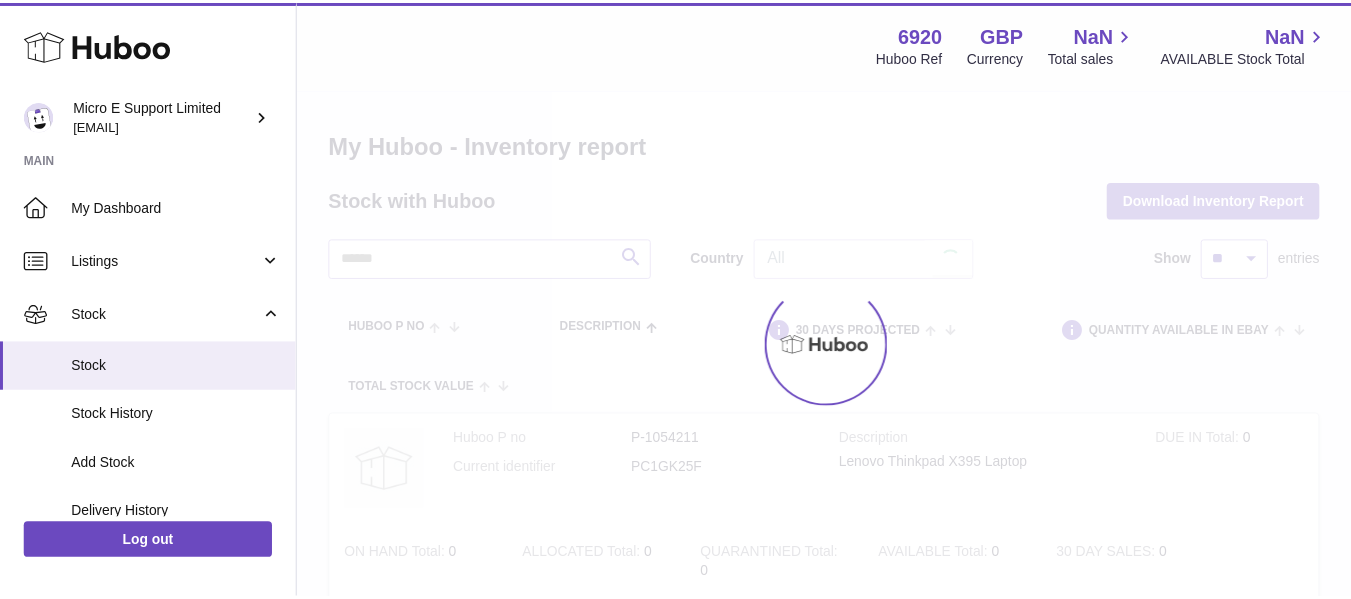 scroll, scrollTop: 0, scrollLeft: 0, axis: both 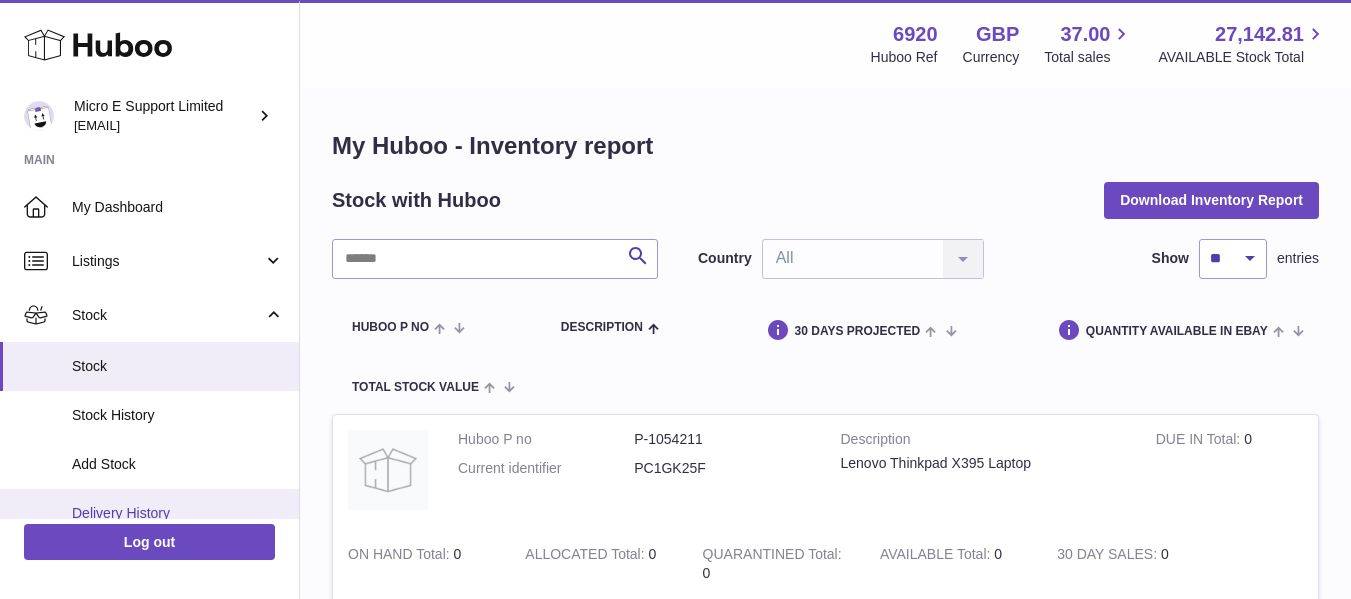 click on "Delivery History" at bounding box center (178, 513) 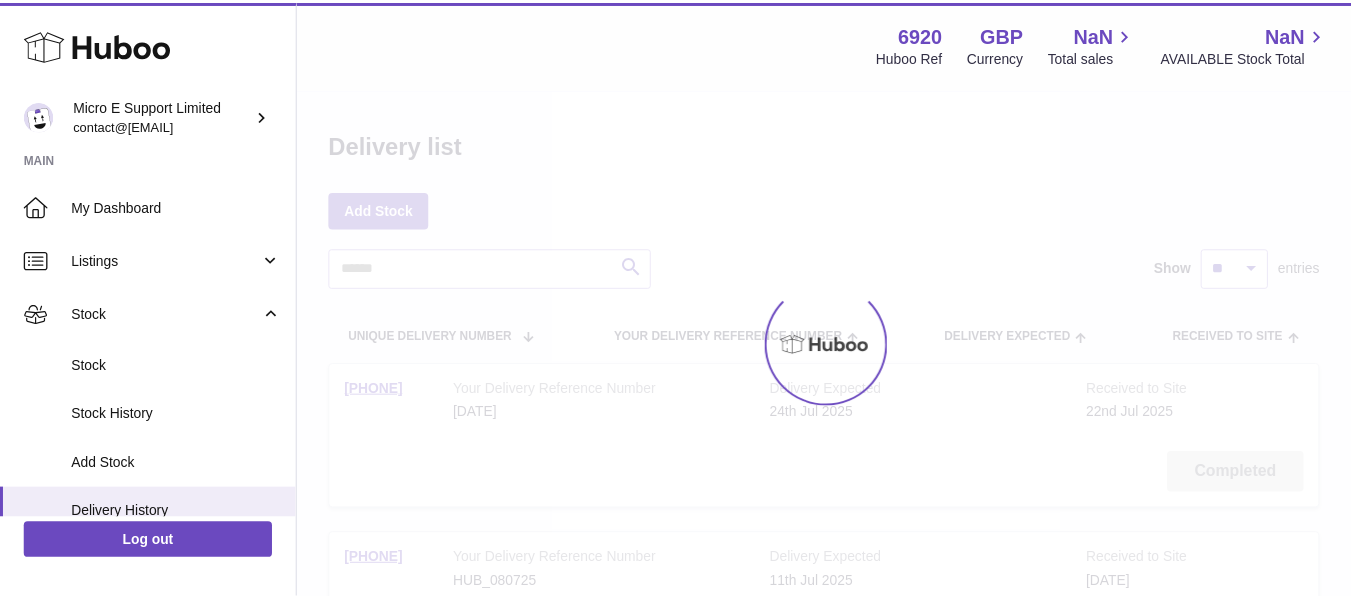 scroll, scrollTop: 0, scrollLeft: 0, axis: both 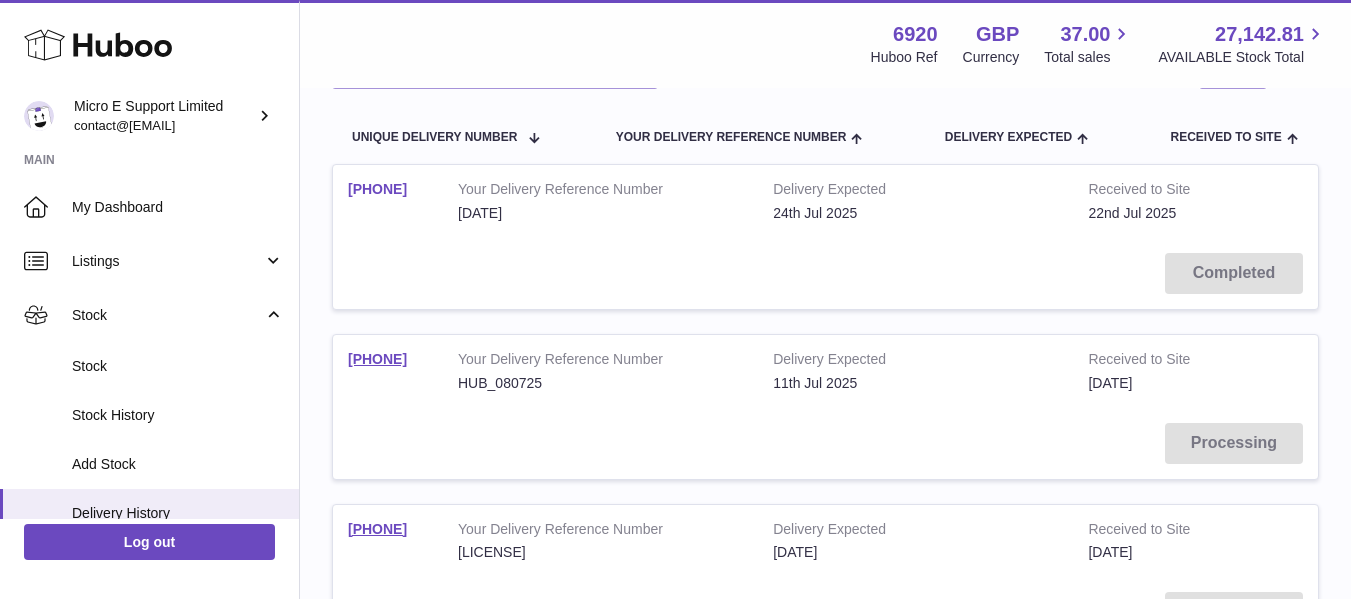 click on "6920-198702" at bounding box center (377, 189) 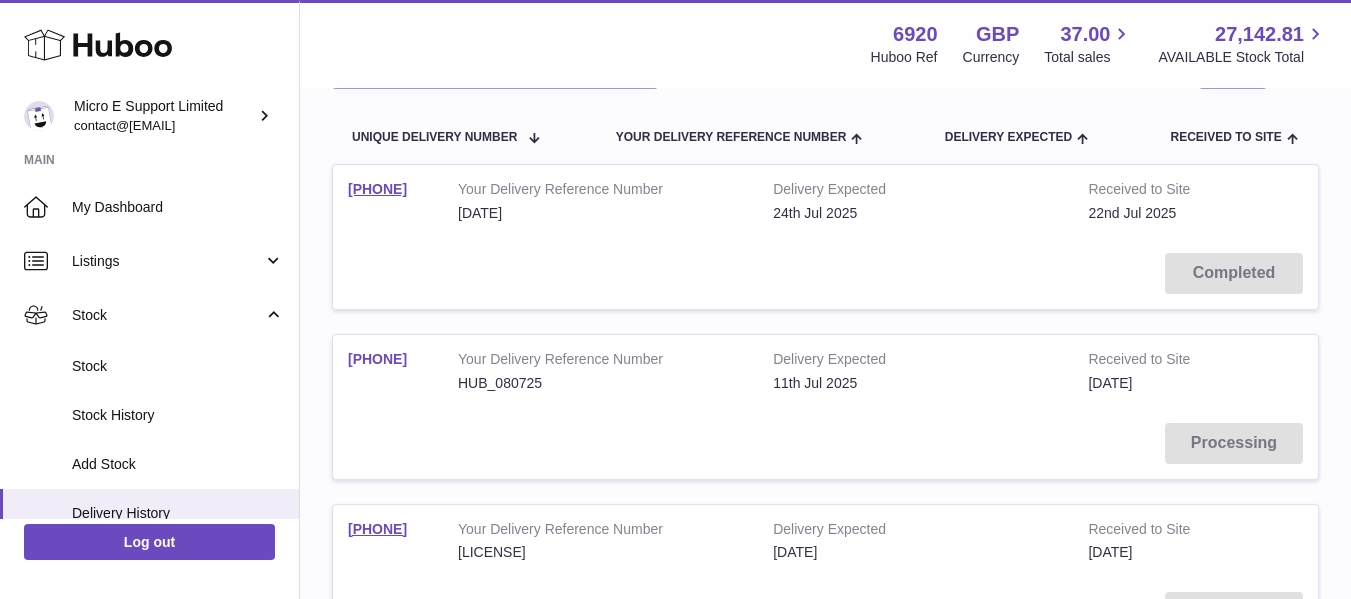 click on "6920-198318" at bounding box center (377, 359) 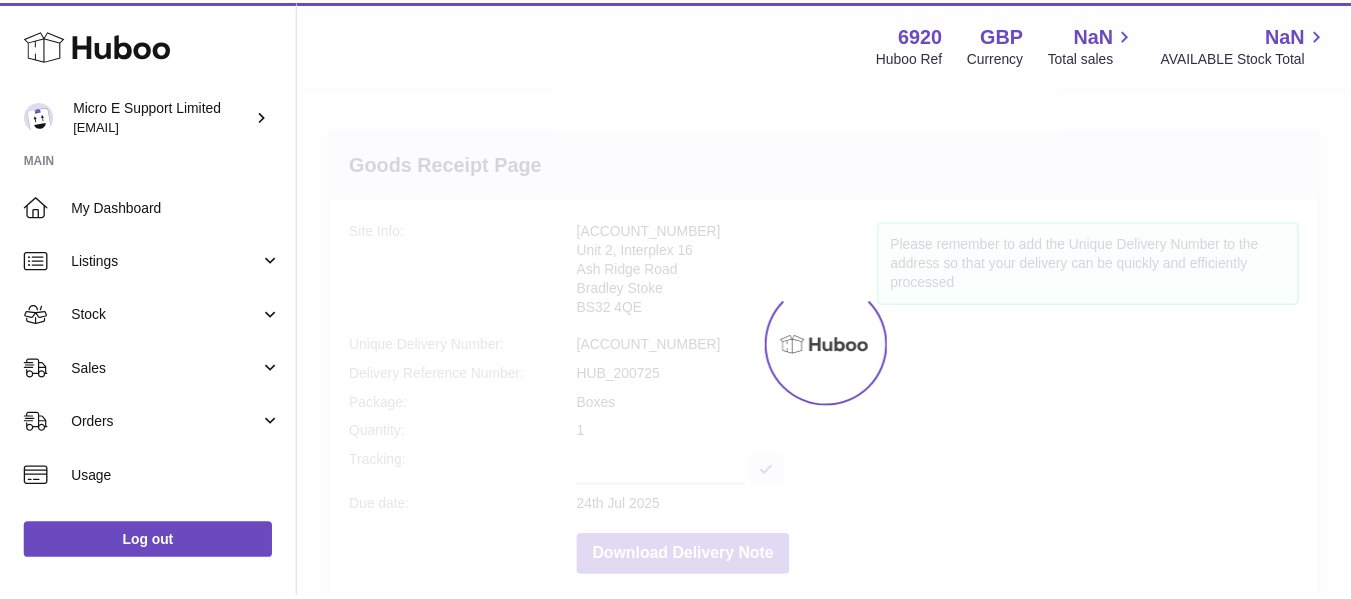 scroll, scrollTop: 0, scrollLeft: 0, axis: both 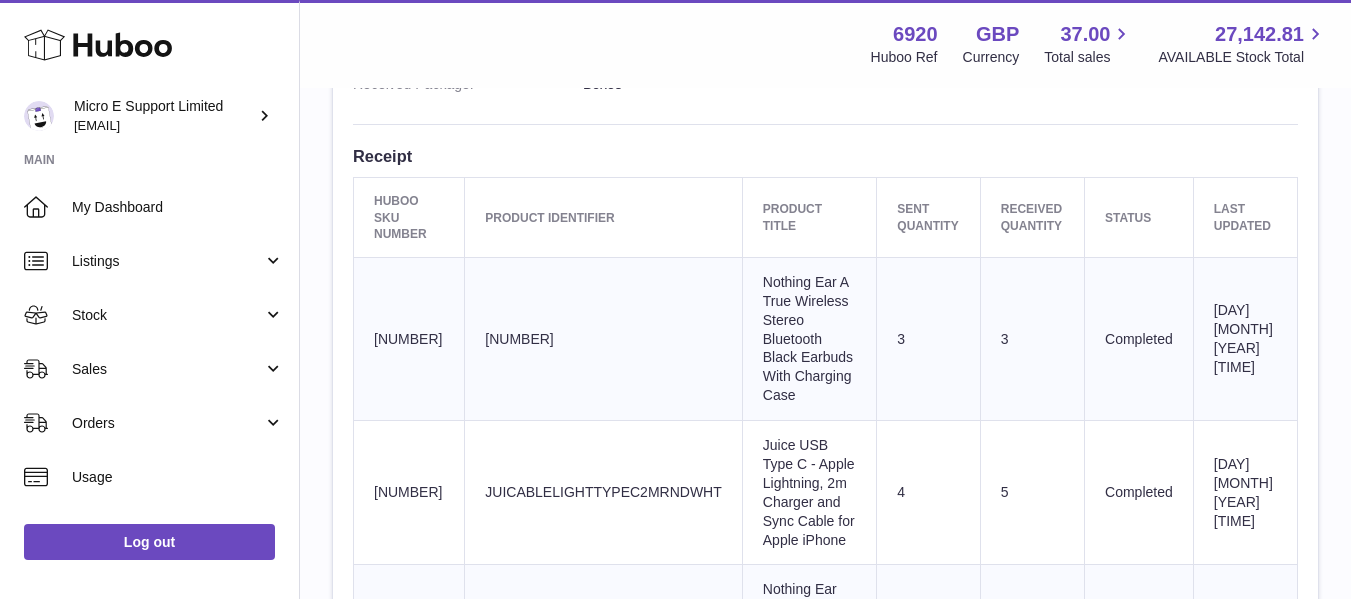 click on "Sent Quantity
3" at bounding box center (928, 338) 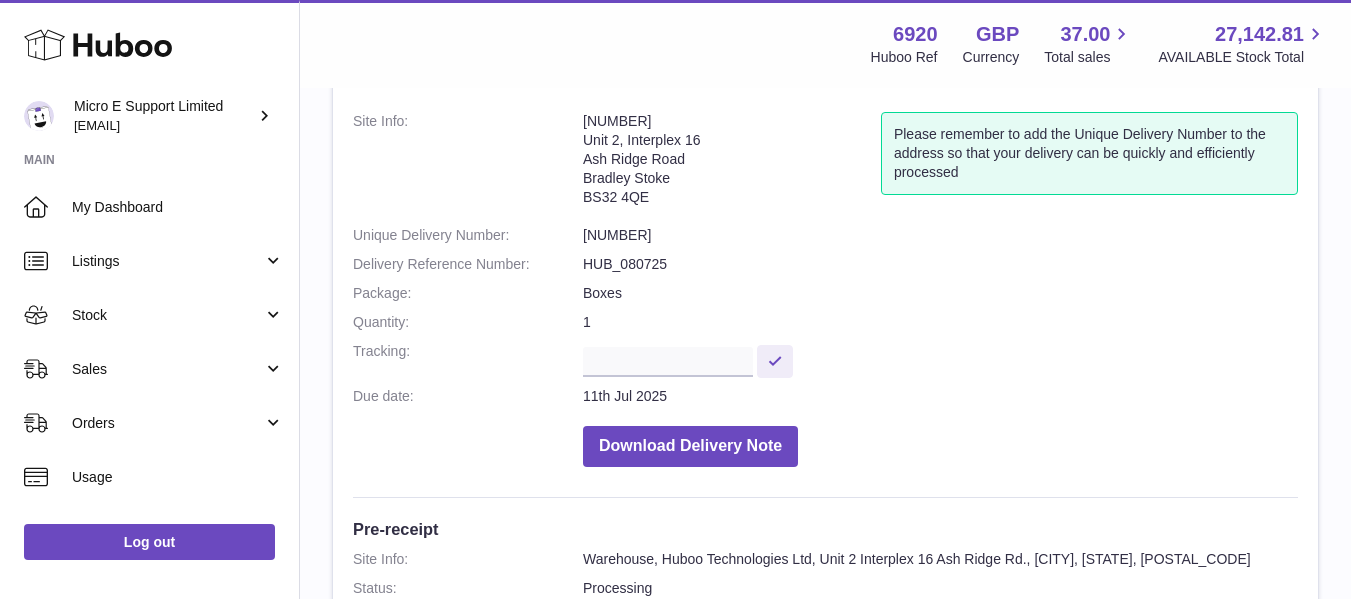 scroll, scrollTop: 10, scrollLeft: 0, axis: vertical 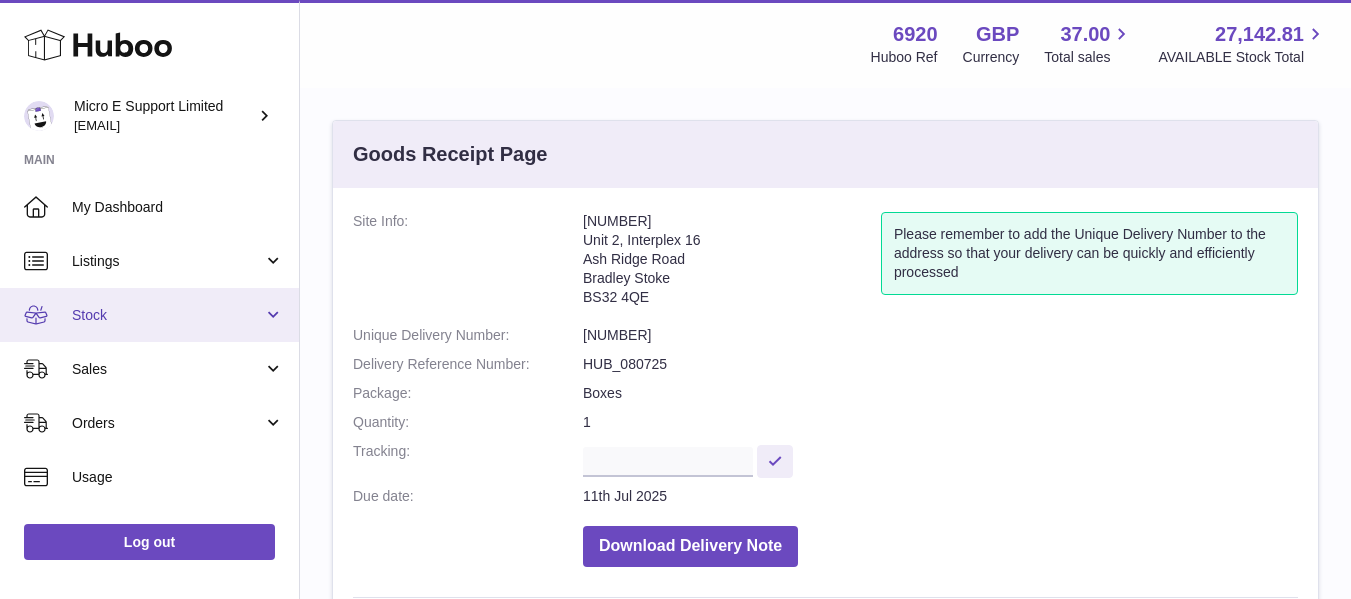 click on "Stock" at bounding box center (167, 315) 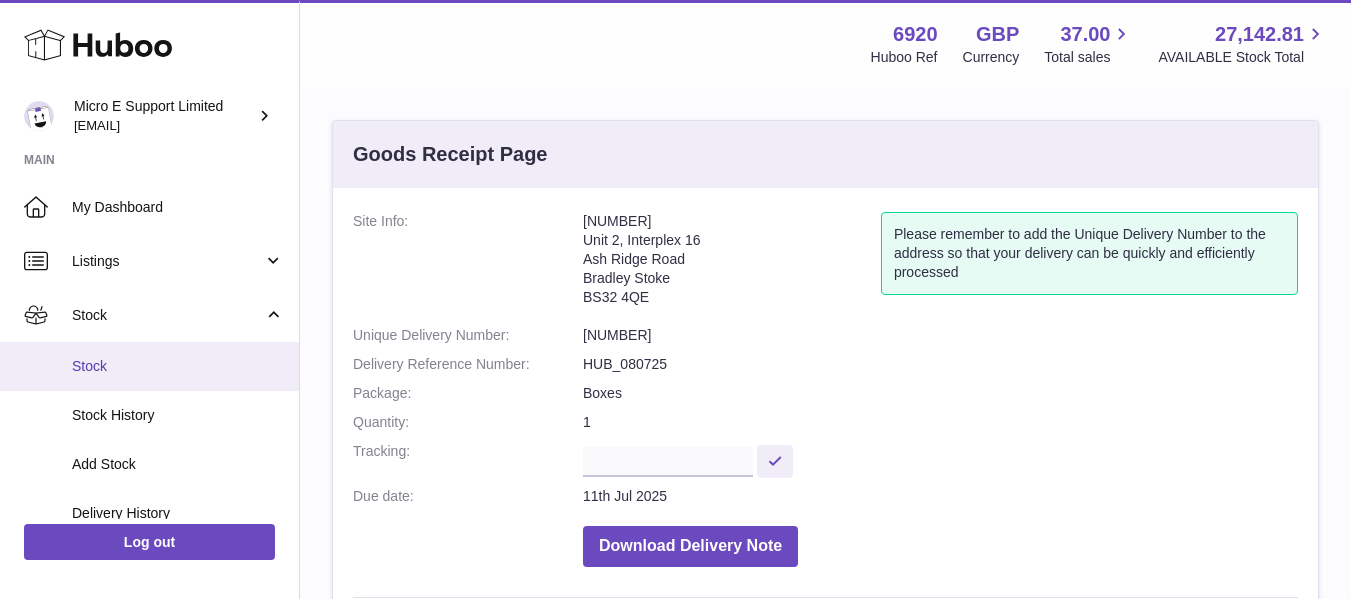 click on "Stock" at bounding box center (178, 366) 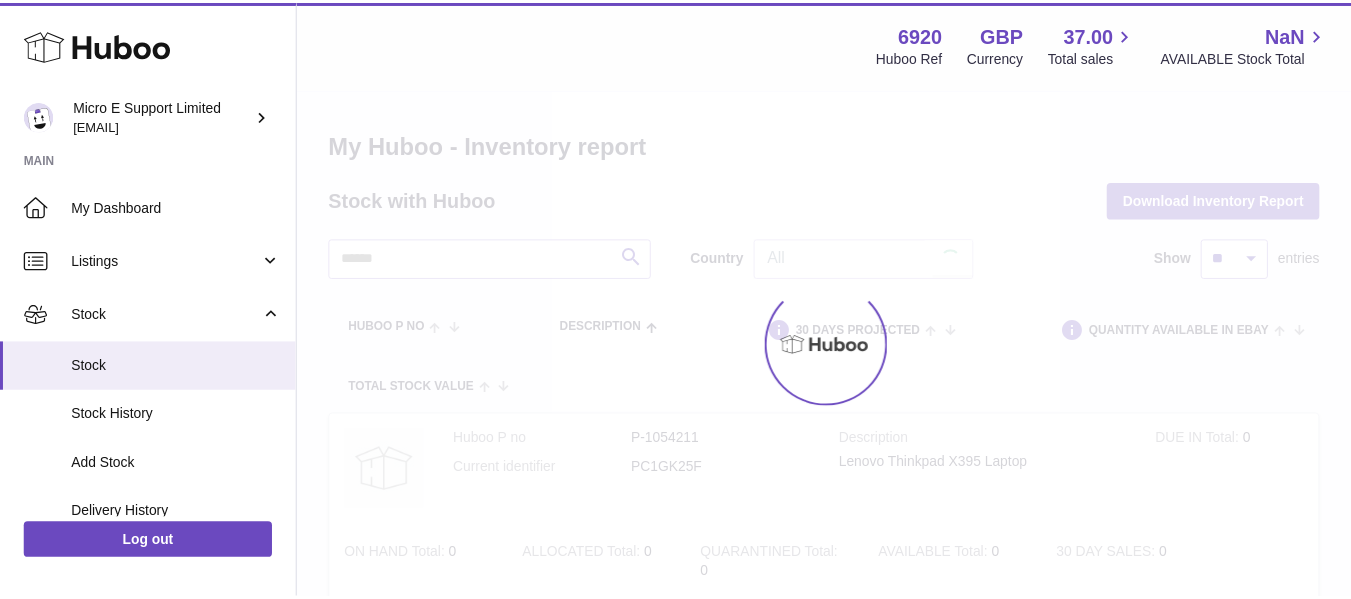 scroll, scrollTop: 0, scrollLeft: 0, axis: both 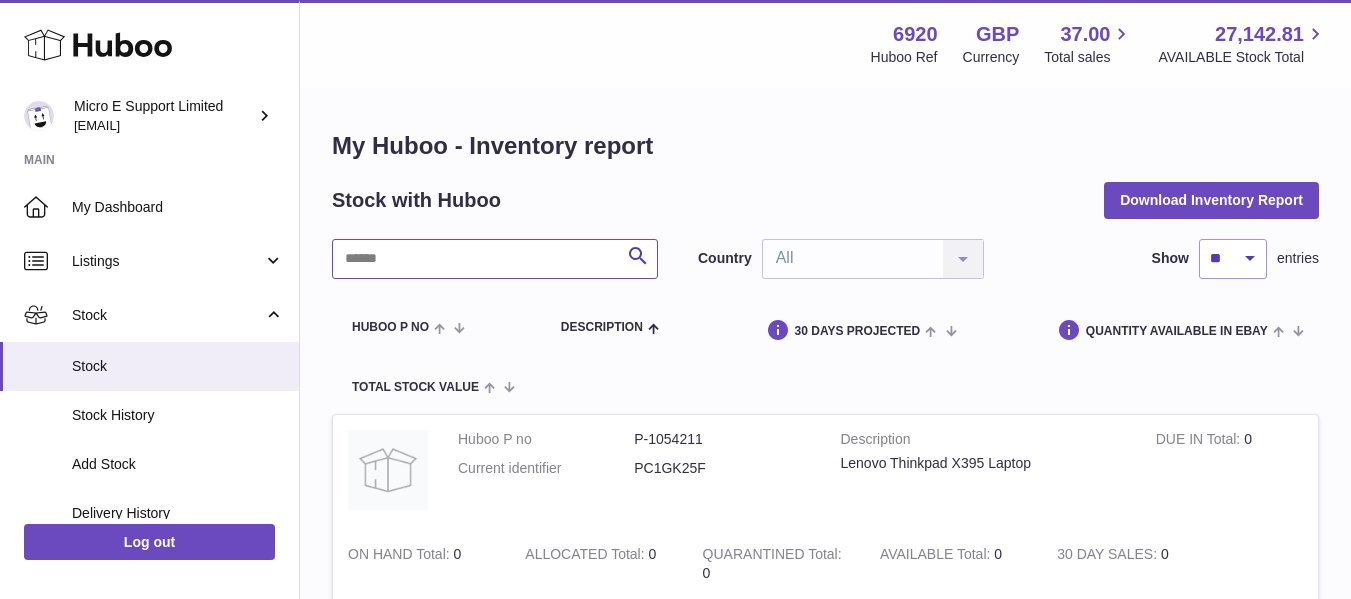 click at bounding box center (495, 259) 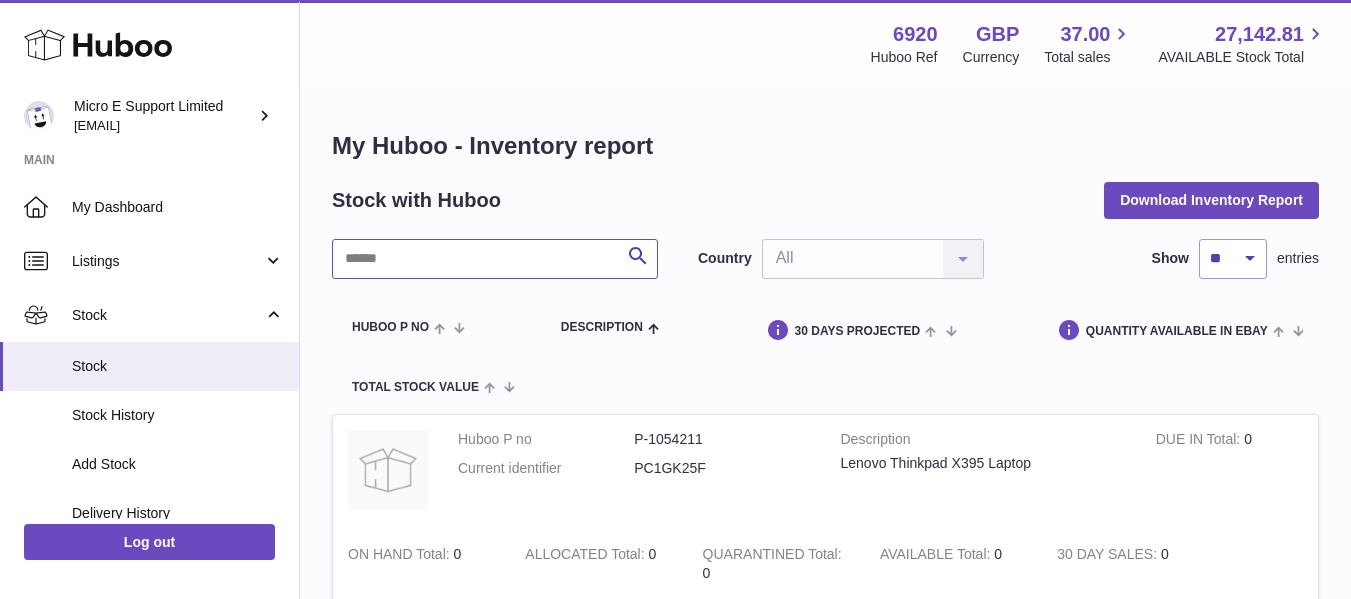 paste on "*********" 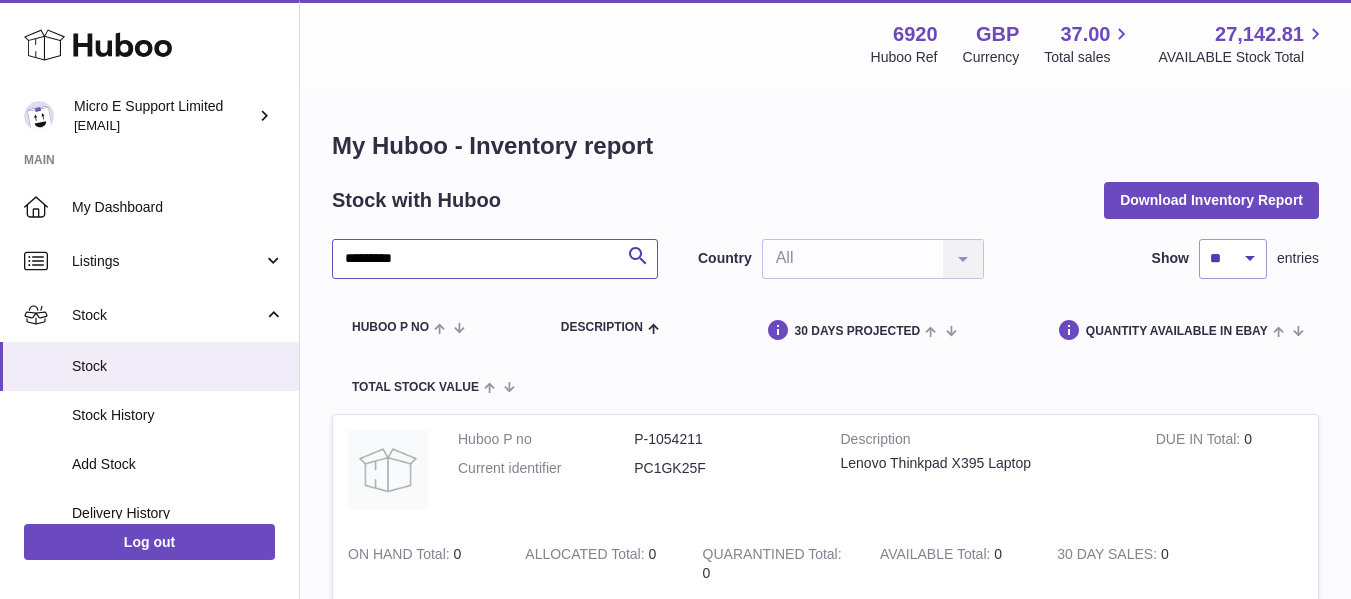 type on "*********" 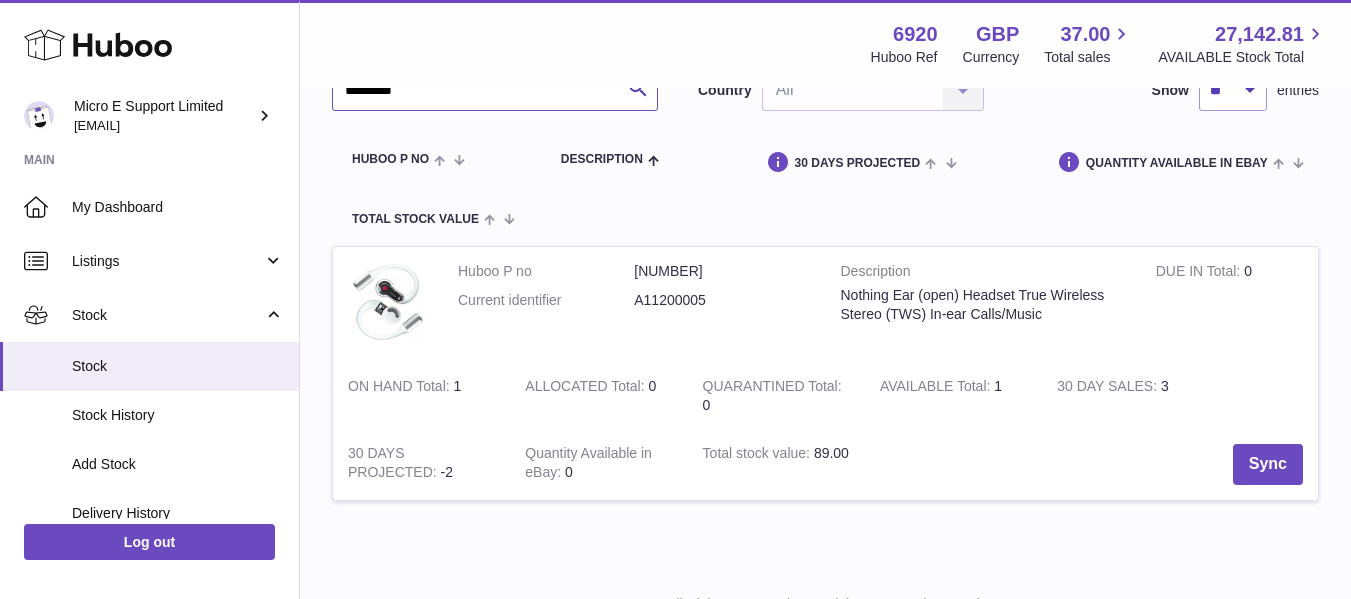 scroll, scrollTop: 200, scrollLeft: 0, axis: vertical 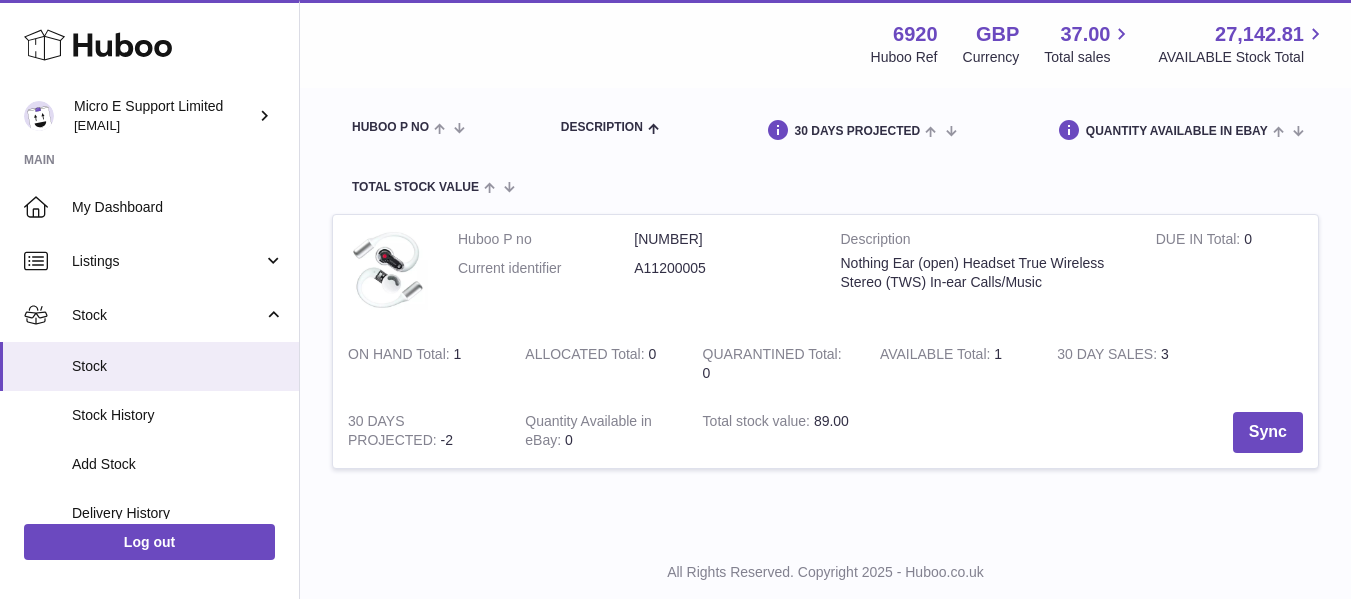 click on "AVAILABLE Total
1" at bounding box center [953, 364] 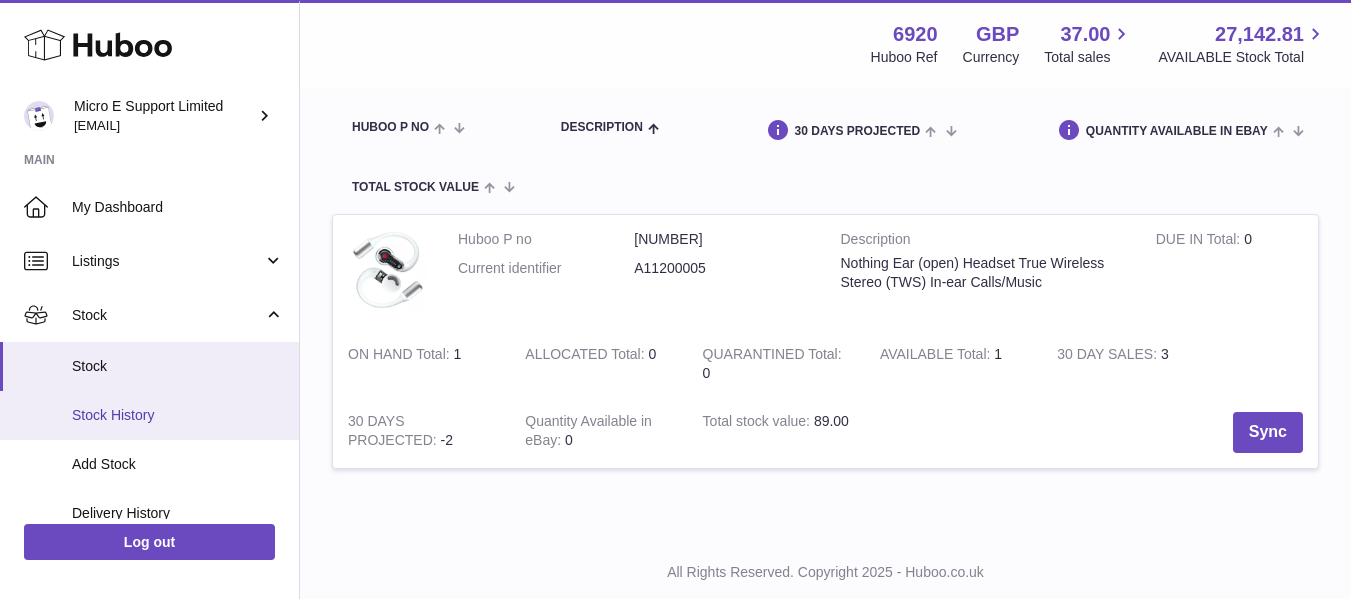 click on "Stock History" at bounding box center [178, 415] 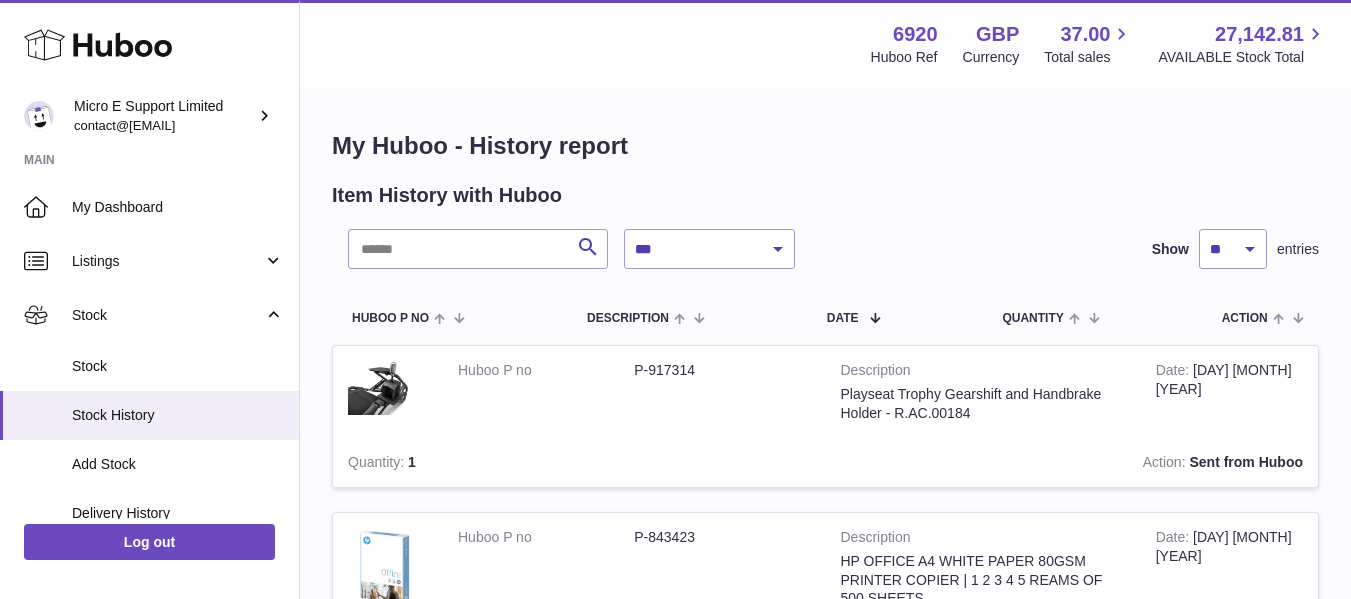 scroll, scrollTop: 0, scrollLeft: 0, axis: both 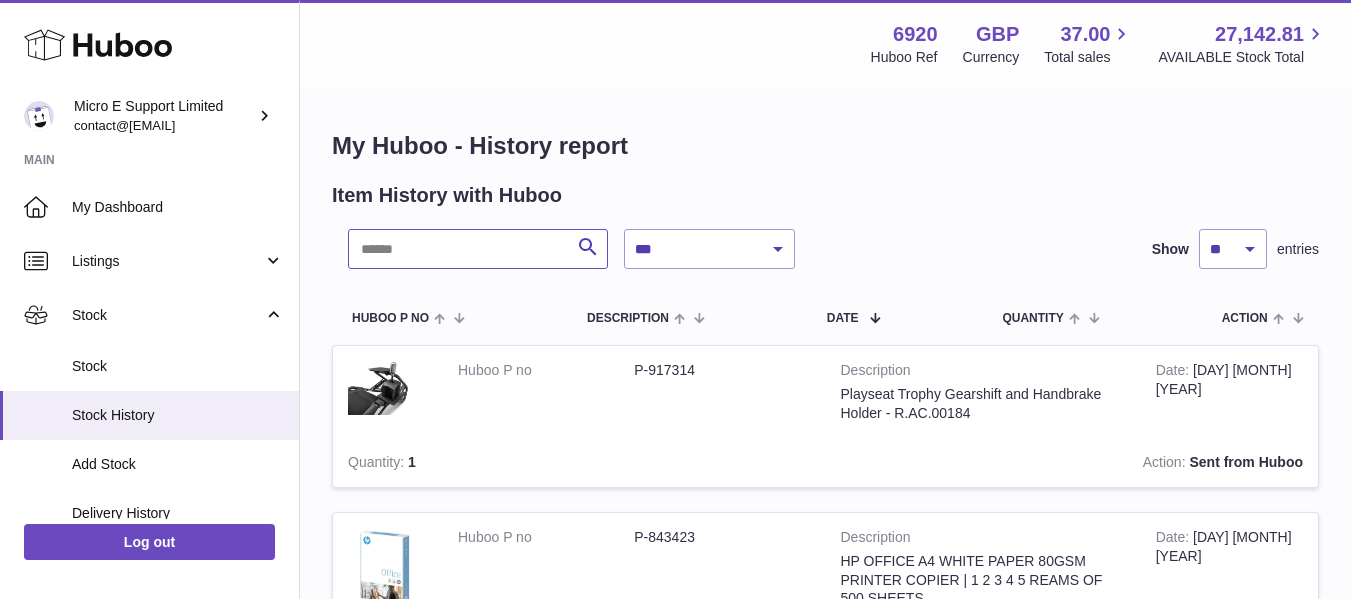 click at bounding box center [478, 249] 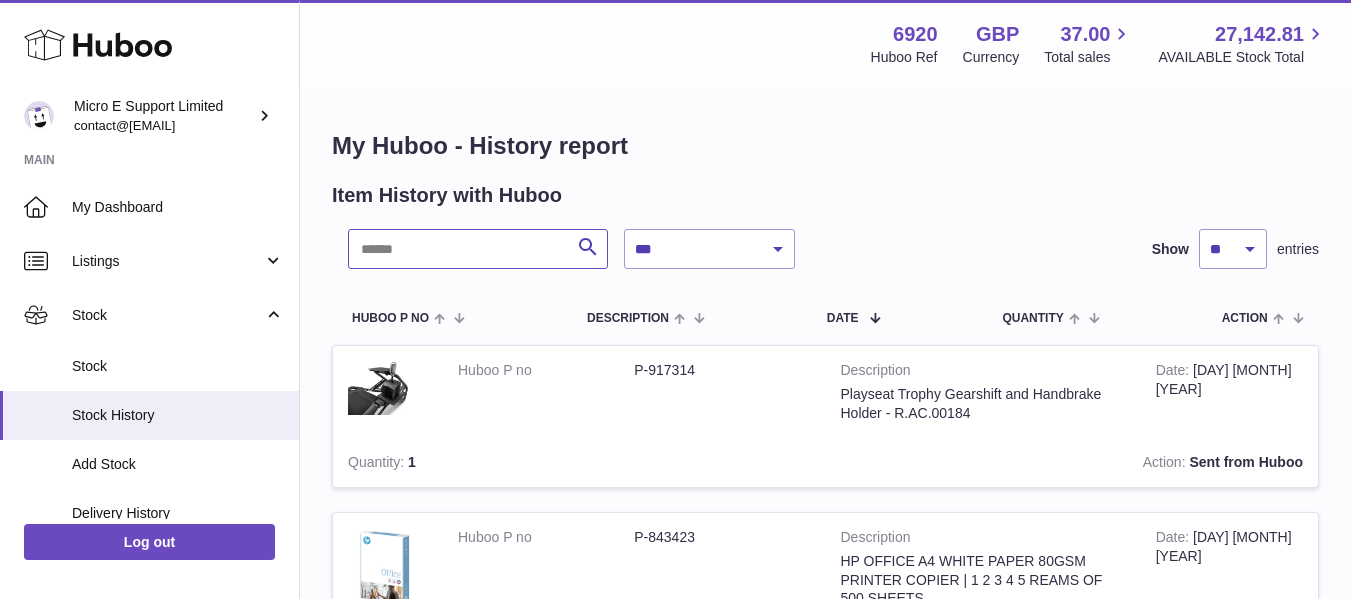 click at bounding box center (478, 249) 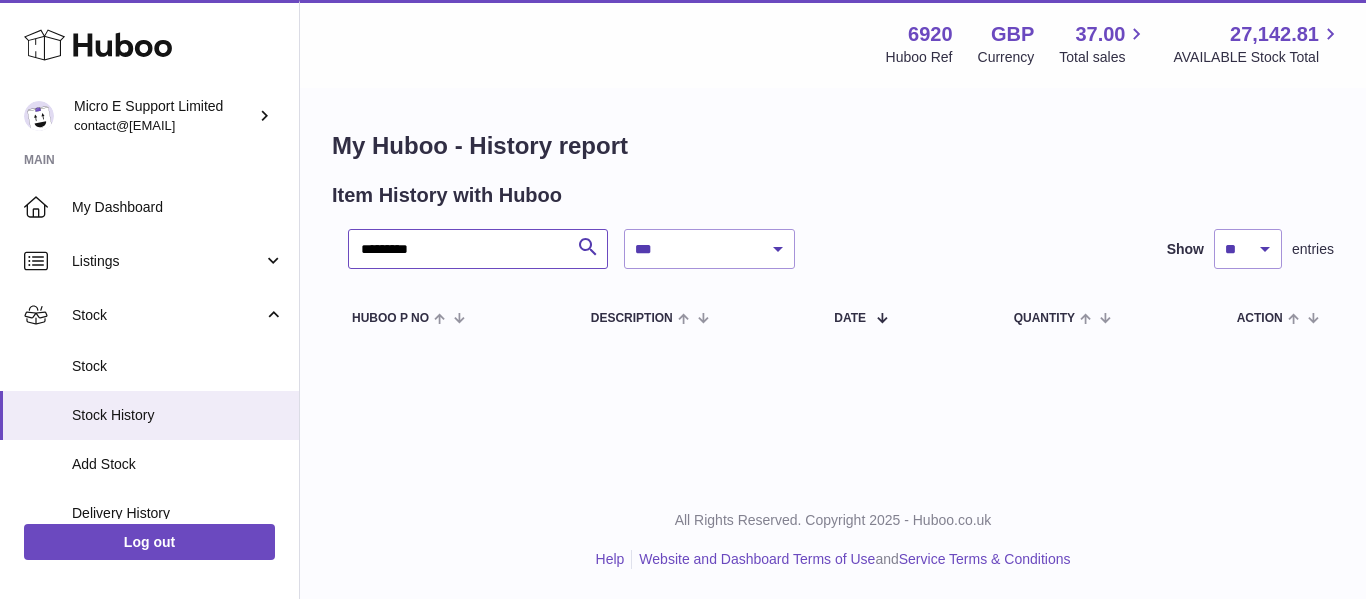click on "*********" at bounding box center (478, 249) 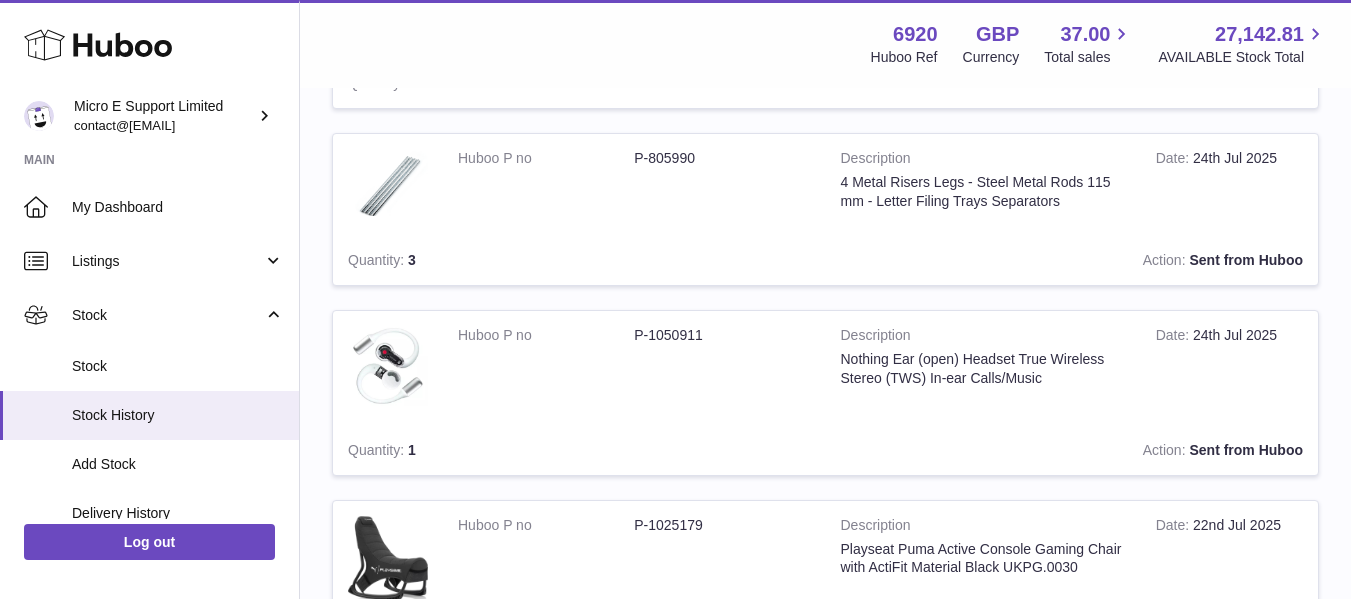 scroll, scrollTop: 600, scrollLeft: 0, axis: vertical 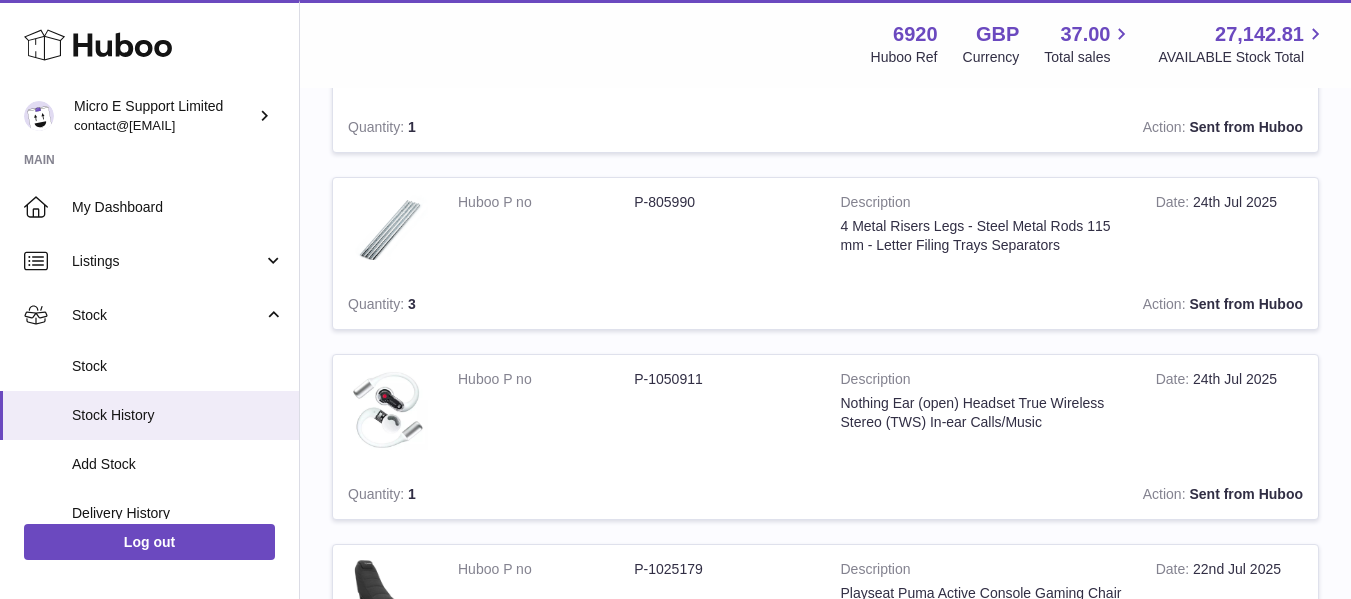 click on "P-1050911" at bounding box center (722, 379) 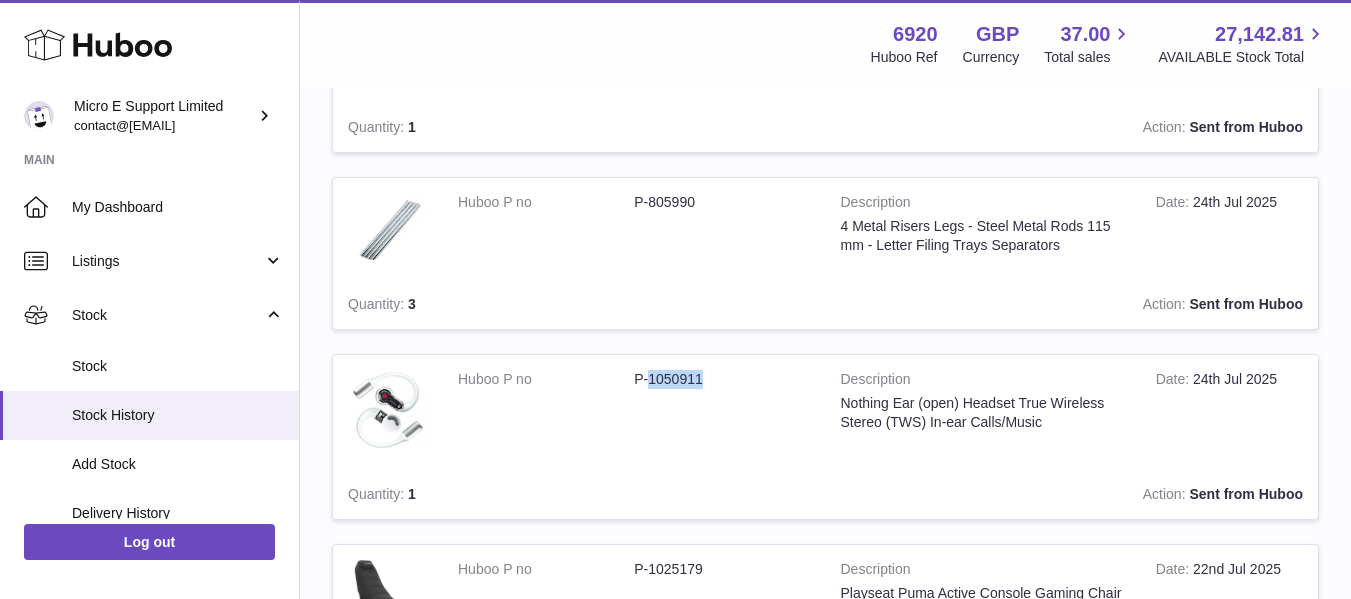 click on "P-1050911" at bounding box center (722, 379) 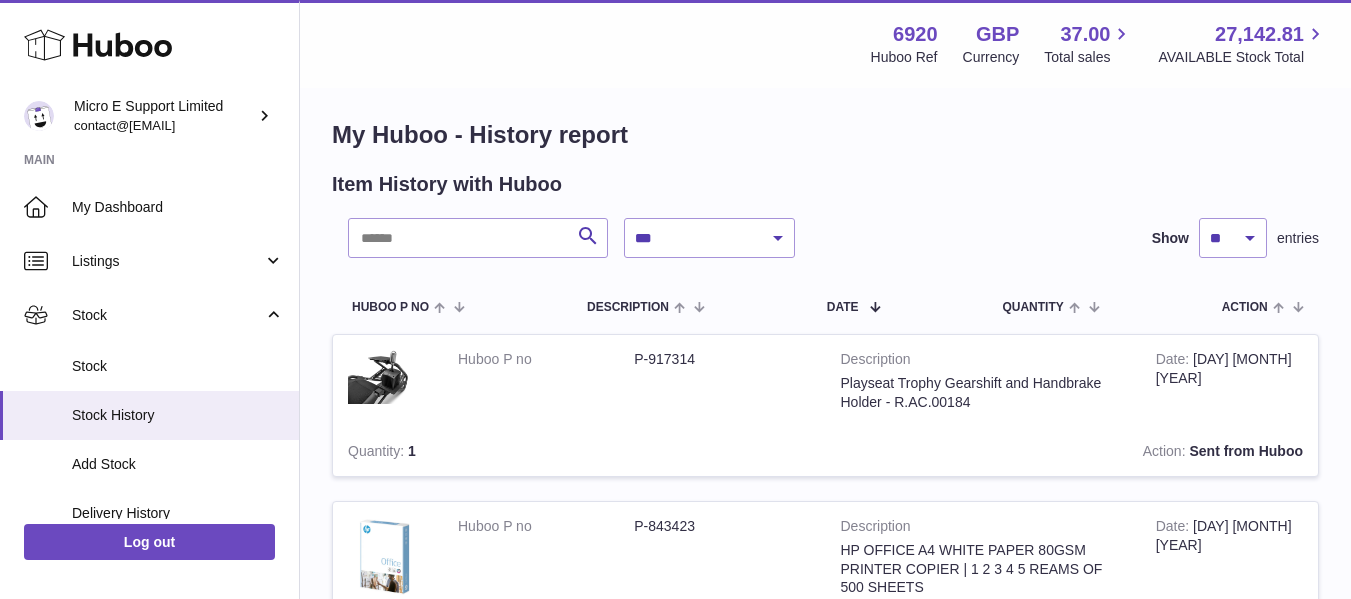 scroll, scrollTop: 0, scrollLeft: 0, axis: both 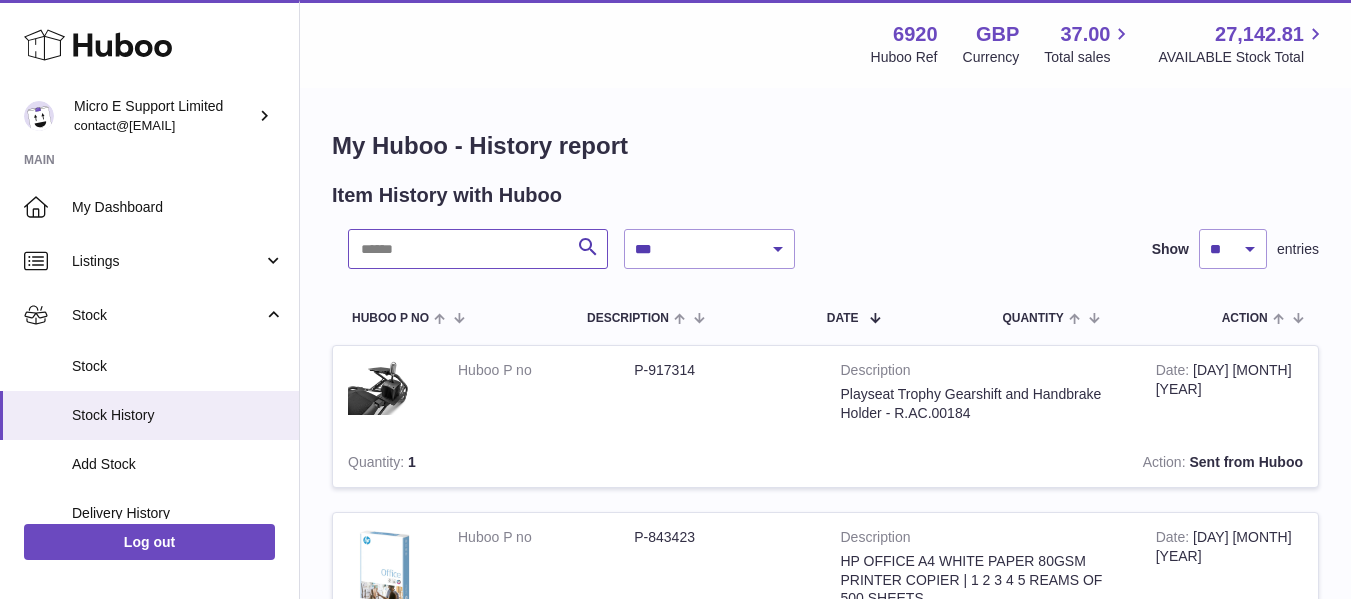 click at bounding box center [478, 249] 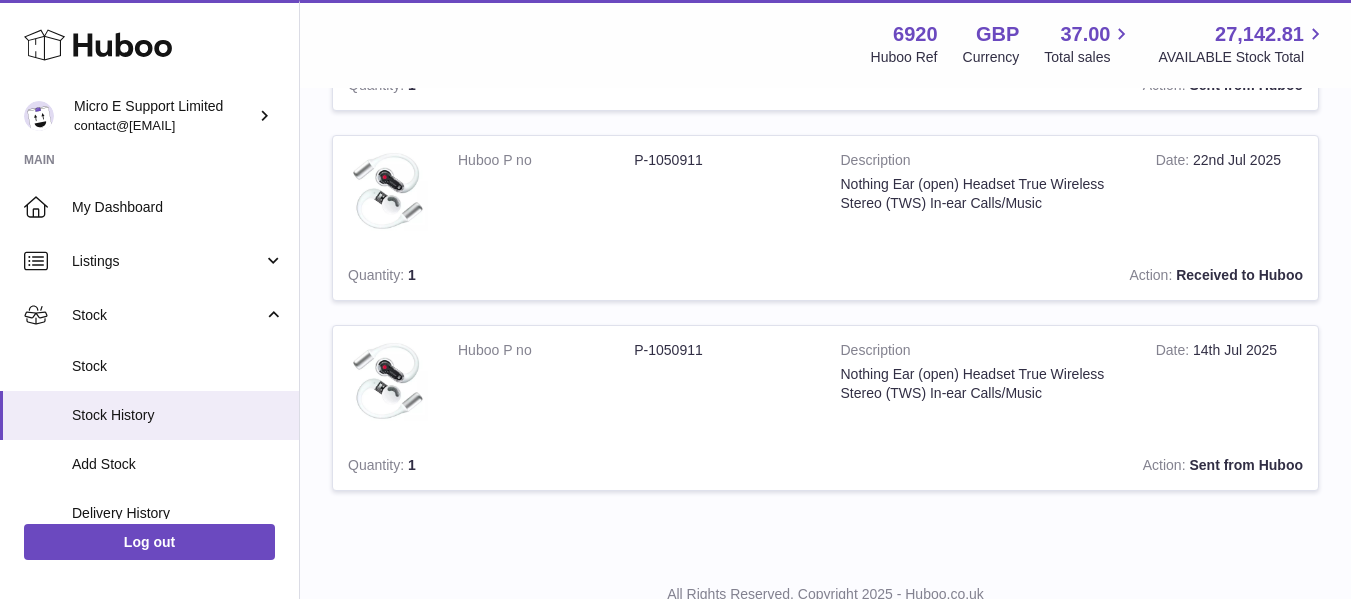 scroll, scrollTop: 300, scrollLeft: 0, axis: vertical 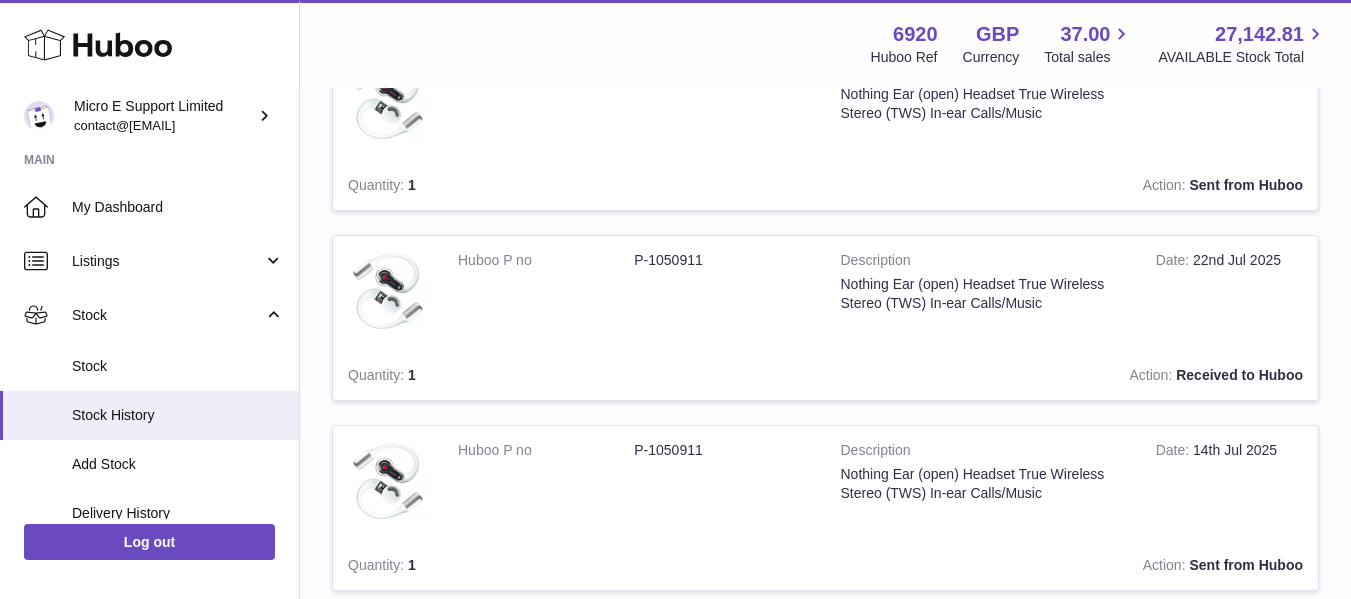 type on "*******" 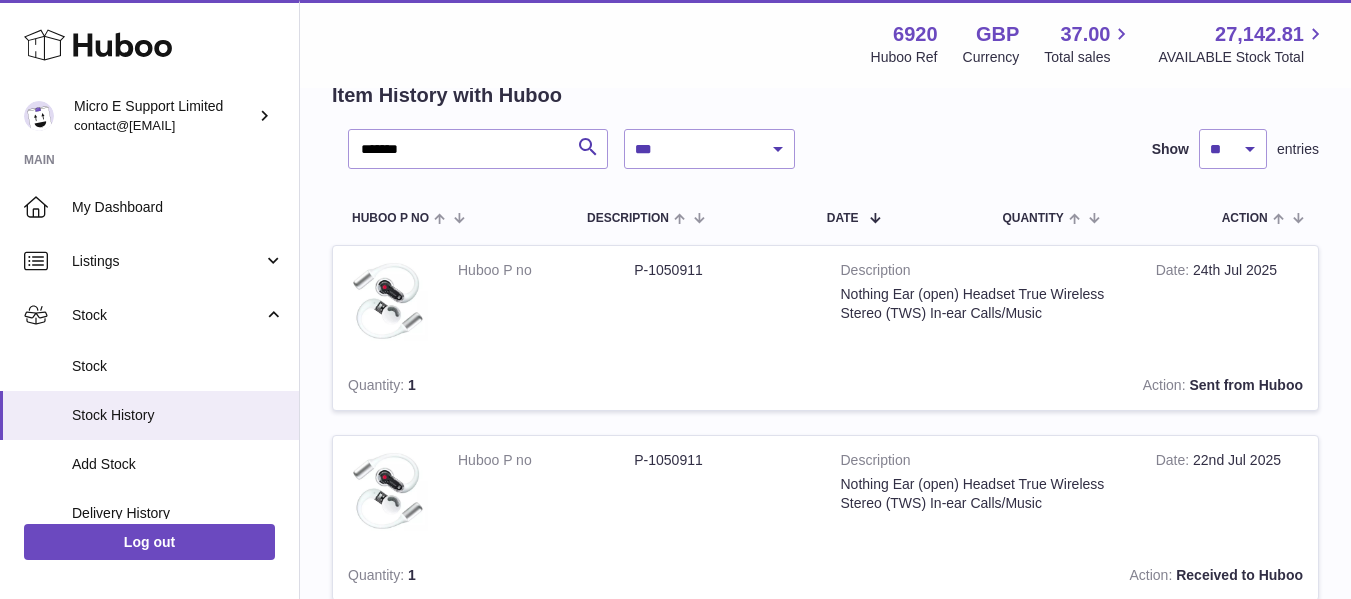 scroll, scrollTop: 400, scrollLeft: 0, axis: vertical 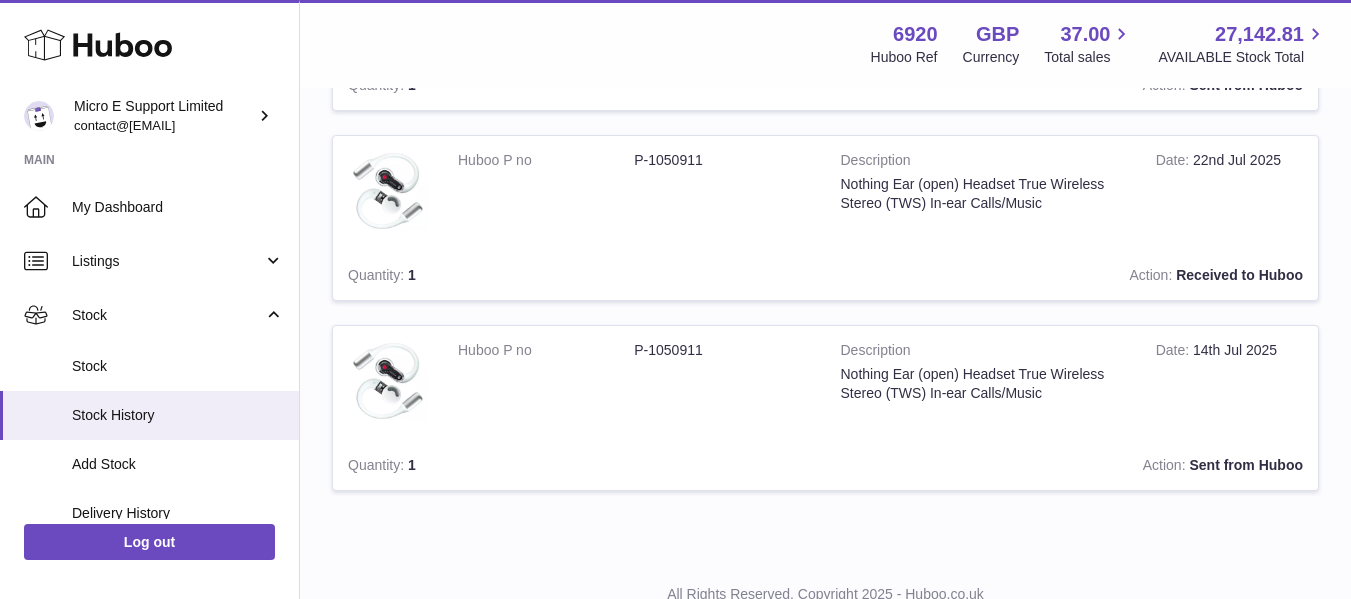 click on "Action   Sent from Huboo" at bounding box center (914, 465) 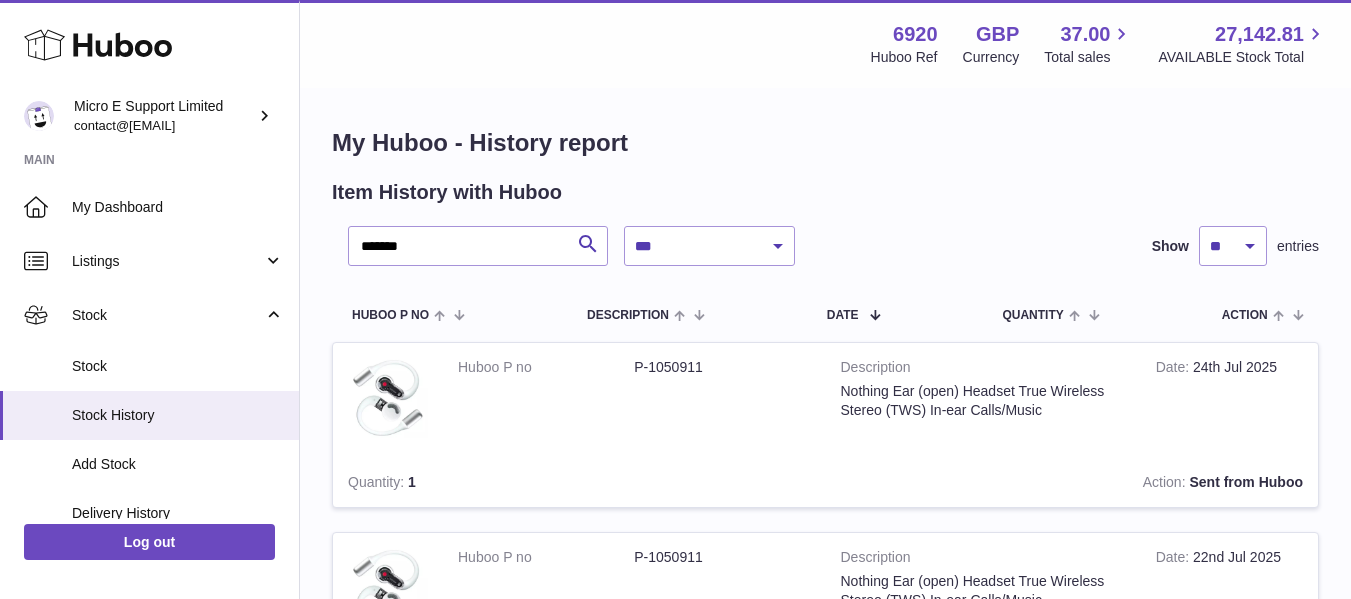 scroll, scrollTop: 0, scrollLeft: 0, axis: both 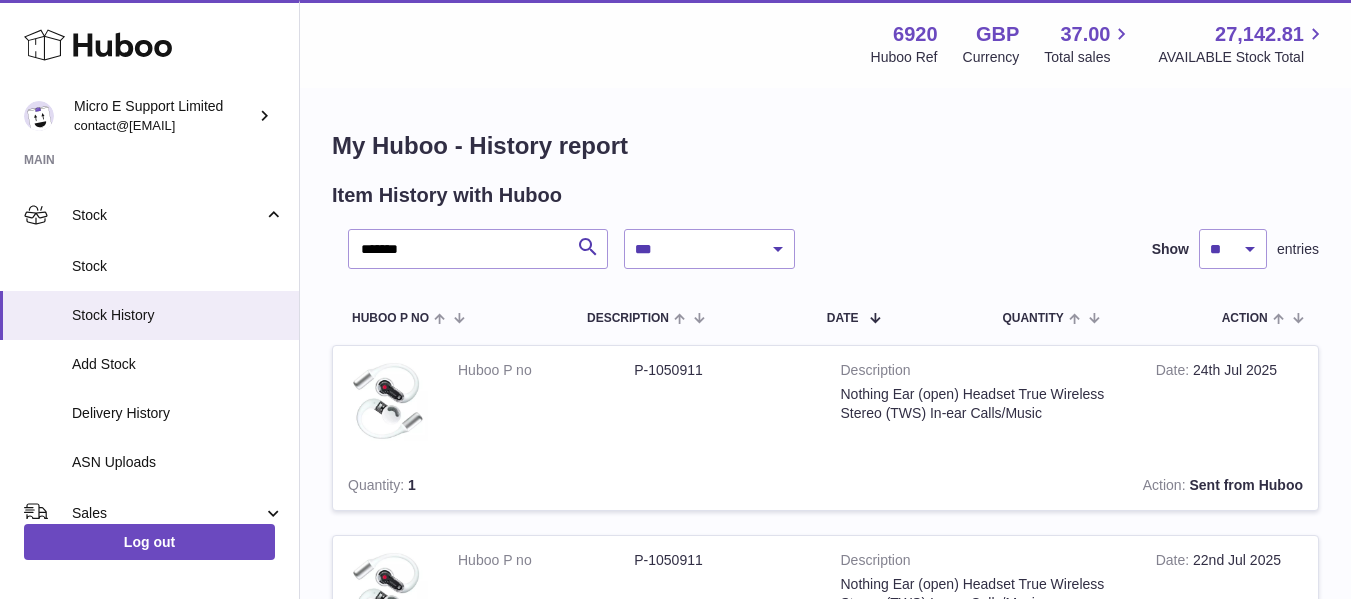 click on "**********" at bounding box center [825, 522] 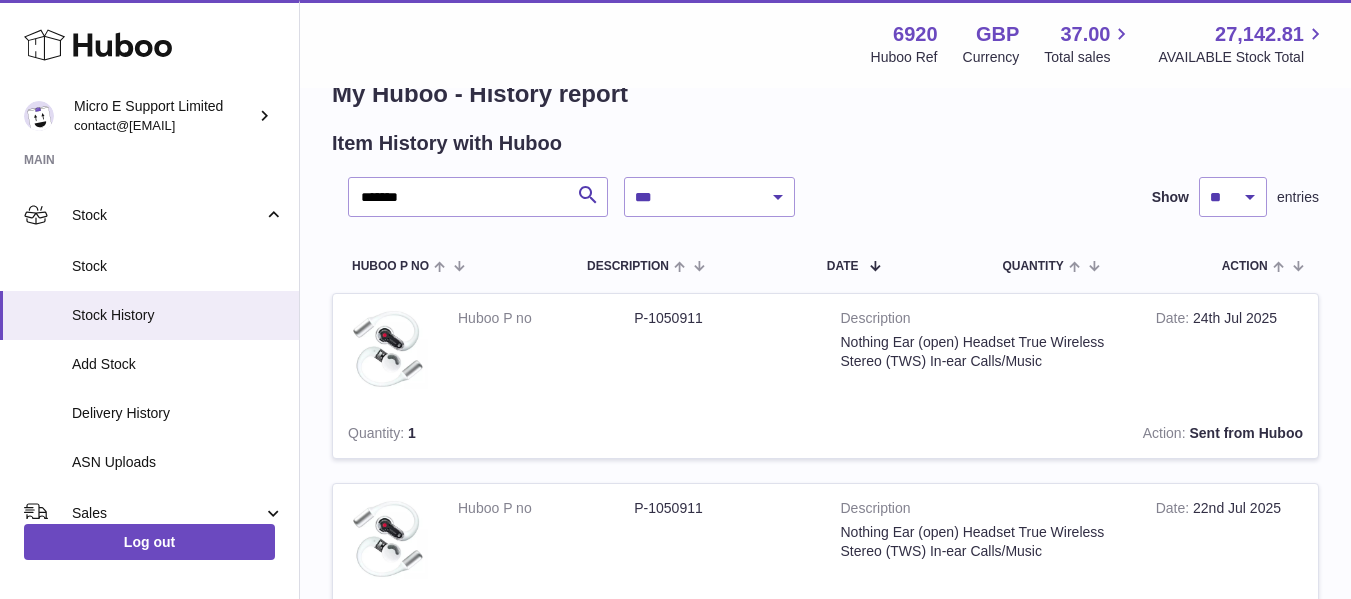 scroll, scrollTop: 0, scrollLeft: 0, axis: both 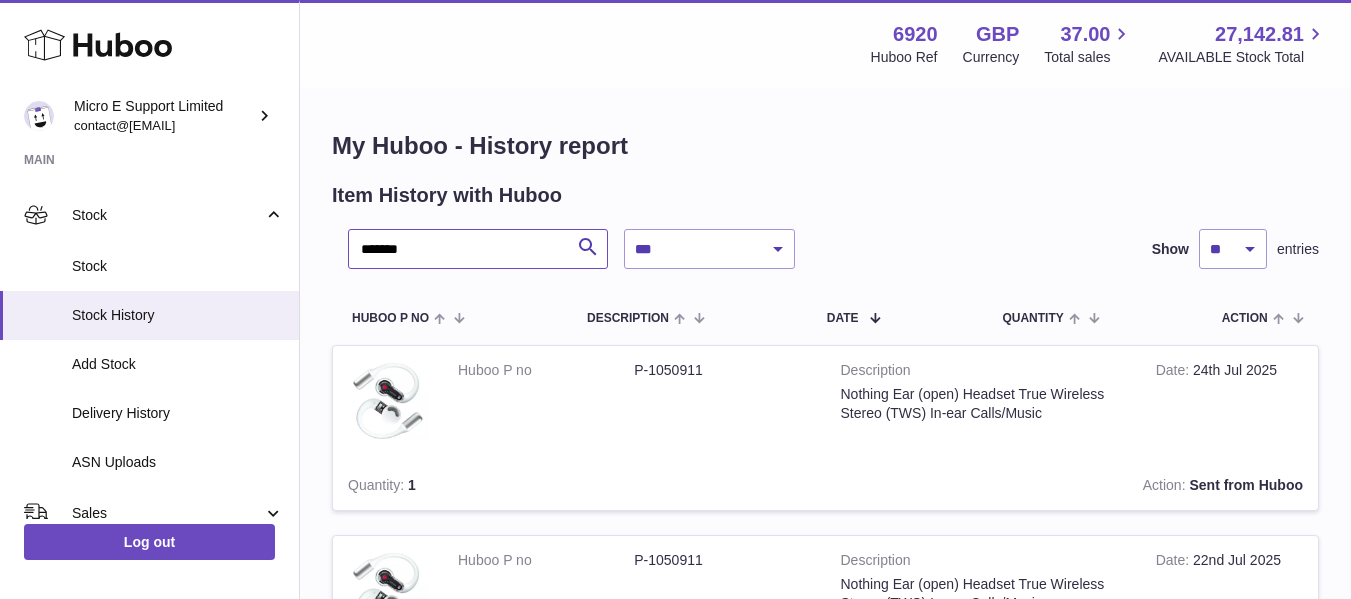 click on "*******" at bounding box center (478, 249) 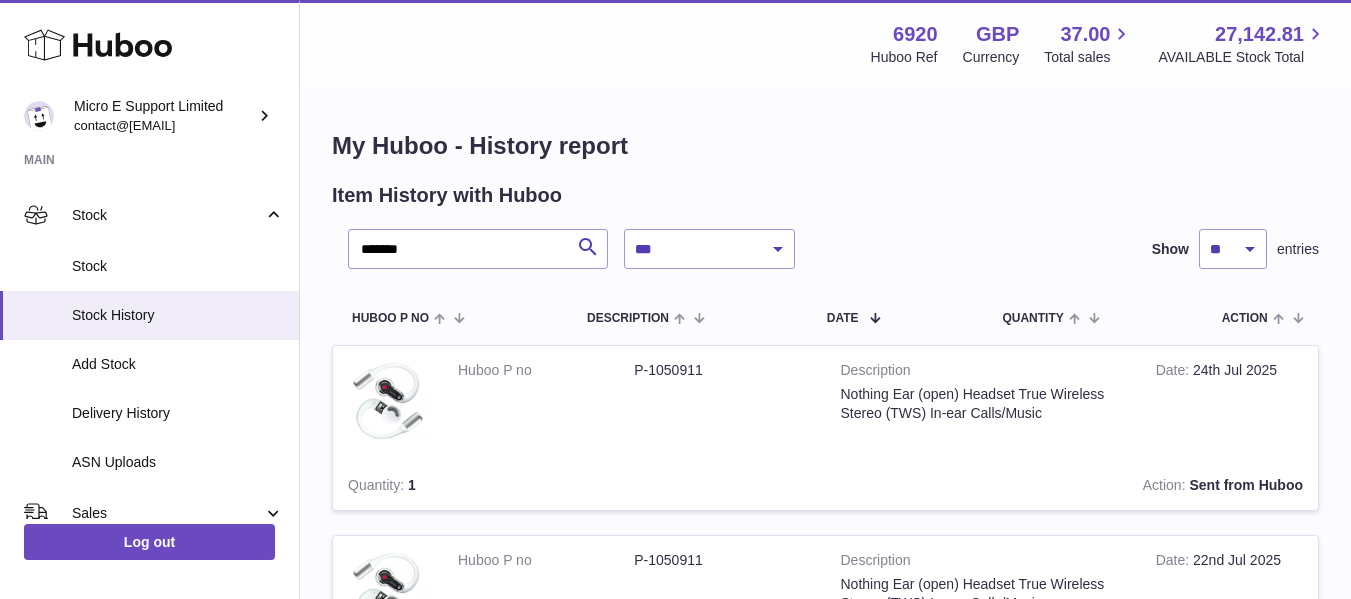 click on "**********" at bounding box center (883, 249) 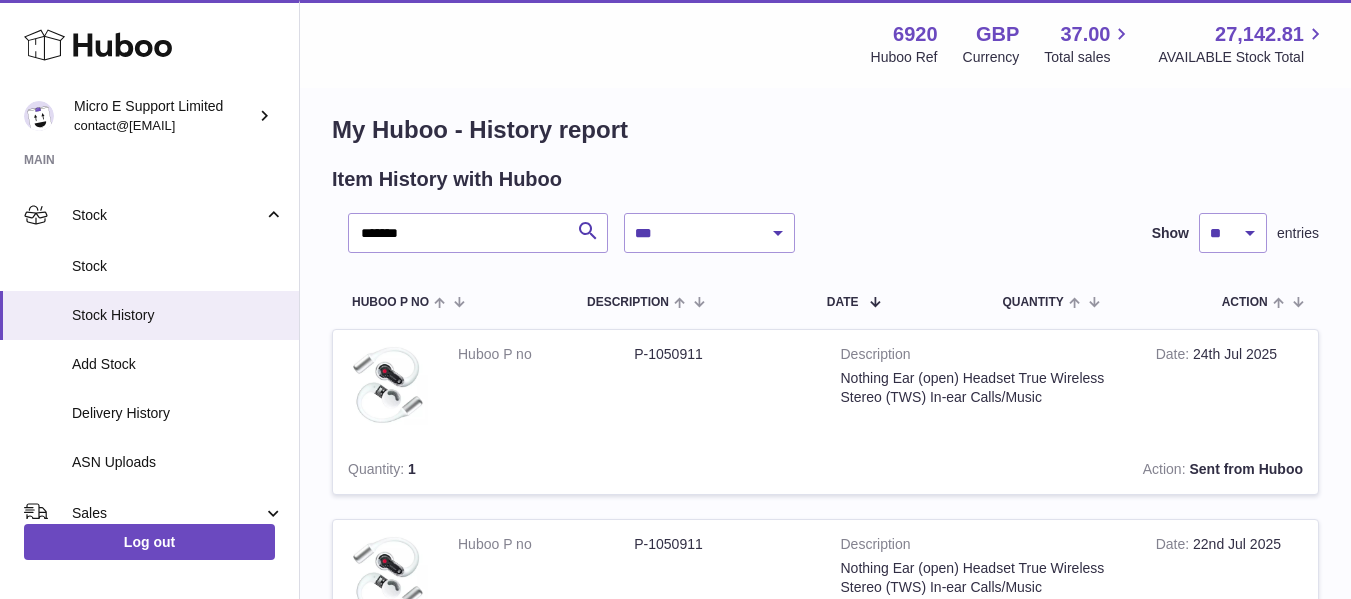 scroll, scrollTop: 0, scrollLeft: 0, axis: both 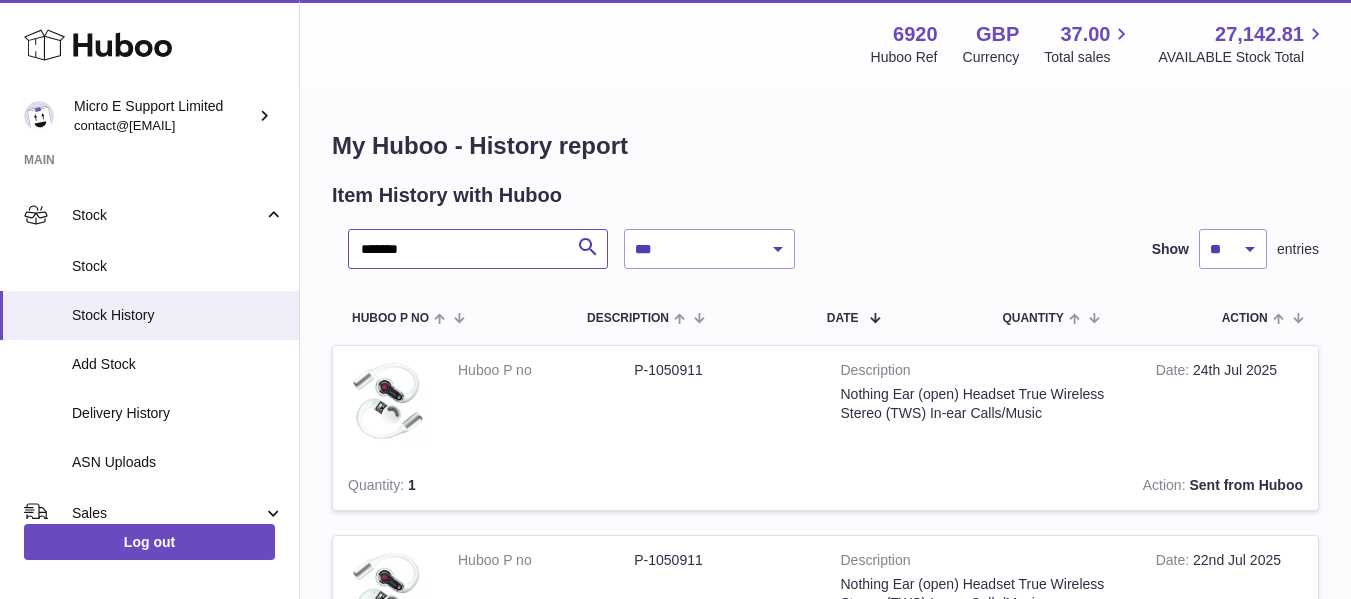 click on "*******" at bounding box center [478, 249] 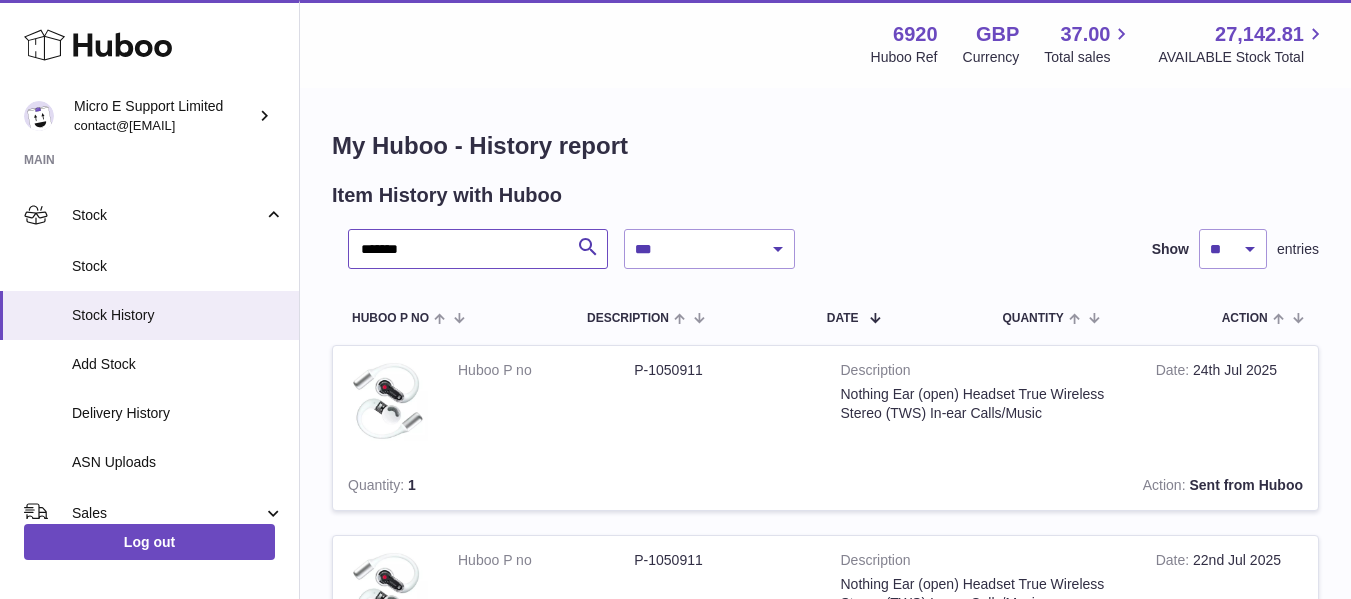 click on "*******" at bounding box center [478, 249] 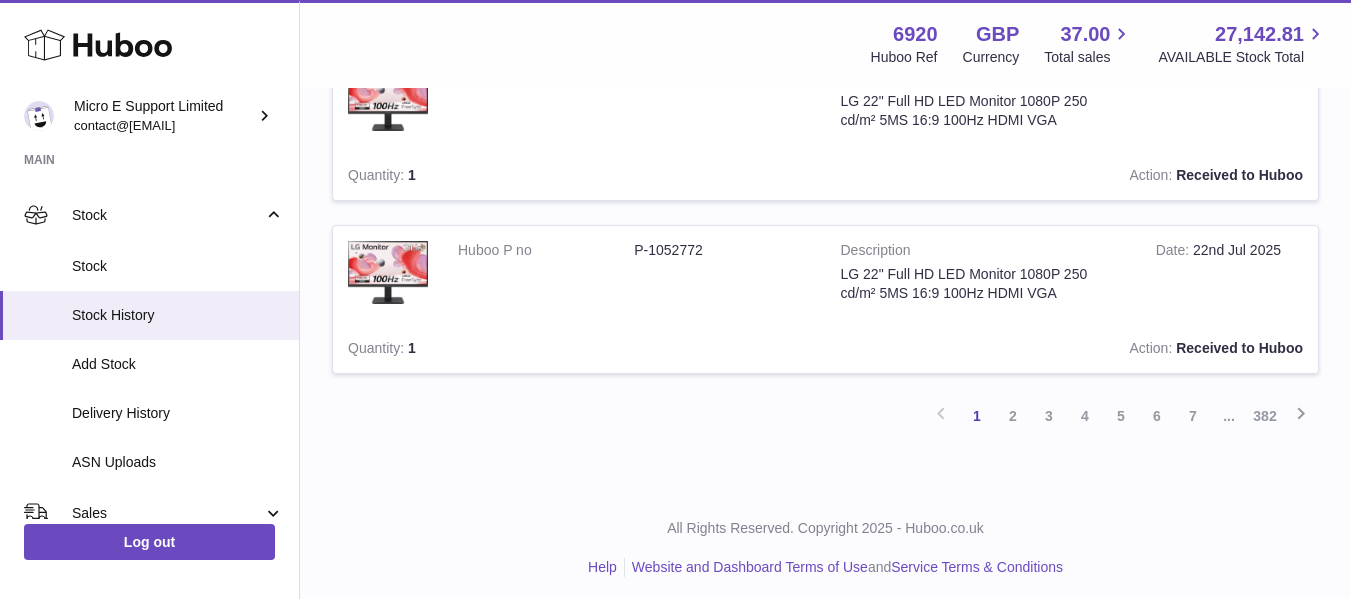 scroll, scrollTop: 1823, scrollLeft: 0, axis: vertical 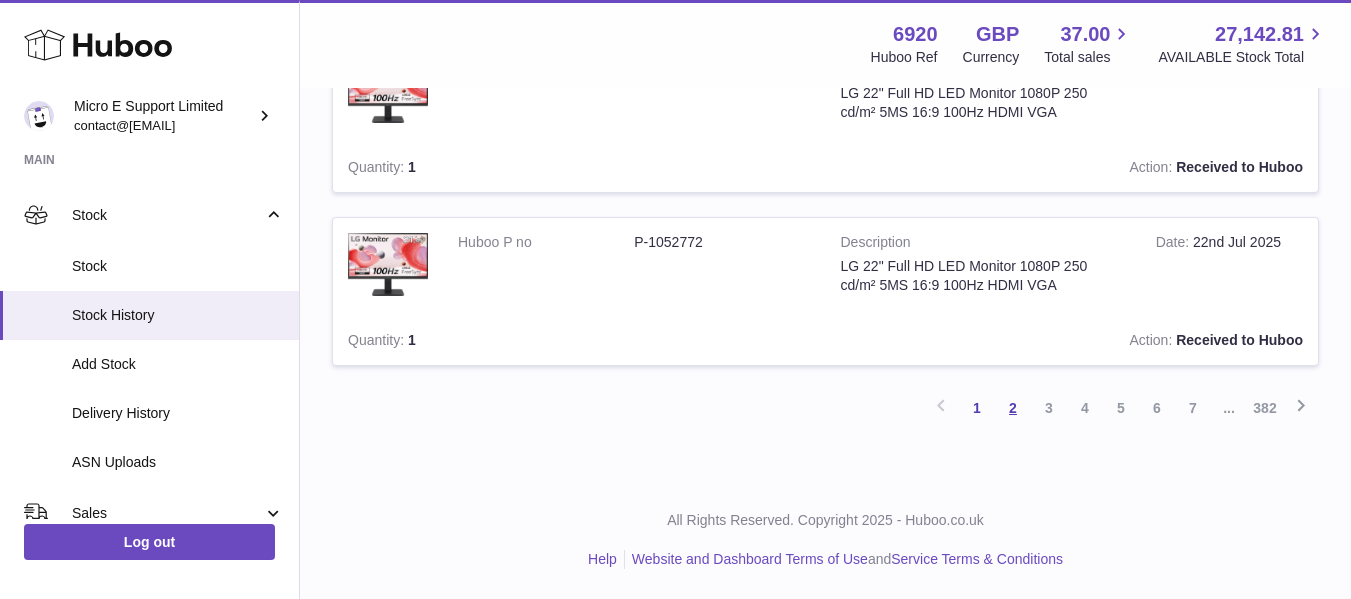 type 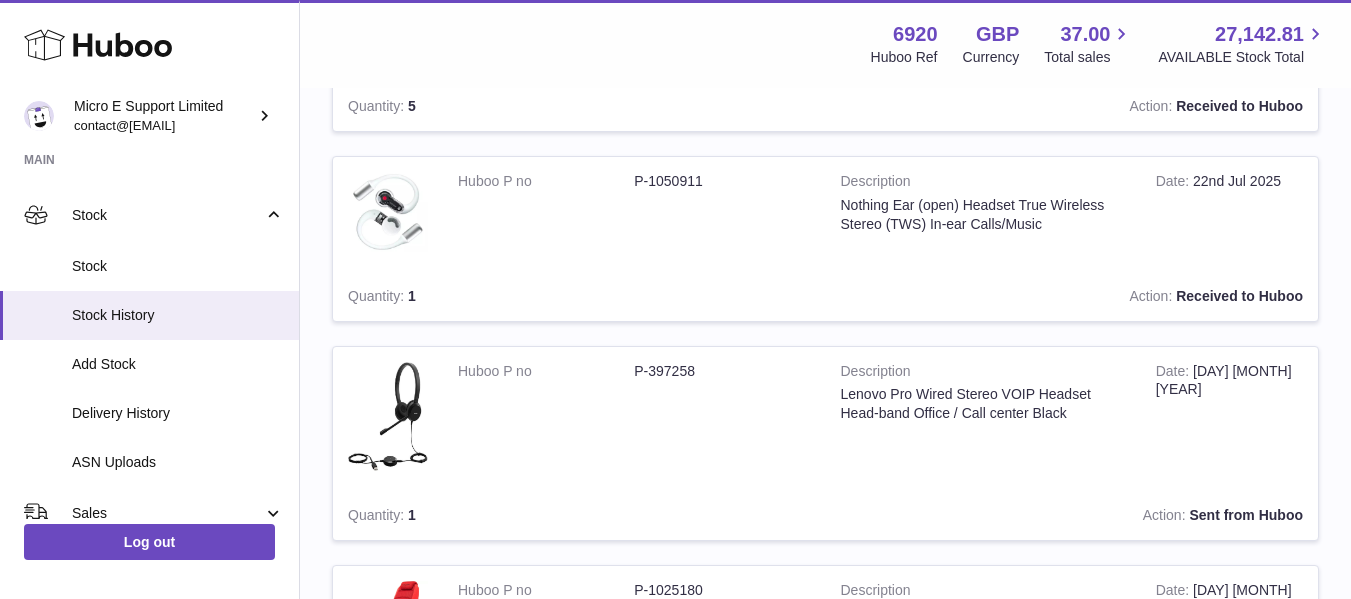 scroll, scrollTop: 390, scrollLeft: 0, axis: vertical 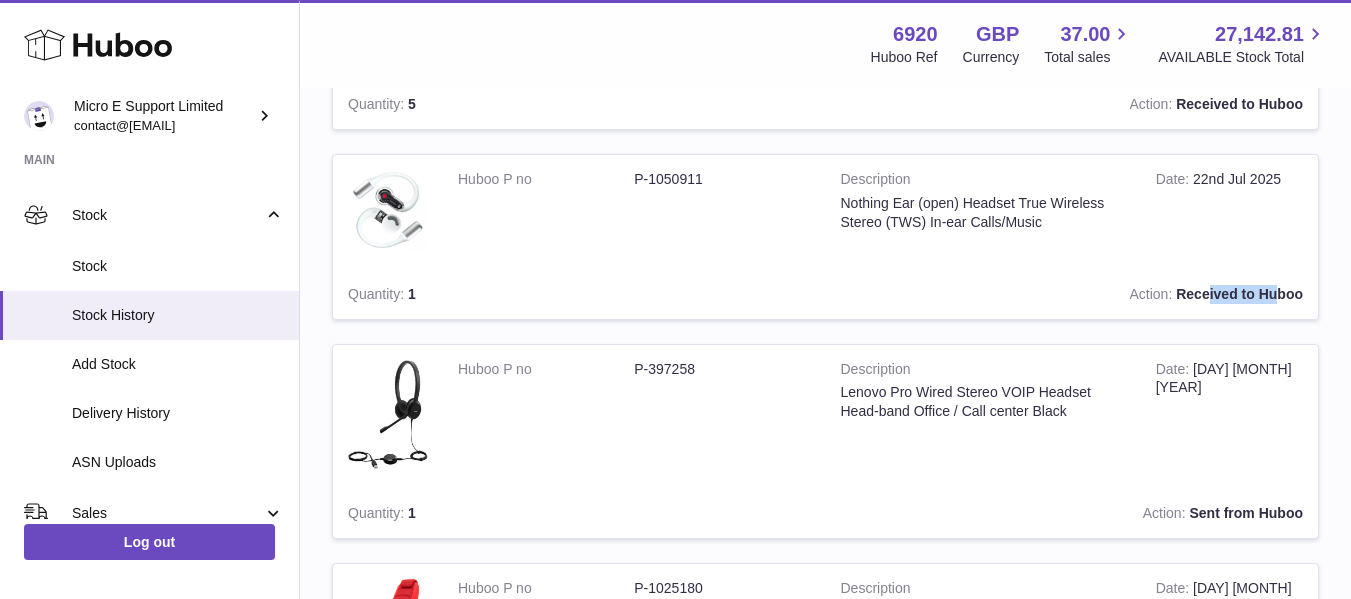 drag, startPoint x: 1252, startPoint y: 293, endPoint x: 1282, endPoint y: 293, distance: 30 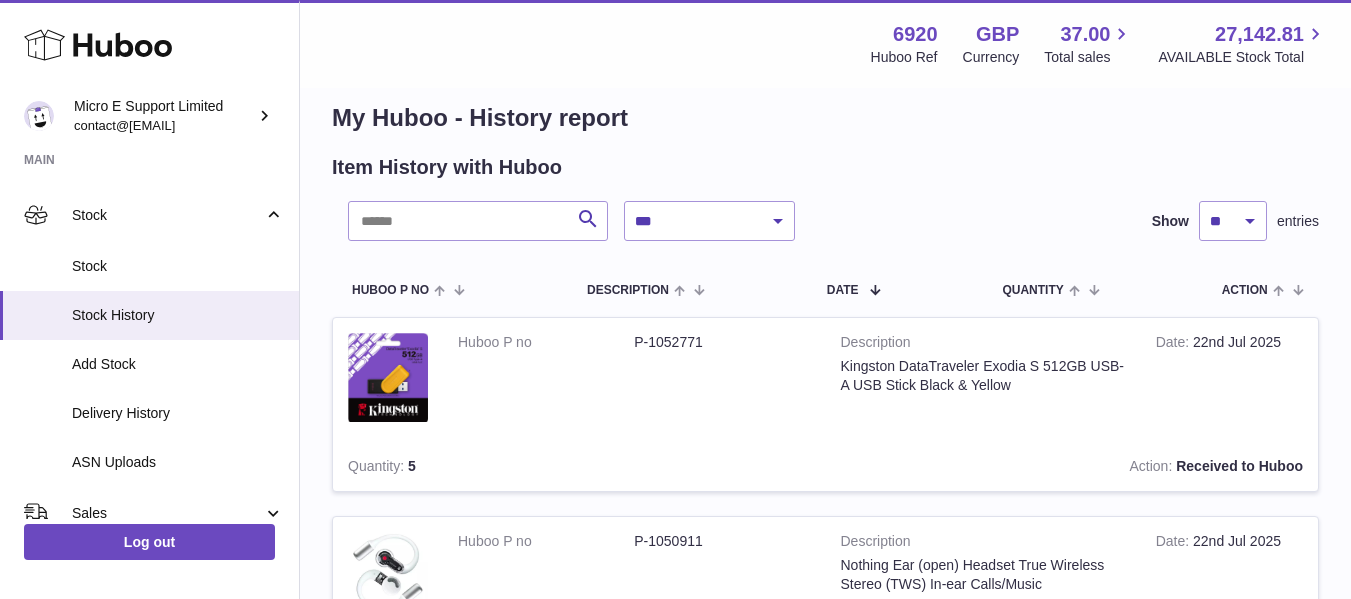 scroll, scrollTop: 0, scrollLeft: 0, axis: both 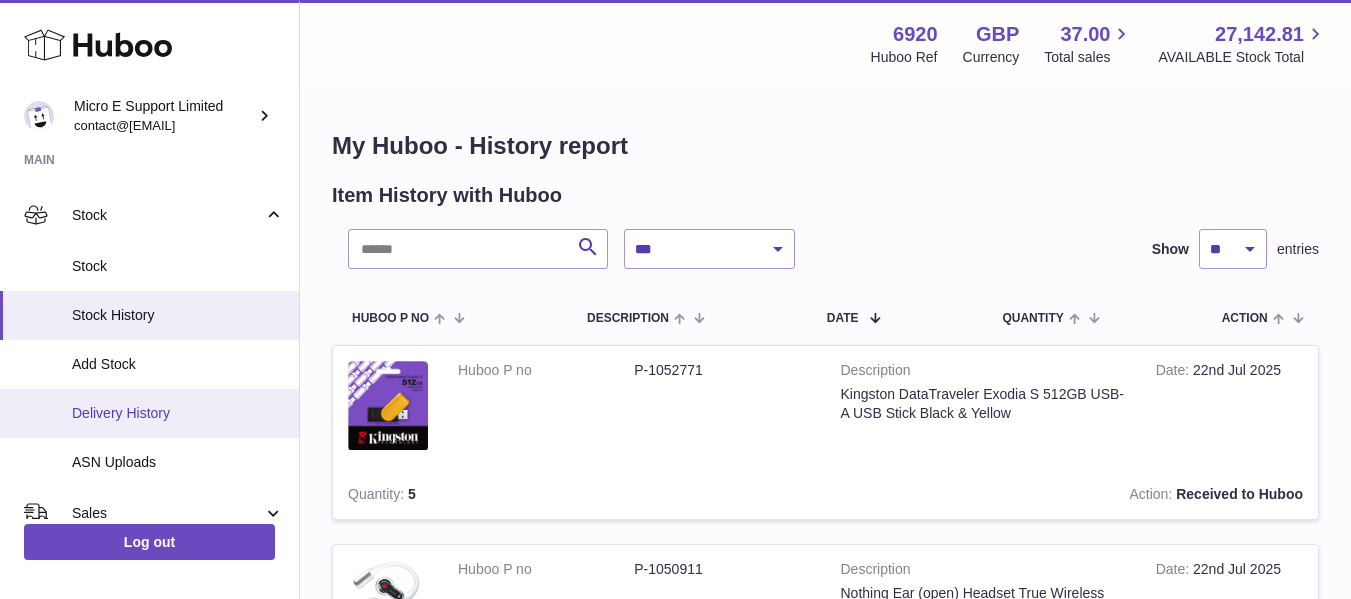 click on "Delivery History" at bounding box center [178, 413] 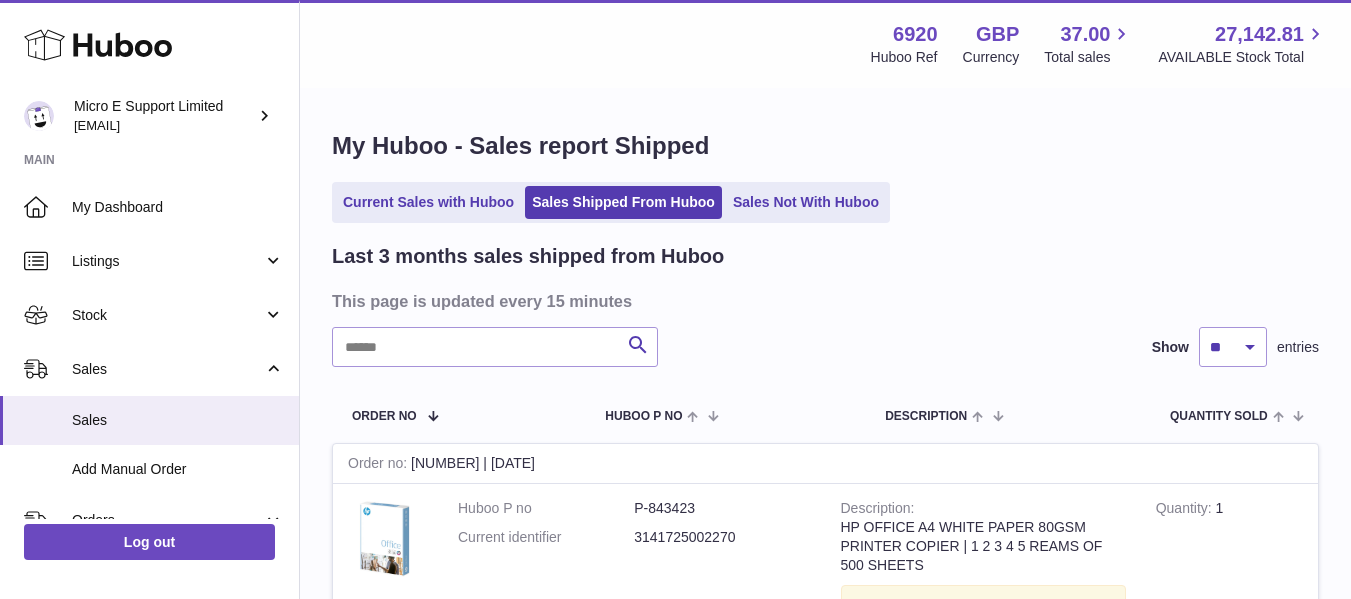 scroll, scrollTop: 0, scrollLeft: 0, axis: both 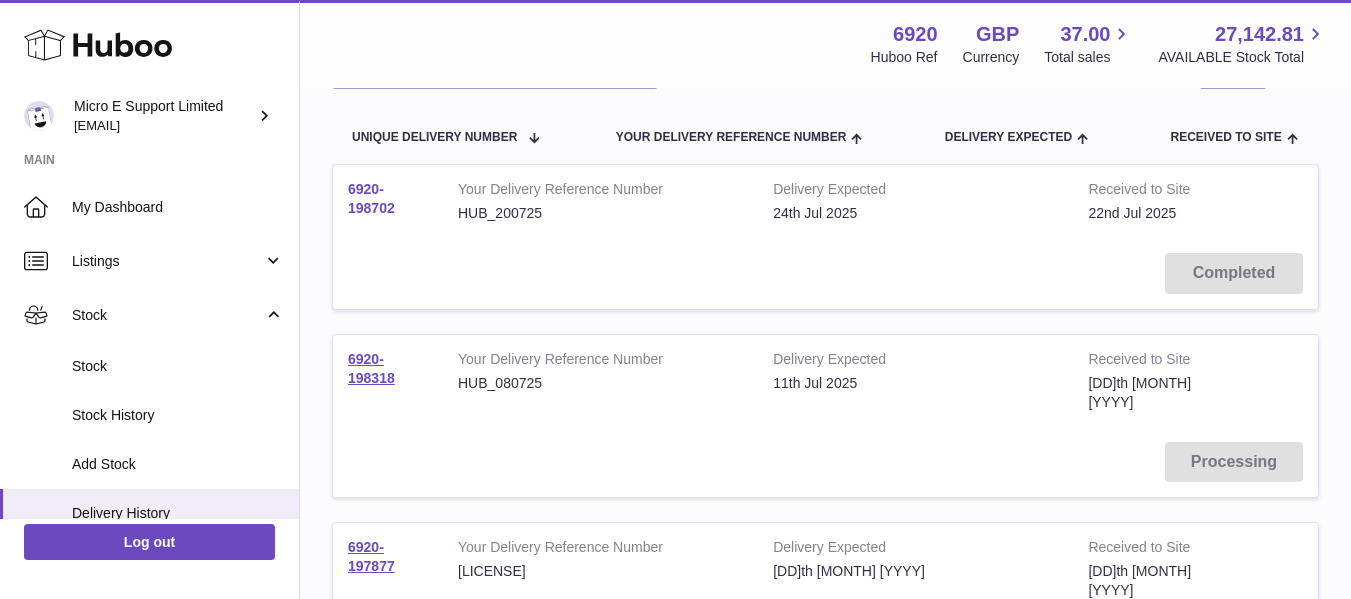 click on "6920-198702" at bounding box center [371, 198] 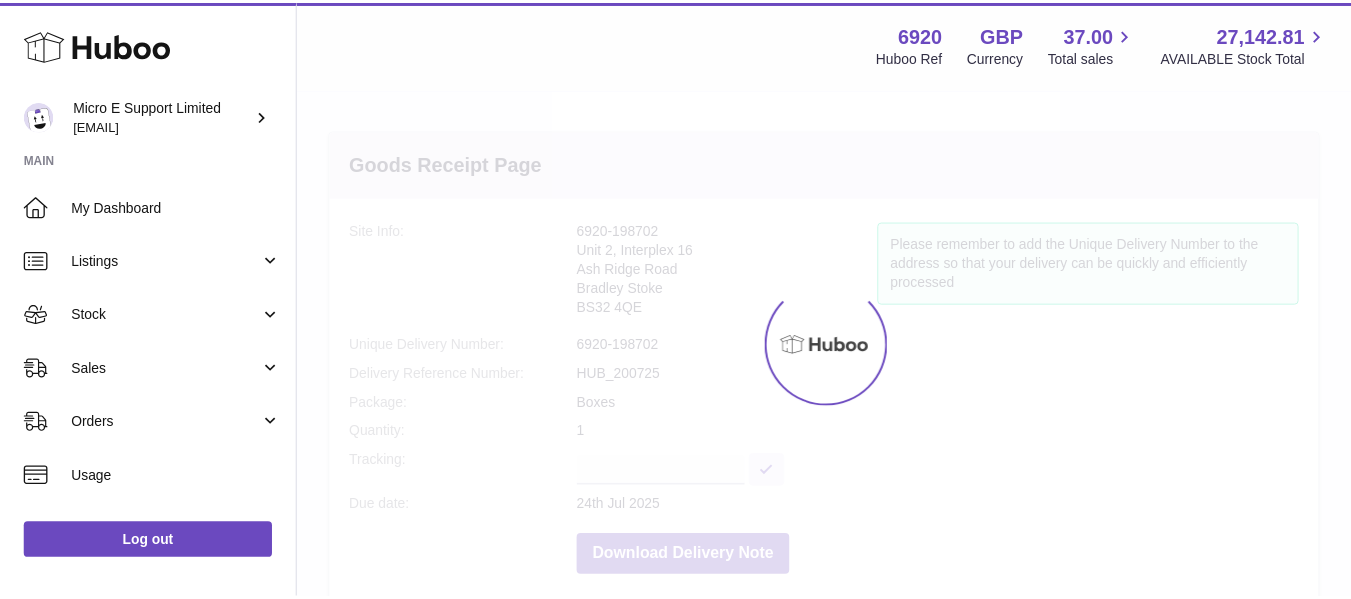 scroll, scrollTop: 0, scrollLeft: 0, axis: both 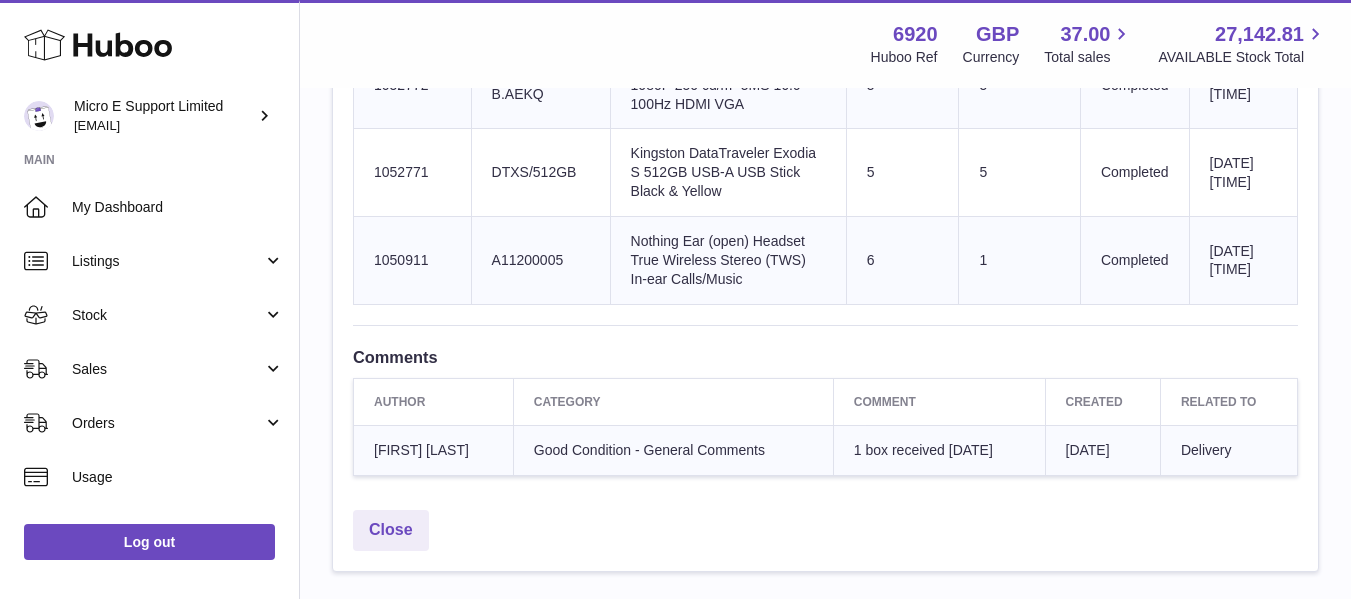 drag, startPoint x: 857, startPoint y: 261, endPoint x: 996, endPoint y: 255, distance: 139.12944 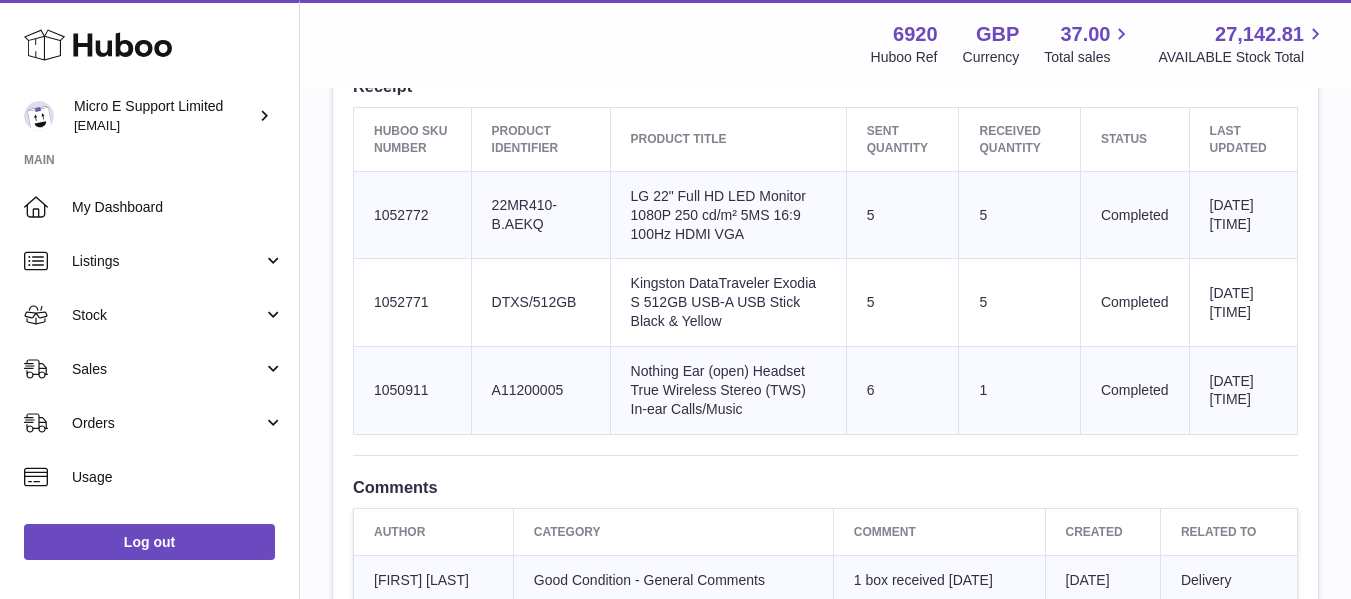 scroll, scrollTop: 700, scrollLeft: 0, axis: vertical 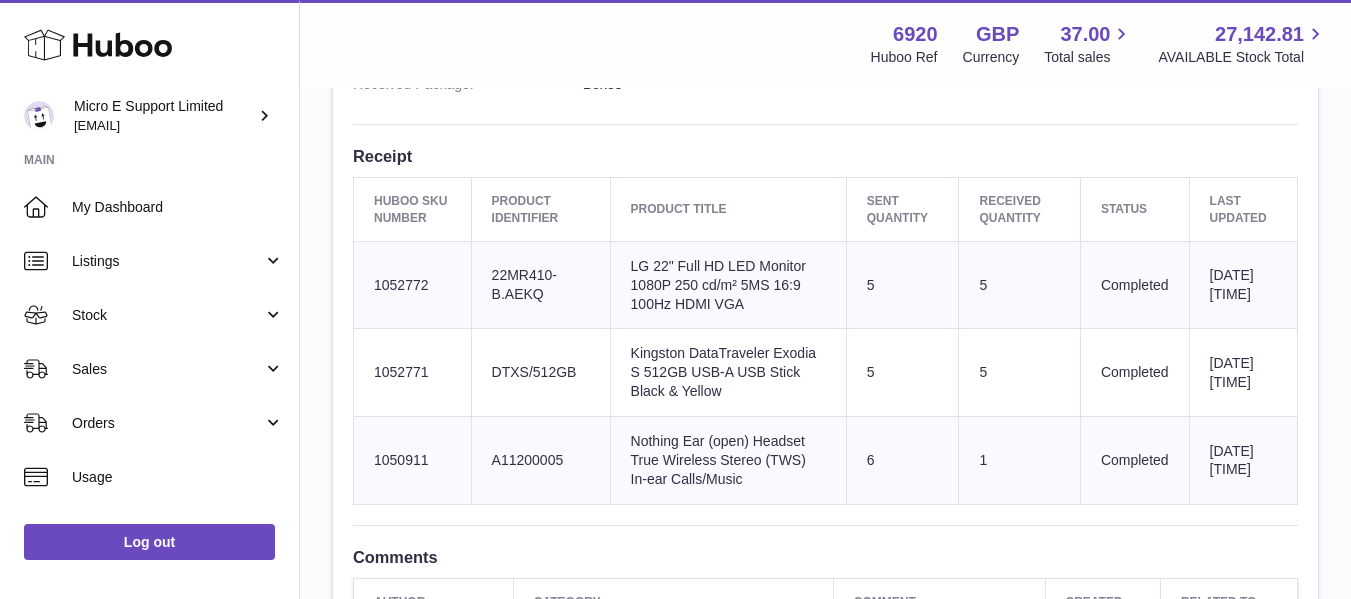 click at bounding box center [825, 525] 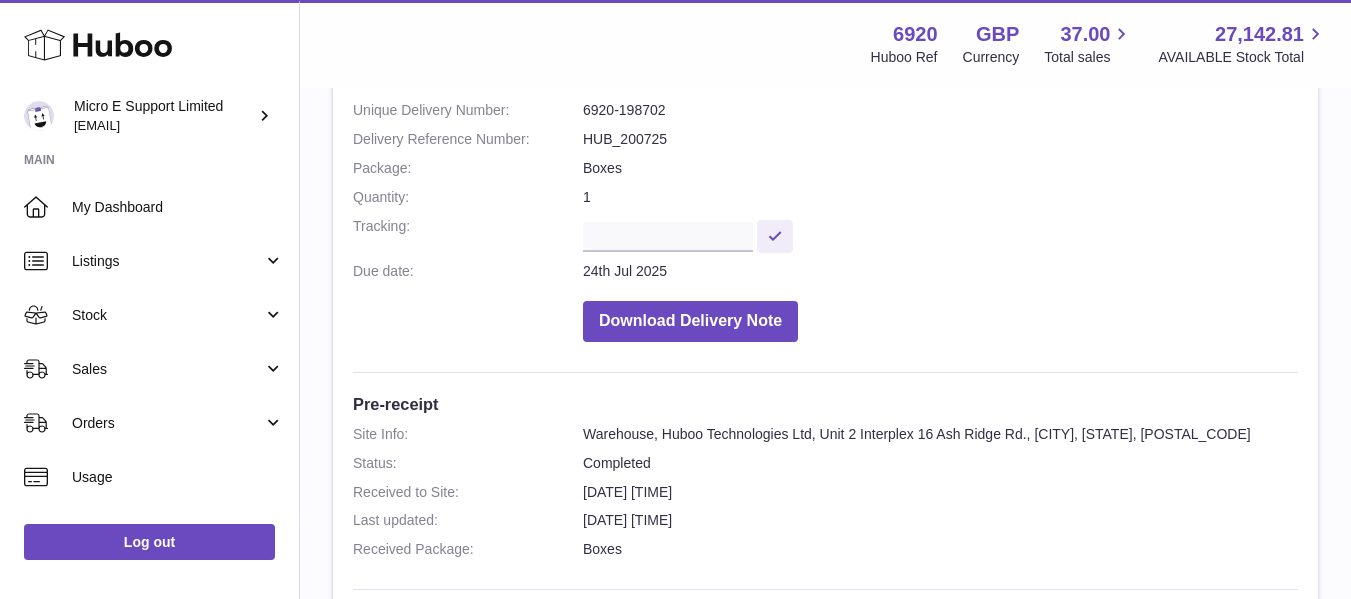 scroll, scrollTop: 0, scrollLeft: 0, axis: both 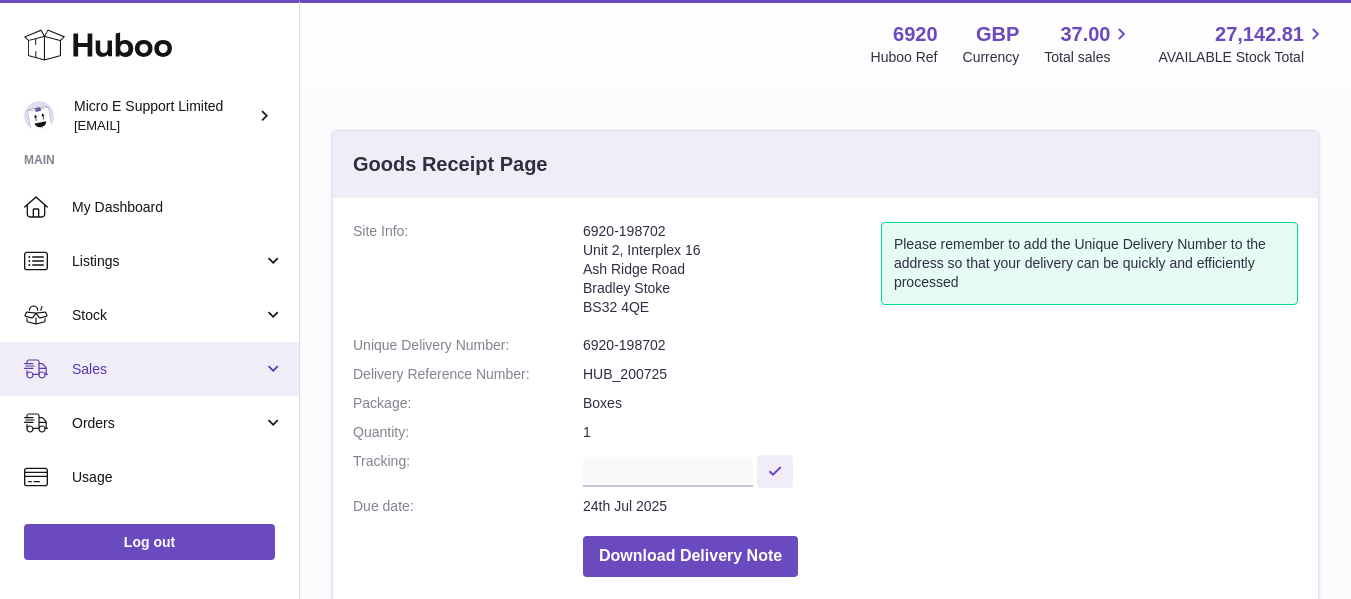 click on "Sales" at bounding box center (167, 369) 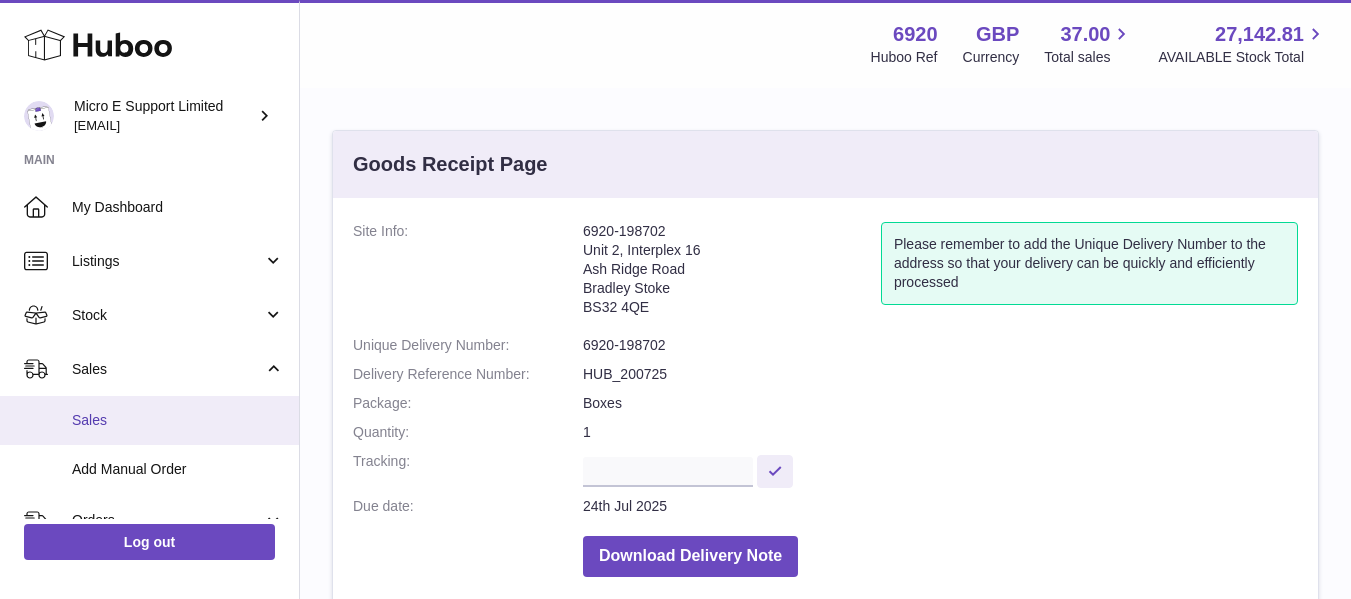 click on "Sales" at bounding box center [178, 420] 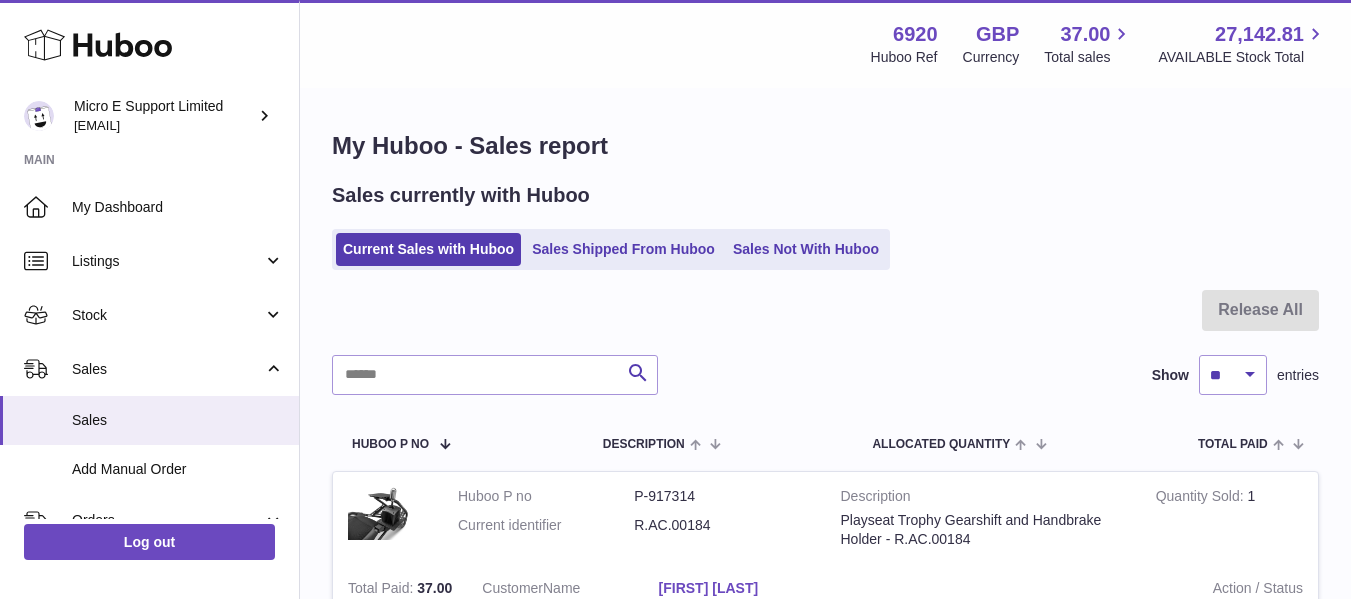 scroll, scrollTop: 0, scrollLeft: 0, axis: both 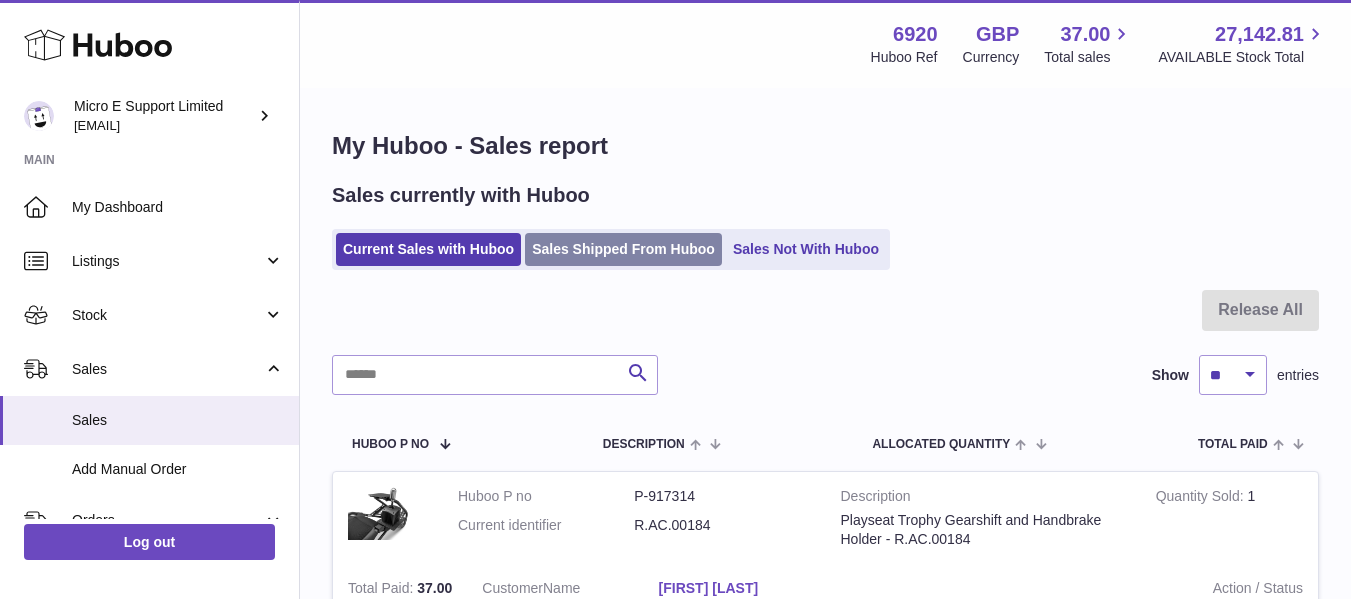 click on "Sales Shipped From Huboo" at bounding box center (623, 249) 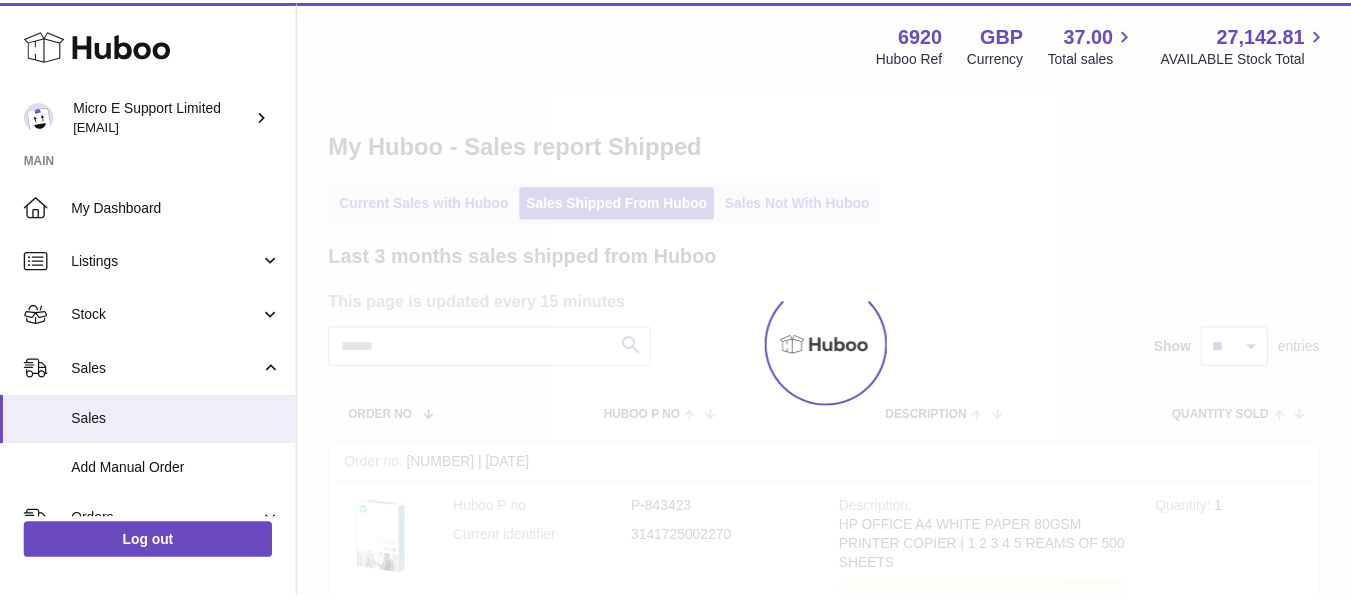 scroll, scrollTop: 0, scrollLeft: 0, axis: both 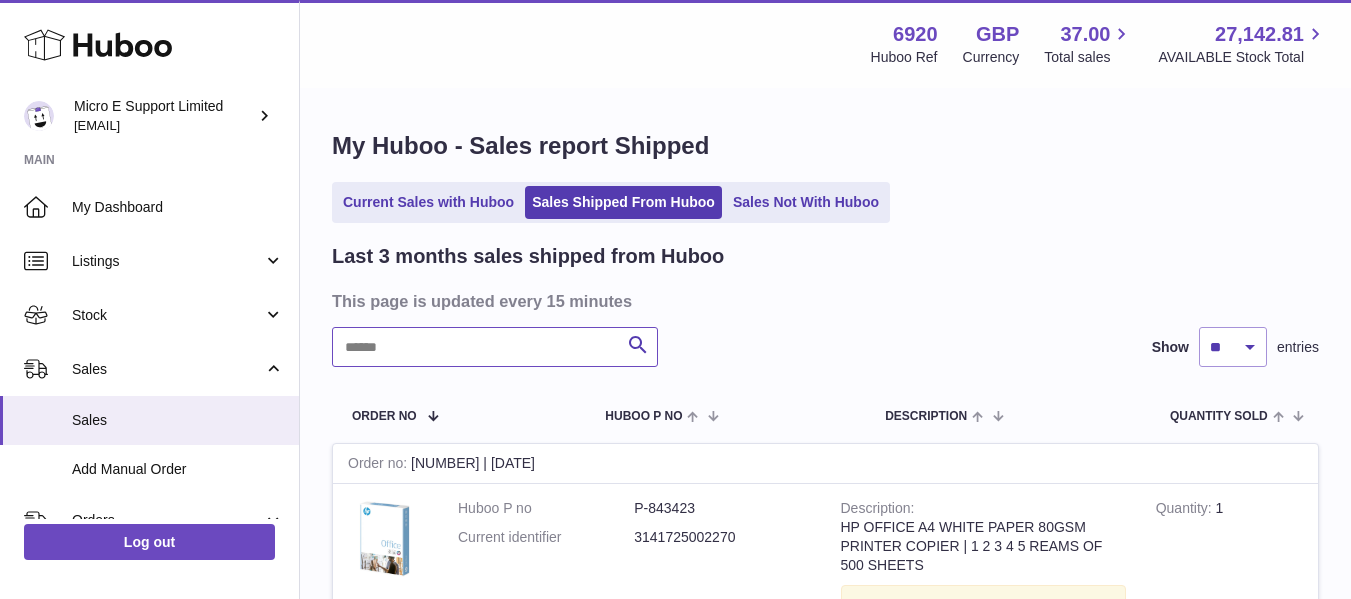click at bounding box center (495, 347) 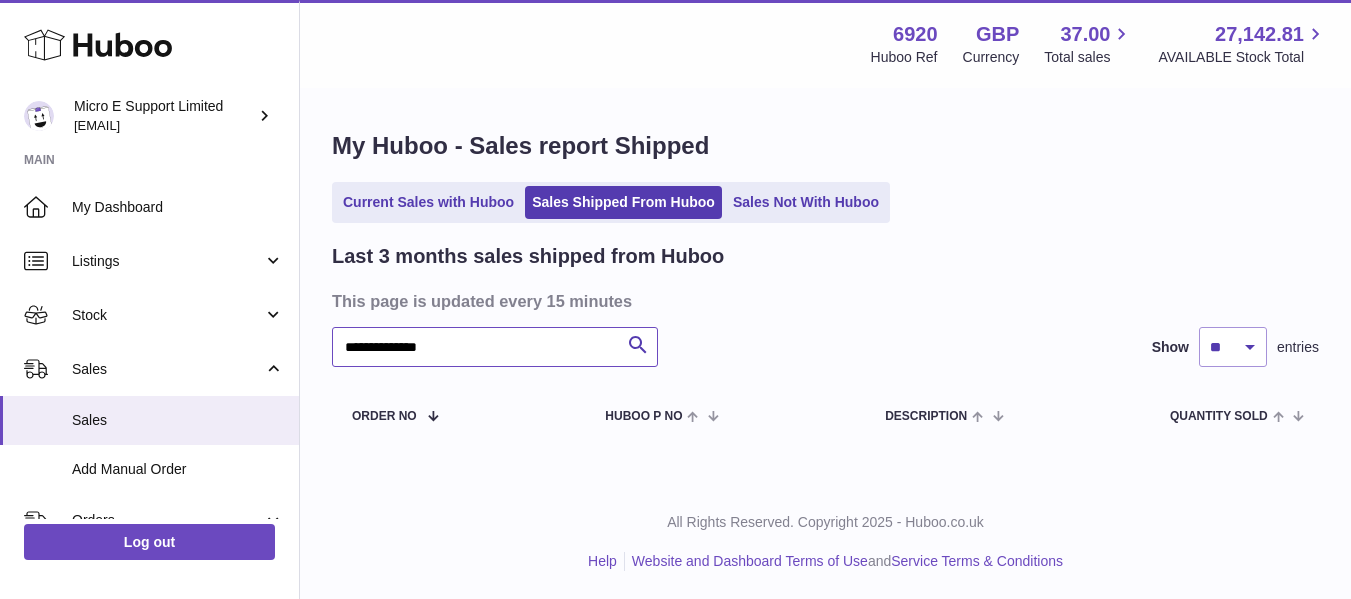 click on "**********" at bounding box center (495, 347) 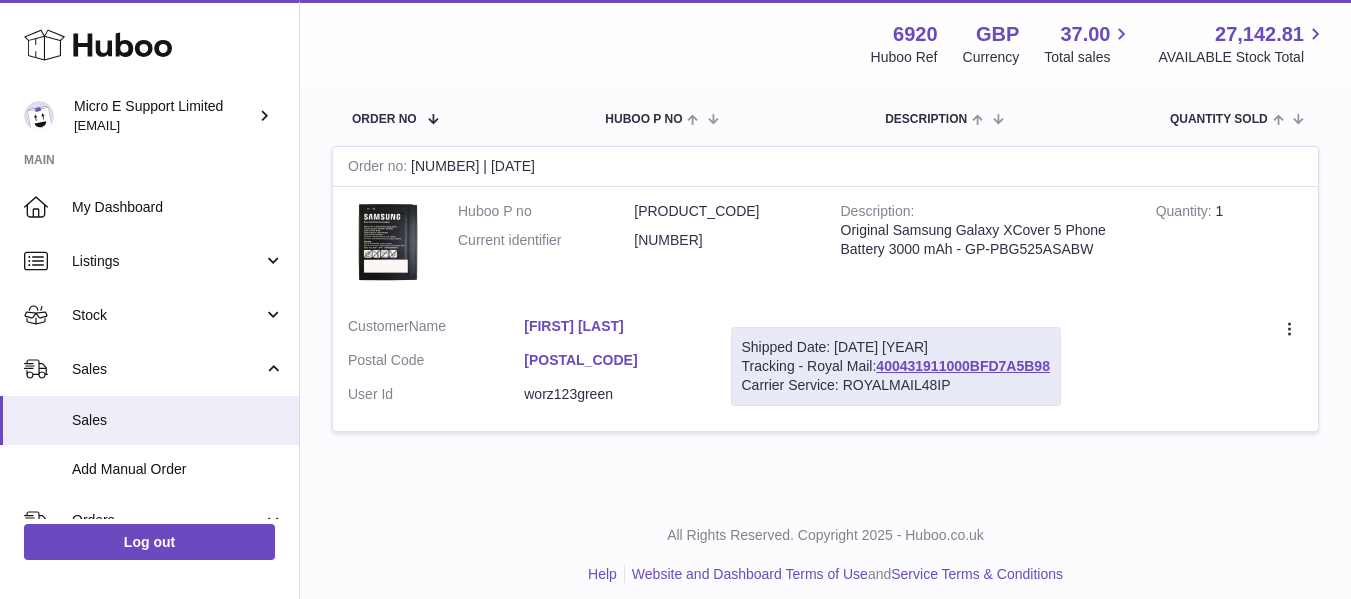 scroll, scrollTop: 300, scrollLeft: 0, axis: vertical 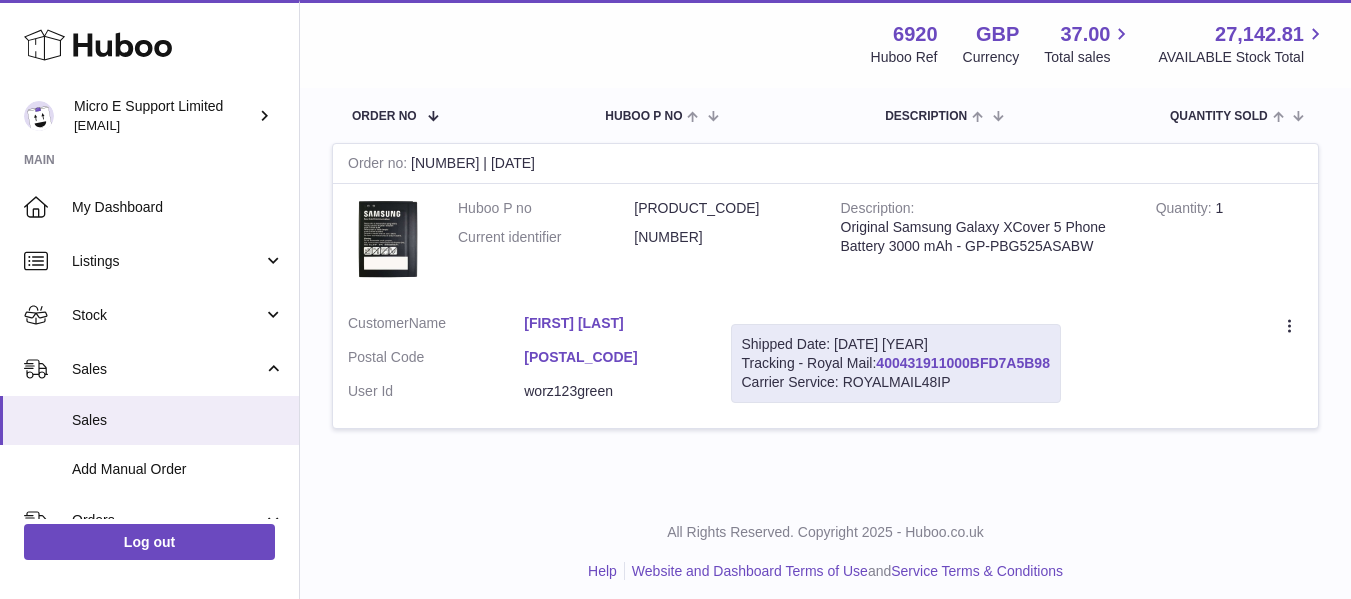 click on "400431911000BFD7A5B98" at bounding box center (963, 363) 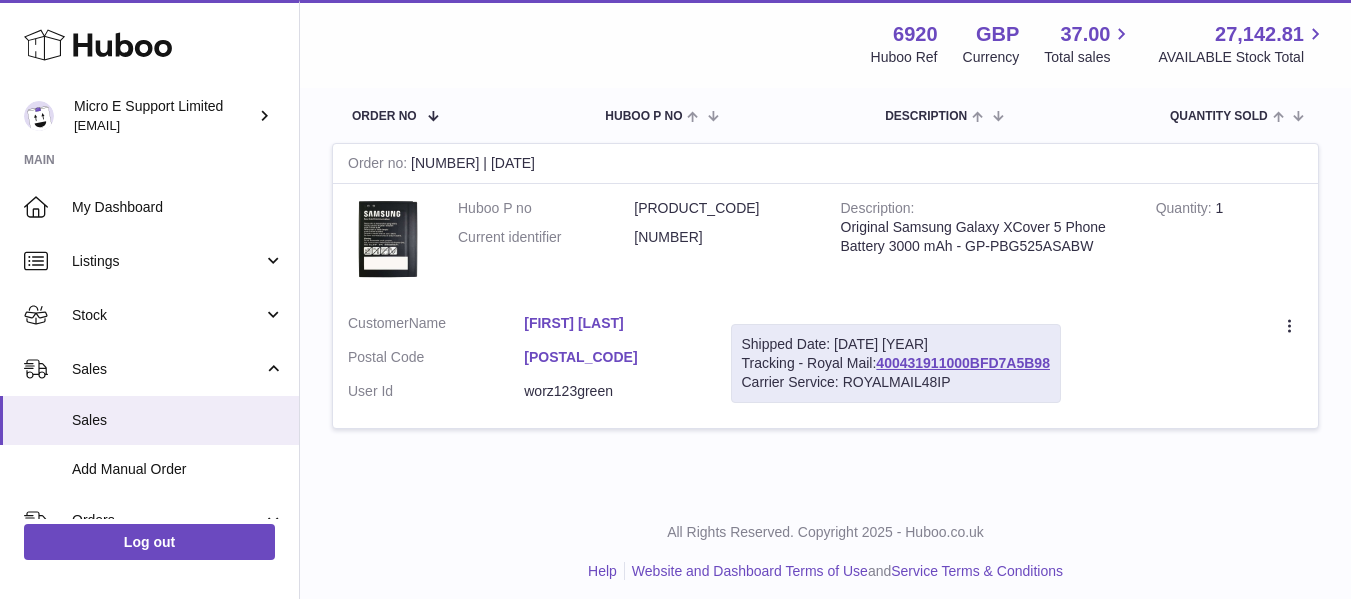 drag, startPoint x: 414, startPoint y: 161, endPoint x: 529, endPoint y: 162, distance: 115.00435 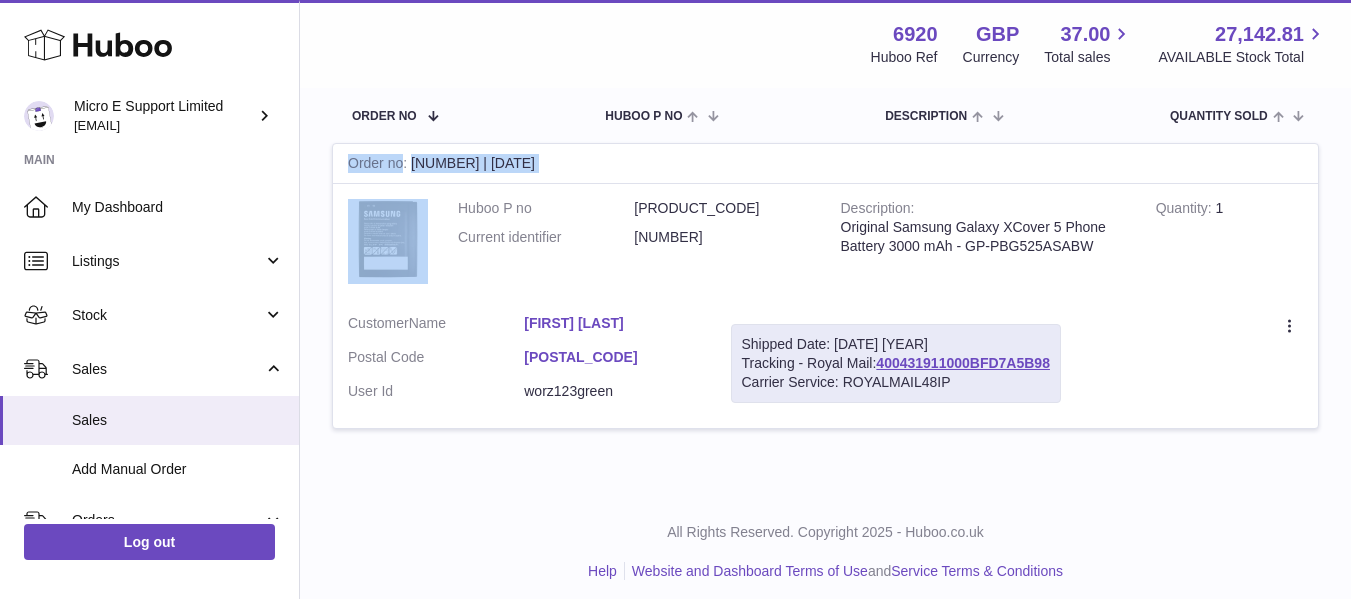 click on "Order no
[NUMBER] | [DATE]" at bounding box center [825, 164] 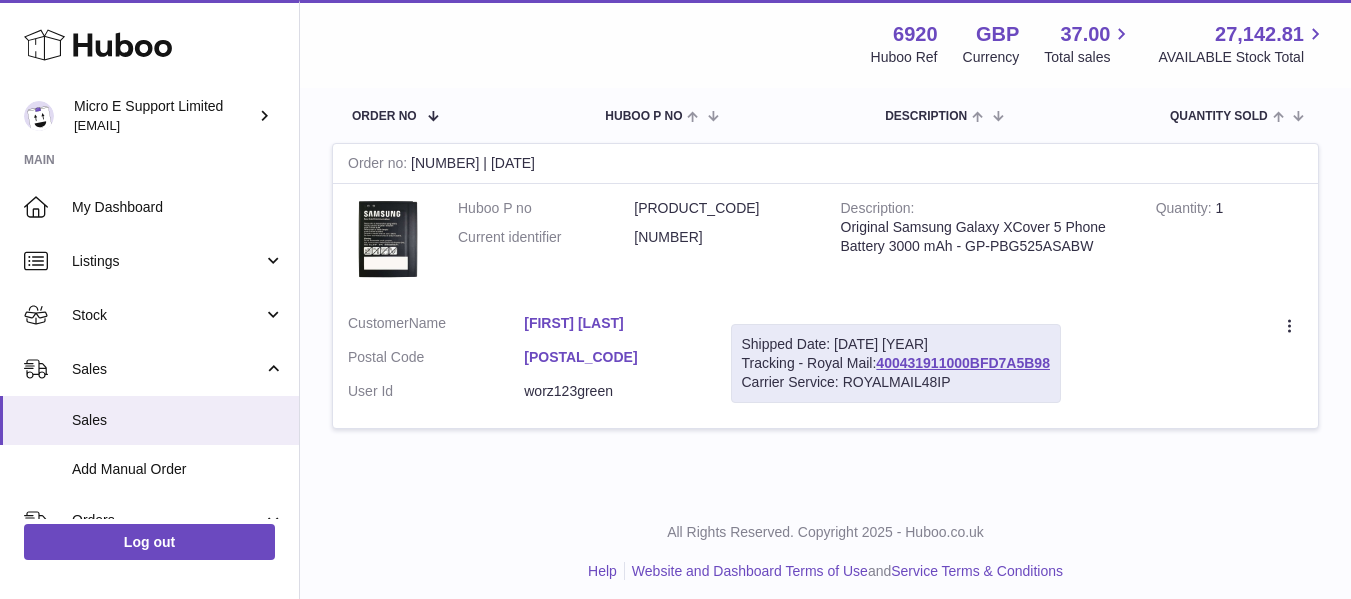 click on "My Huboo - Sales report Shipped
Current Sales with Huboo
Sales Shipped From Huboo
Sales Not With Huboo
Last 3 months sales shipped from Huboo     This page is updated every 15 minutes   *******     Search
Show
** ** **
entries
Order No       Huboo P no       Description       Quantity Sold
Customer
Tracking
Order no
119544631 | 22nd [MONTH]
Huboo P no   P-450413   Current identifier   8809697772144         Description
Original Samsung Galaxy XCover 5 Phone Battery 3000 mAh - GP-PBG525ASABW
Quantity
1
Customer  Name   [FIRST] [LAST]   Postal Code   [POSTCODE]   User Id   worz123green
Shipped Date: 22nd [MONTH] 2025" at bounding box center (825, 141) 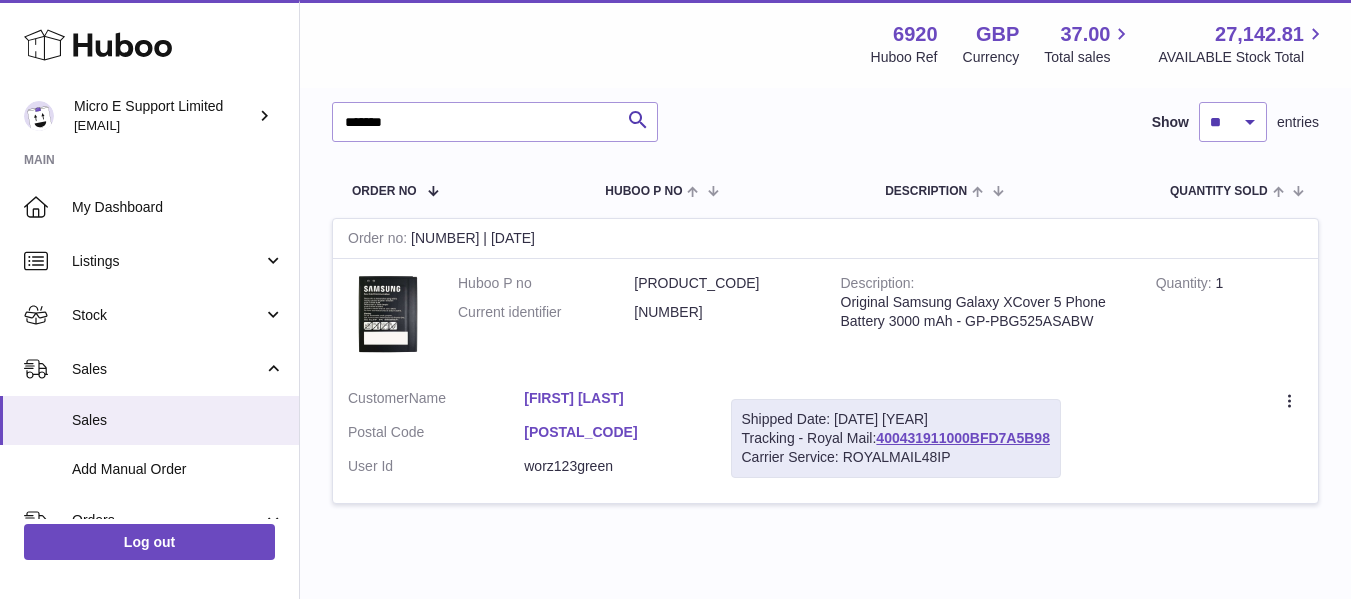 scroll, scrollTop: 0, scrollLeft: 0, axis: both 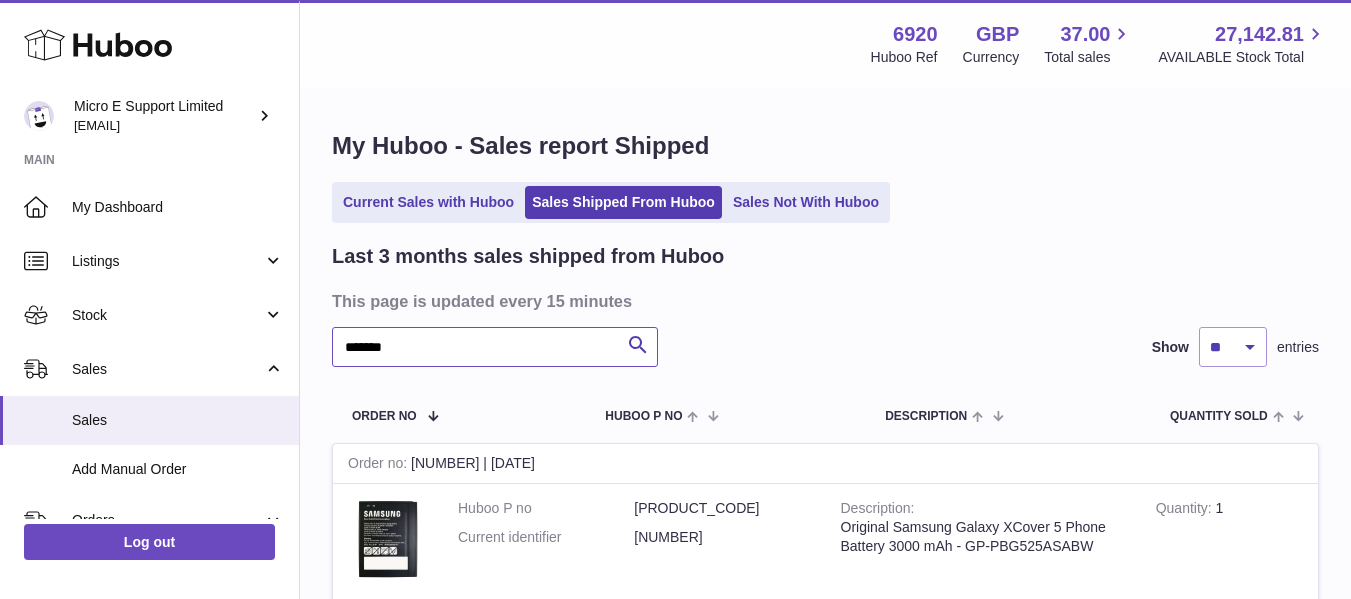 click on "*******" at bounding box center [495, 347] 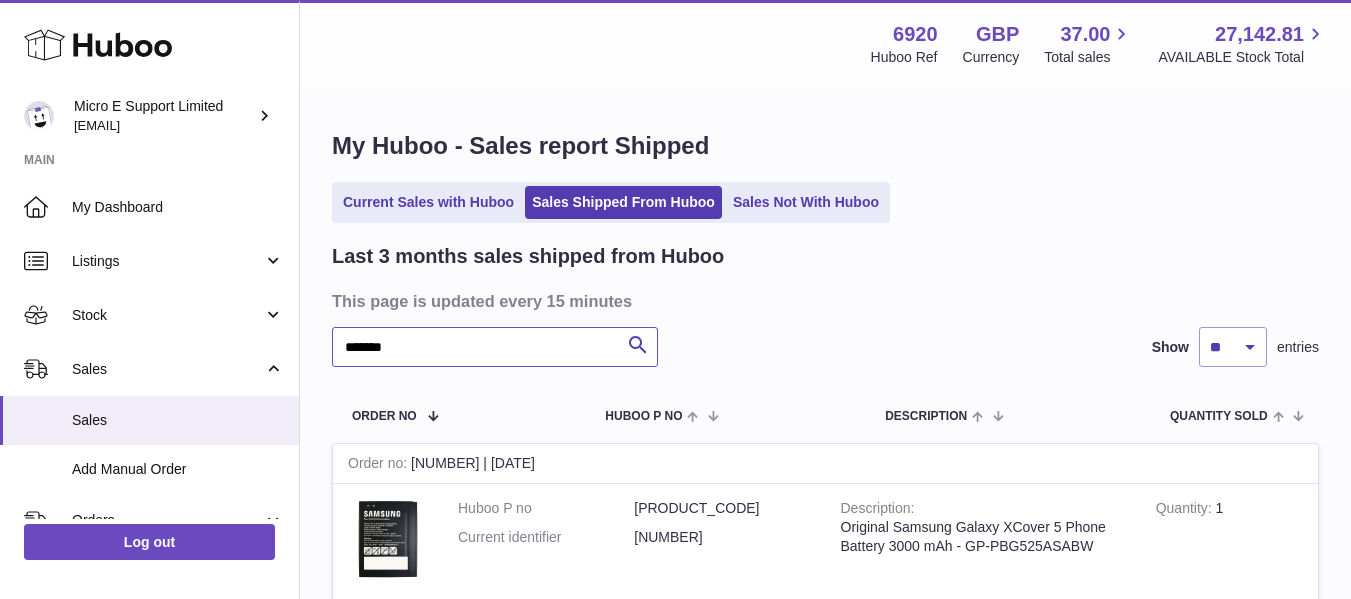 paste on "**********" 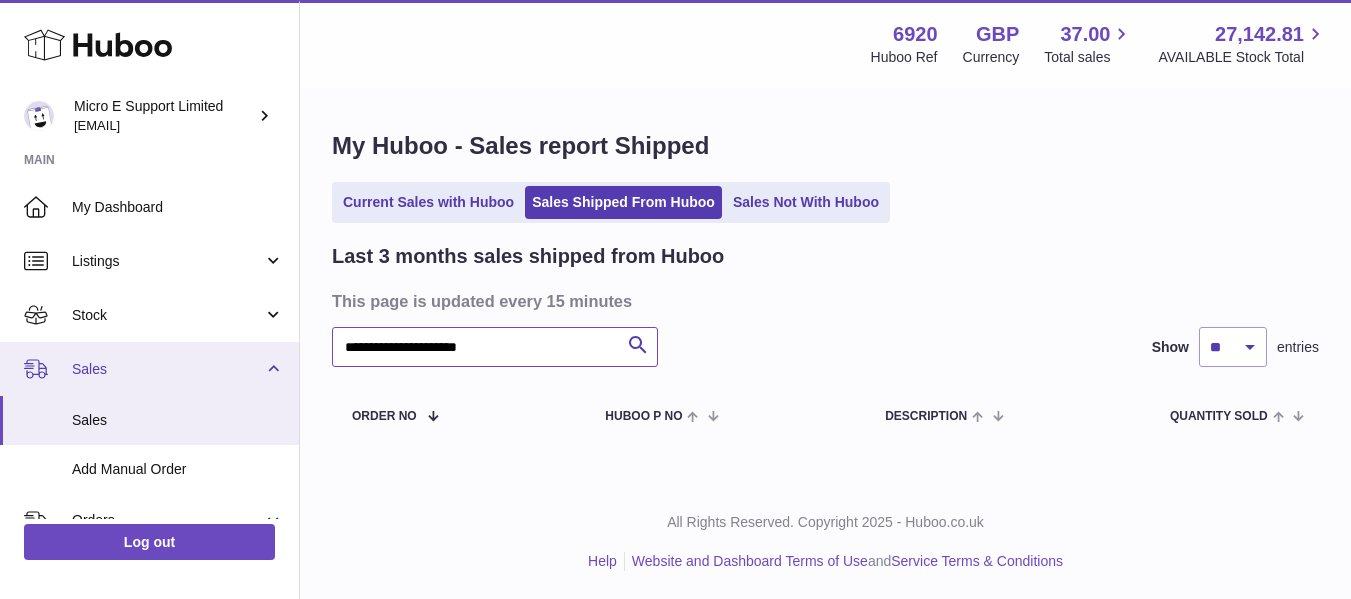 drag, startPoint x: 452, startPoint y: 345, endPoint x: 273, endPoint y: 342, distance: 179.02513 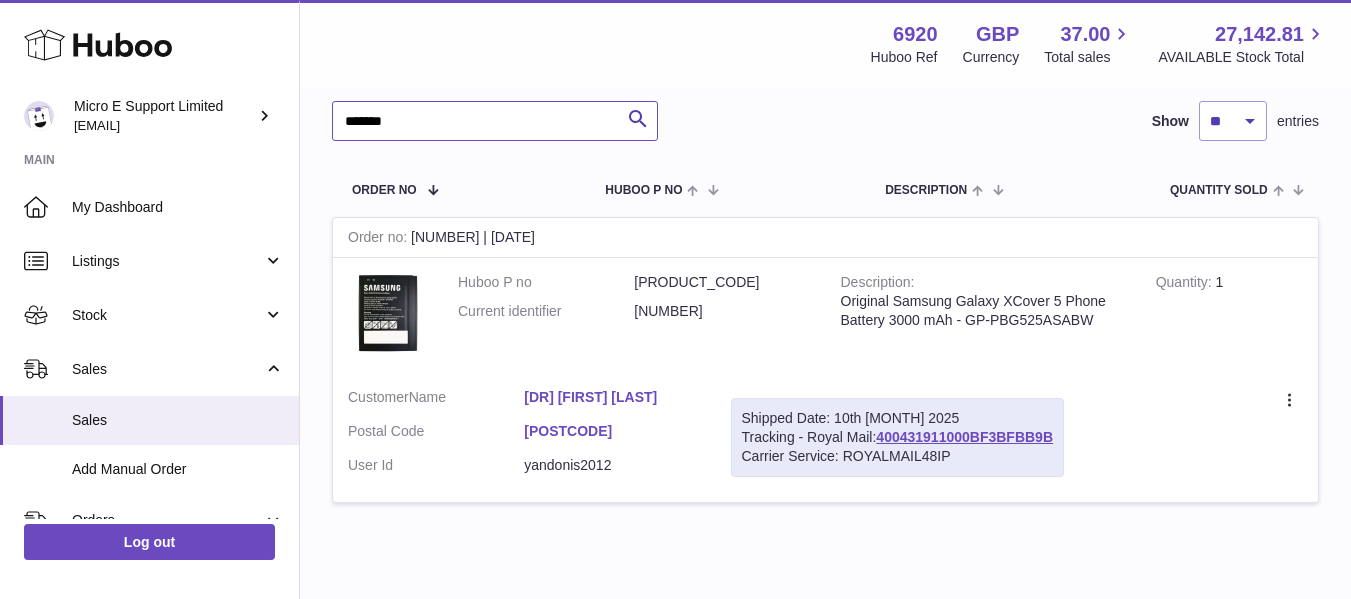 scroll, scrollTop: 300, scrollLeft: 0, axis: vertical 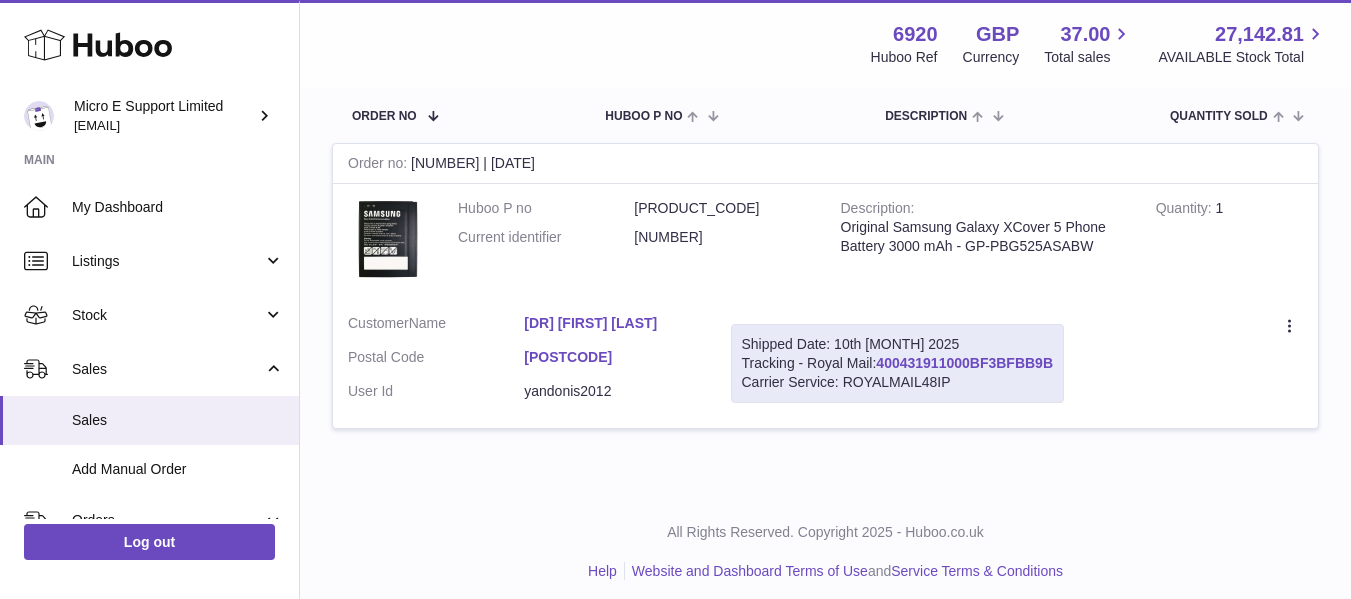 type on "*******" 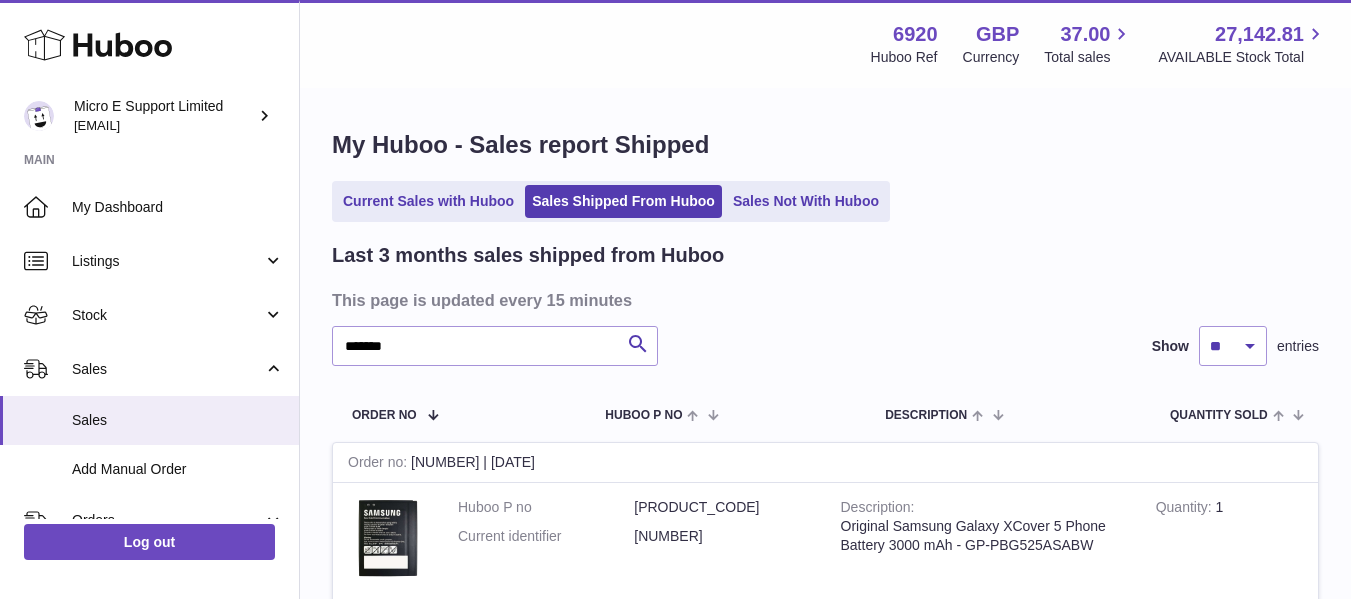 scroll, scrollTop: 0, scrollLeft: 0, axis: both 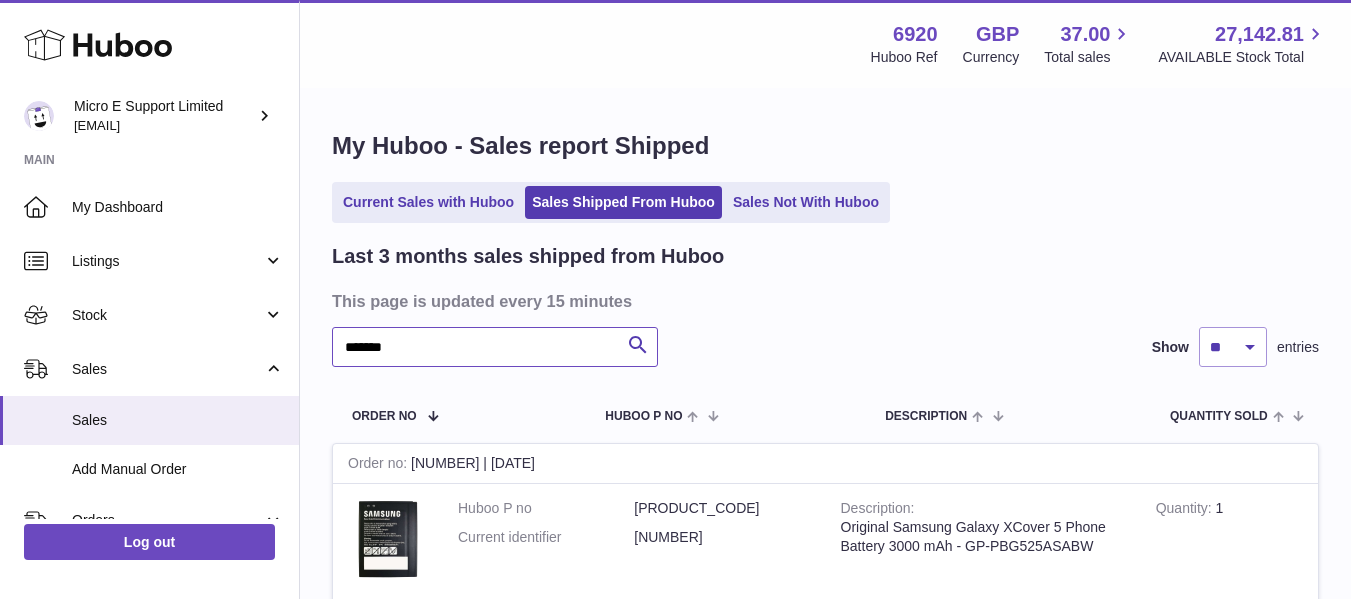 click on "*******" at bounding box center (495, 347) 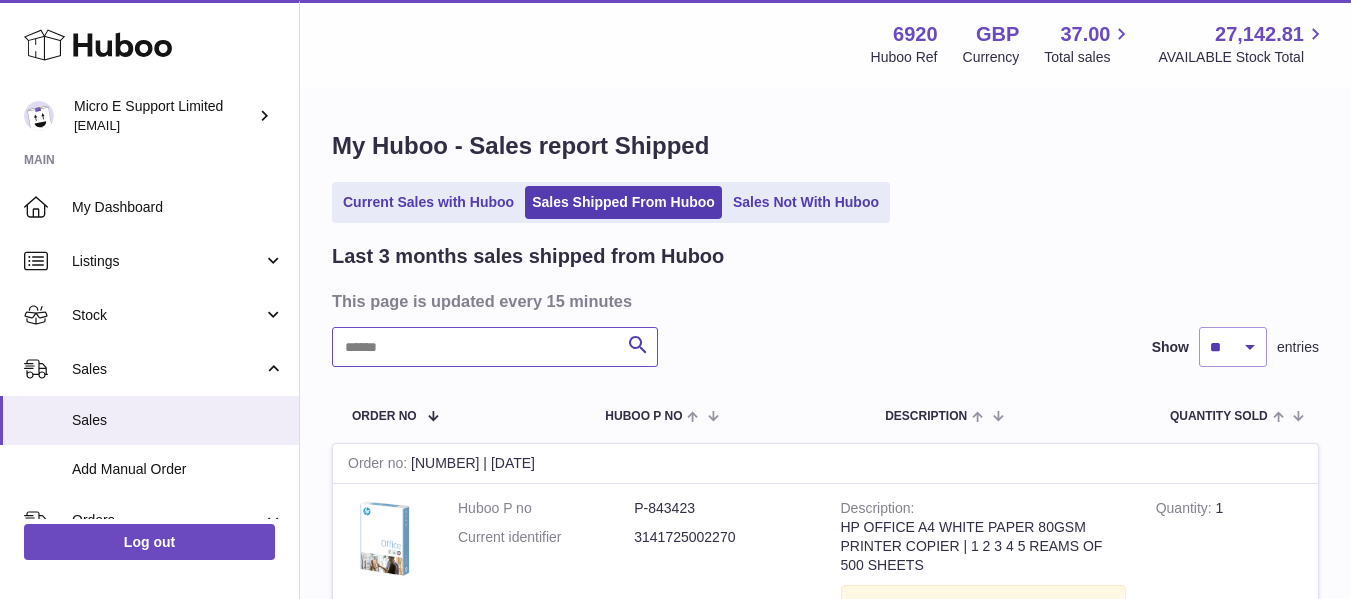 type 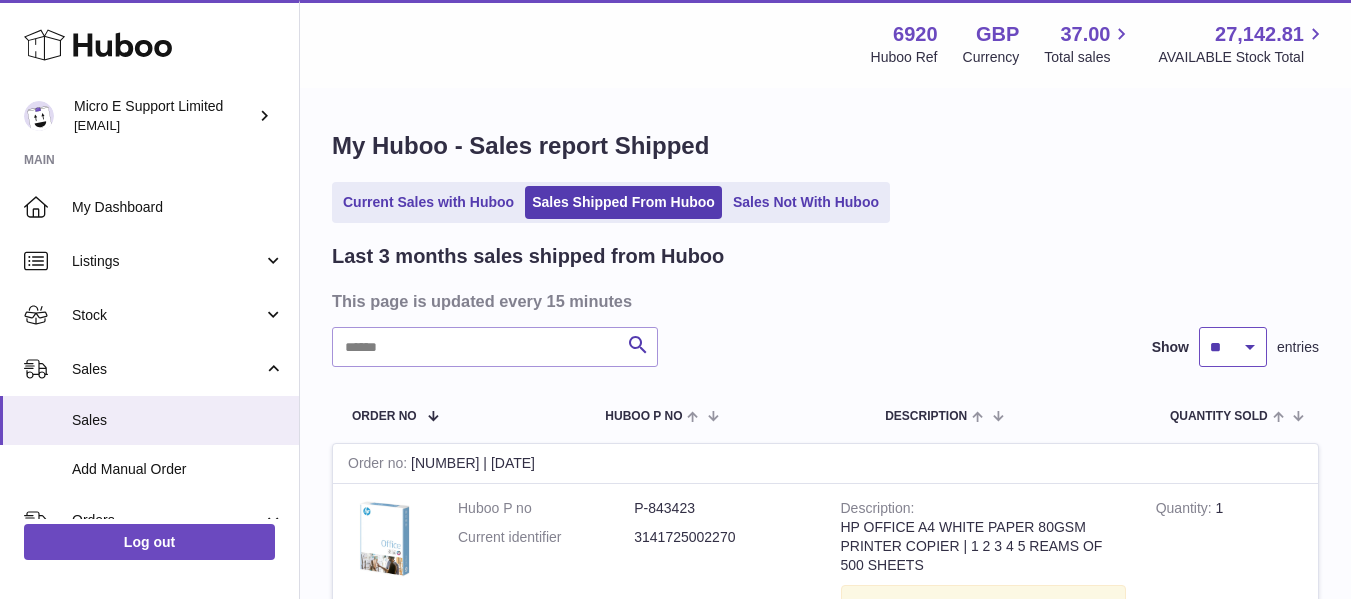 click on "** ** **" at bounding box center [1233, 347] 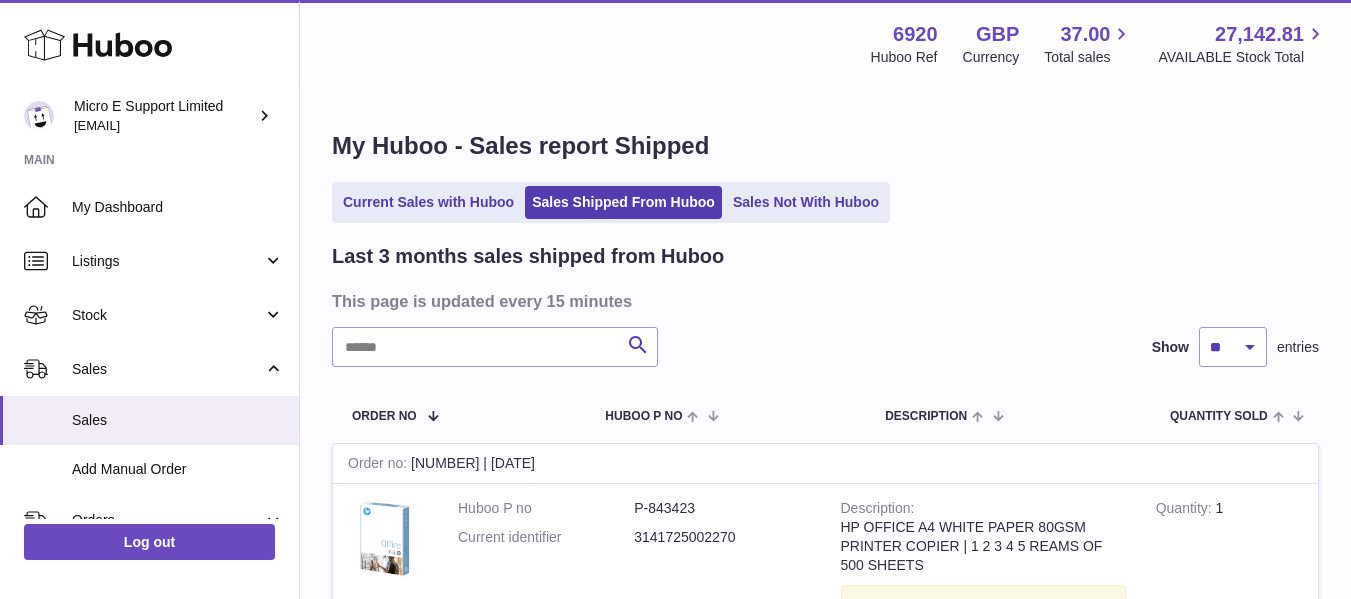 click on "This page is updated every 15 minutes" at bounding box center (823, 301) 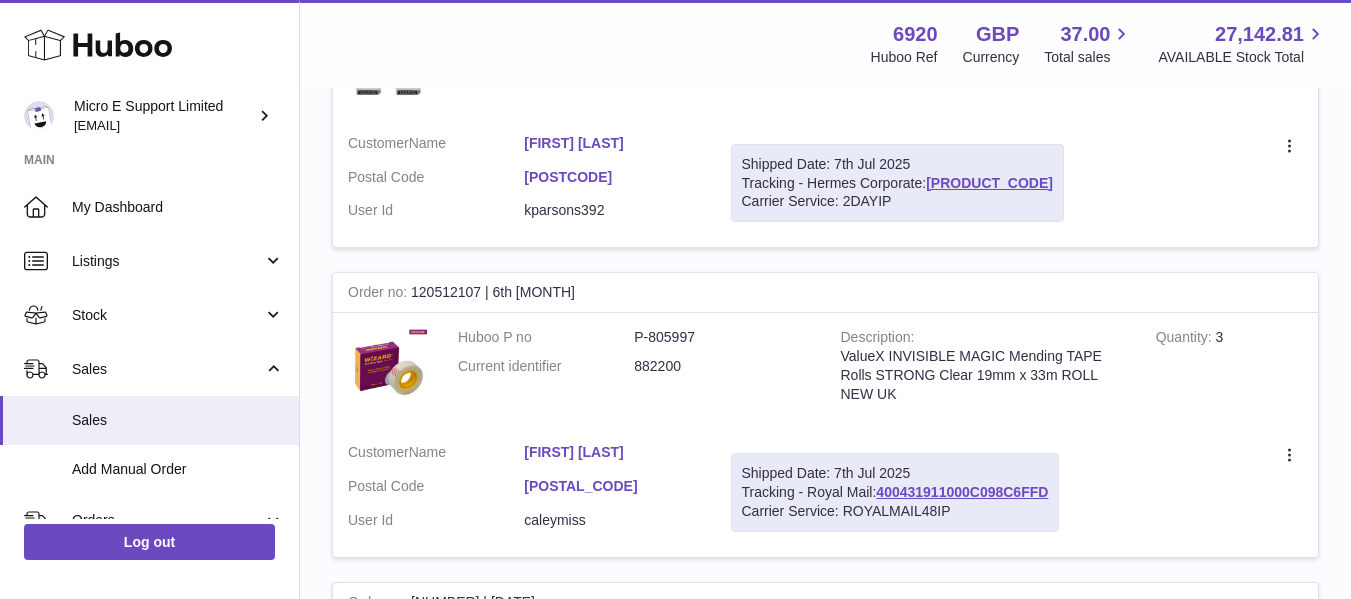 scroll, scrollTop: 15917, scrollLeft: 0, axis: vertical 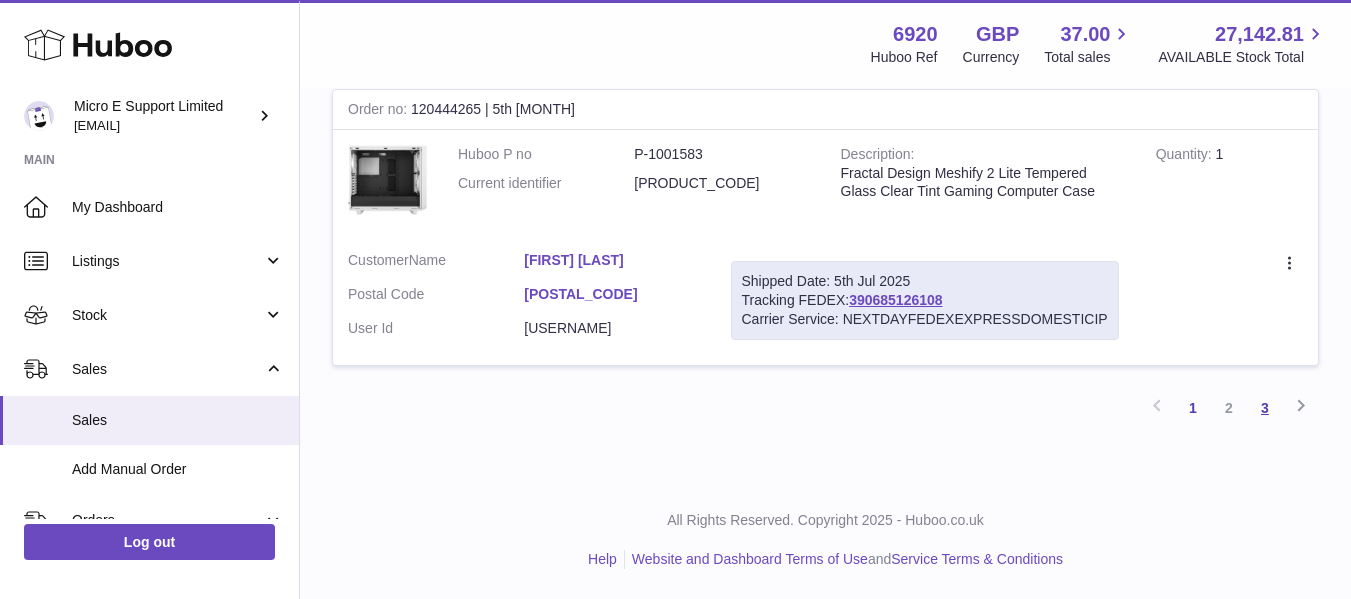 click on "3" at bounding box center (1265, 408) 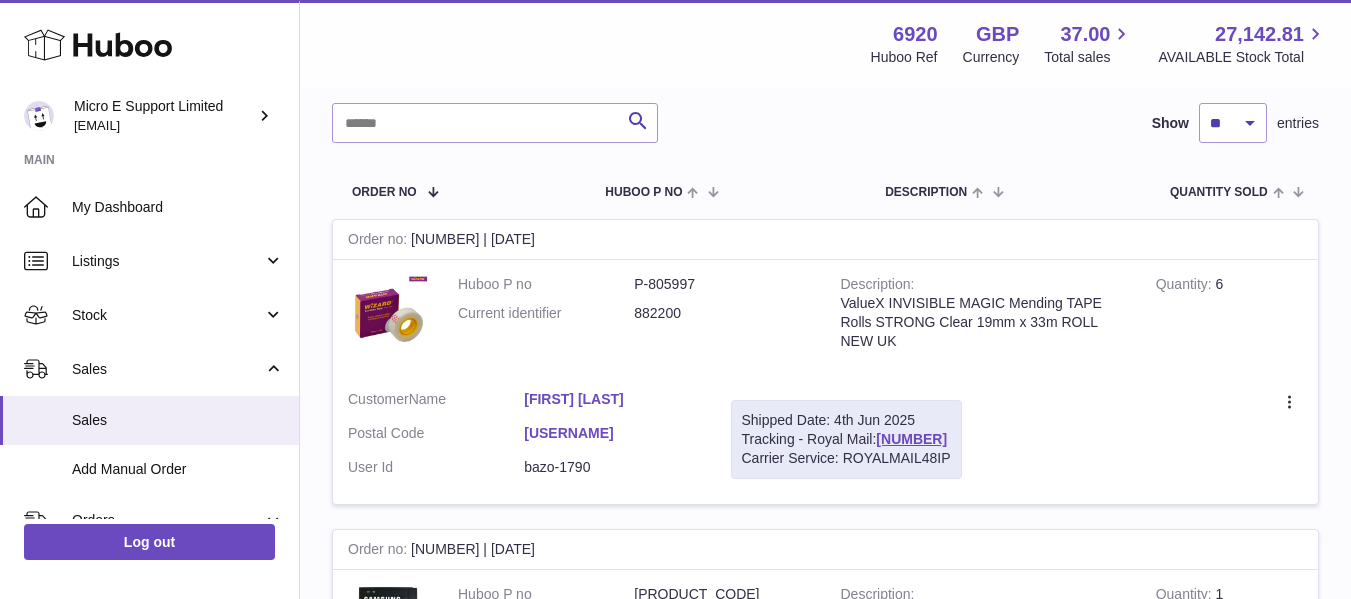 scroll, scrollTop: 290, scrollLeft: 0, axis: vertical 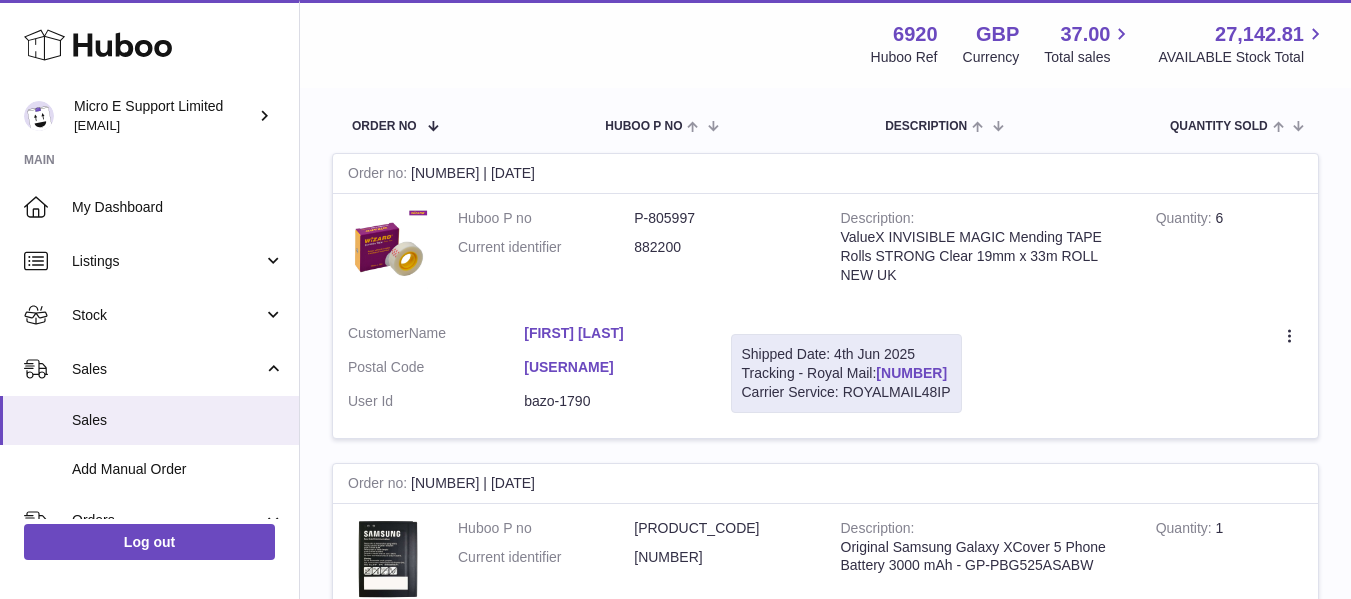 click on "[NUMBER]" at bounding box center [911, 373] 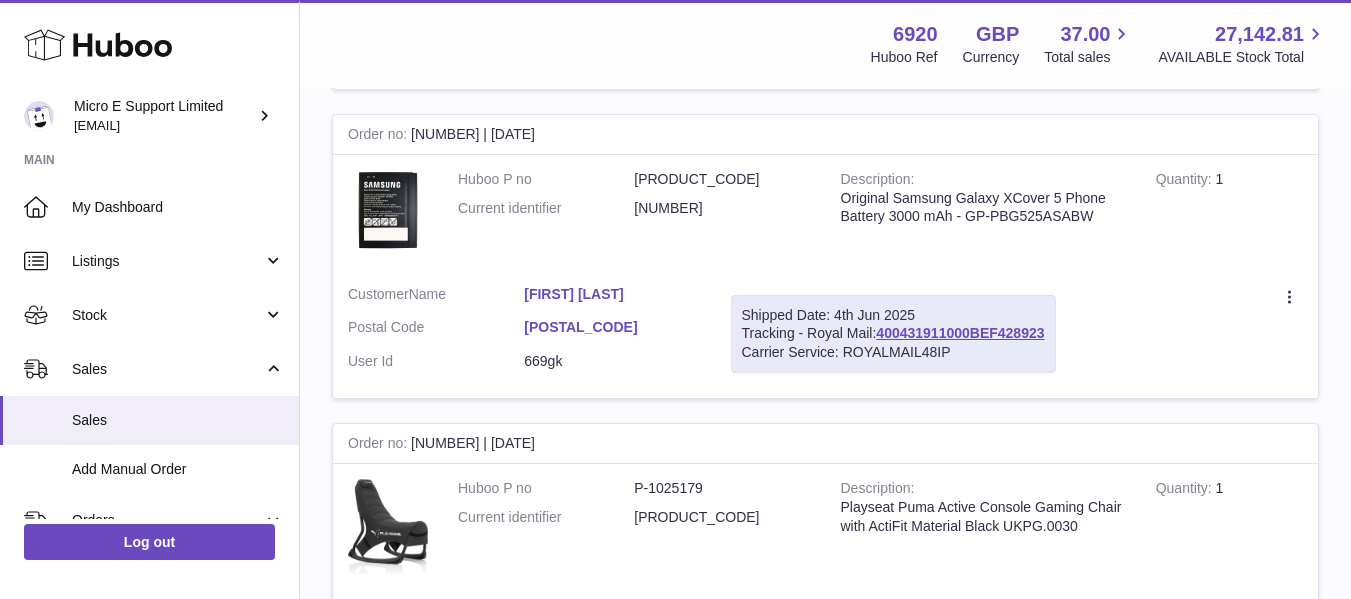 scroll, scrollTop: 690, scrollLeft: 0, axis: vertical 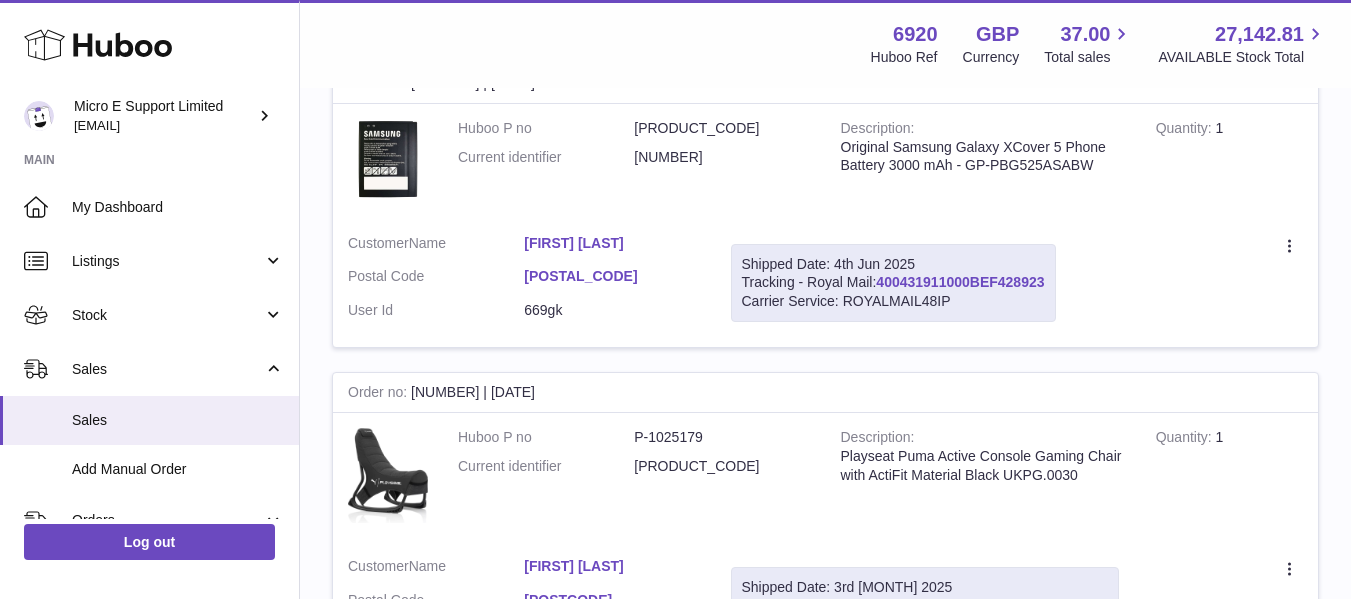 click on "400431911000BEF428923" at bounding box center (960, 282) 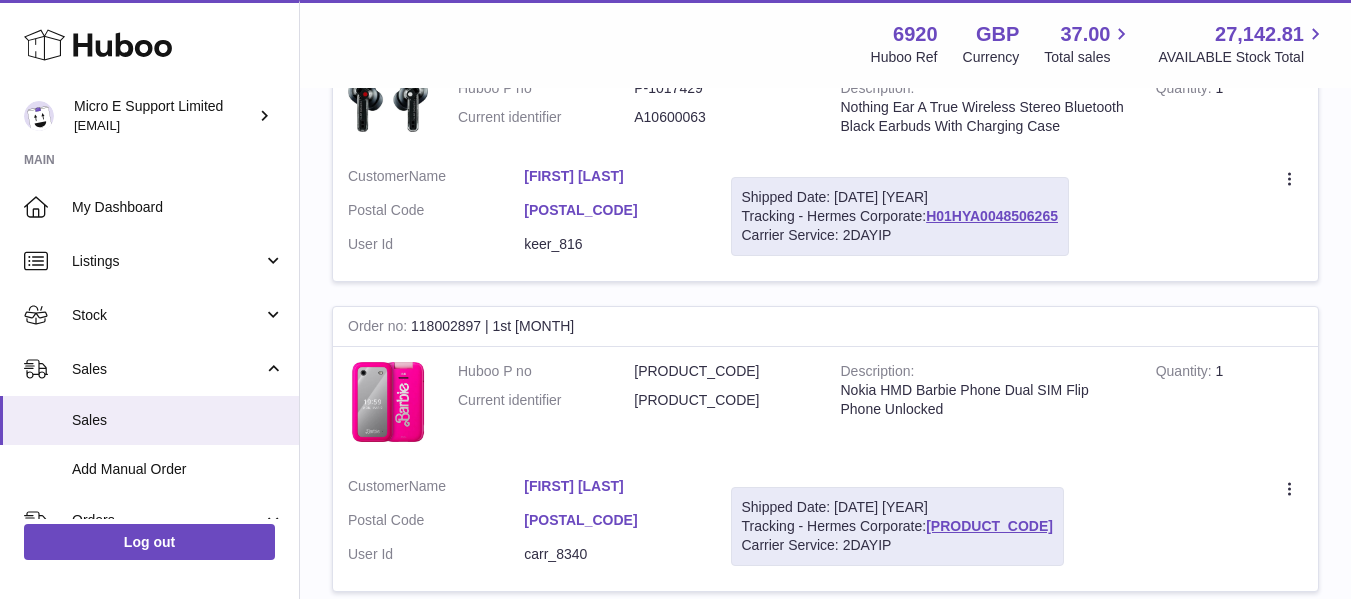 scroll, scrollTop: 1690, scrollLeft: 0, axis: vertical 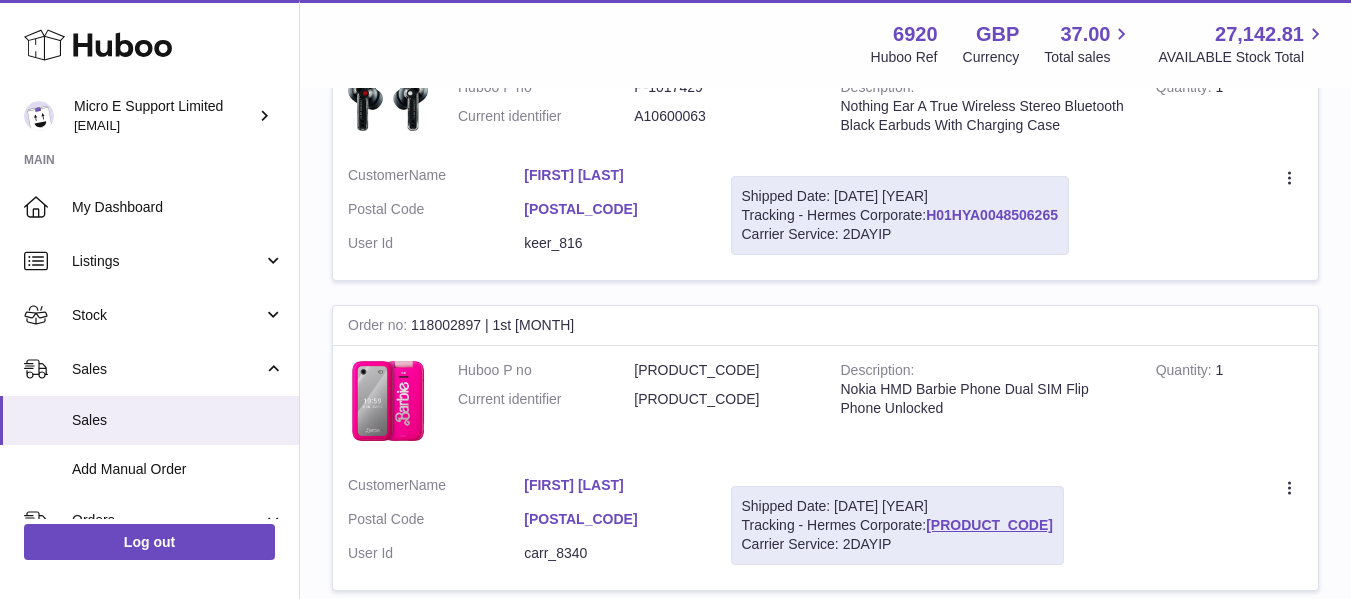 click on "H01HYA0048506265" at bounding box center (992, 215) 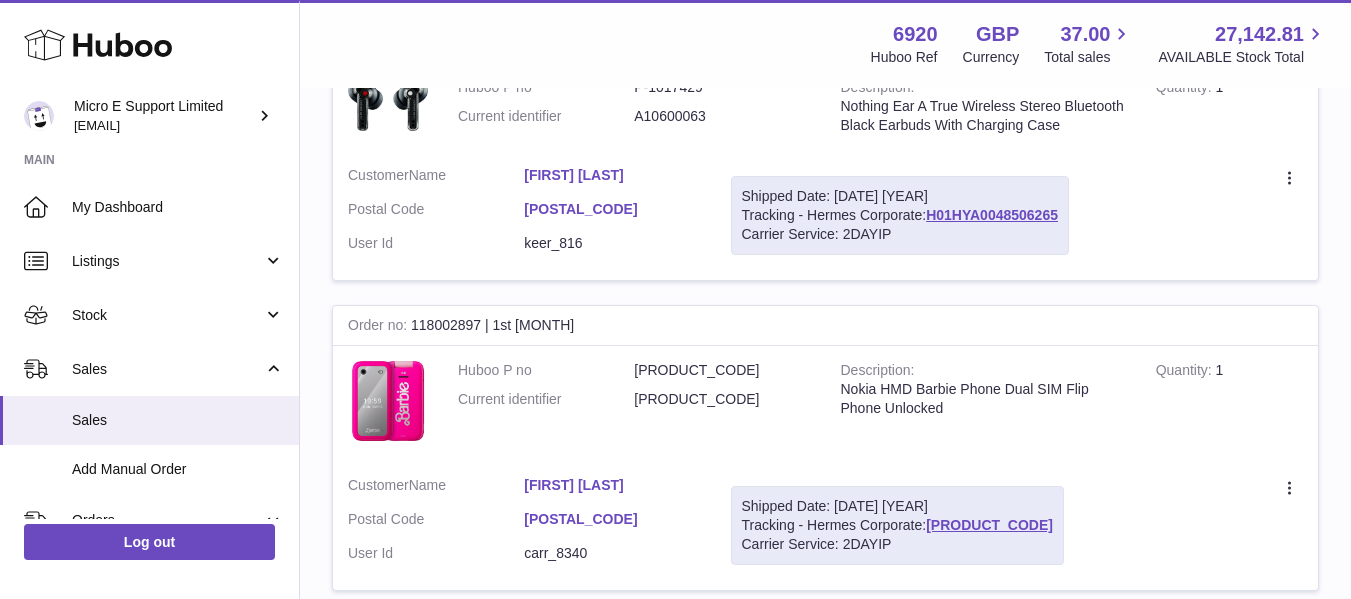 scroll, scrollTop: 2214, scrollLeft: 0, axis: vertical 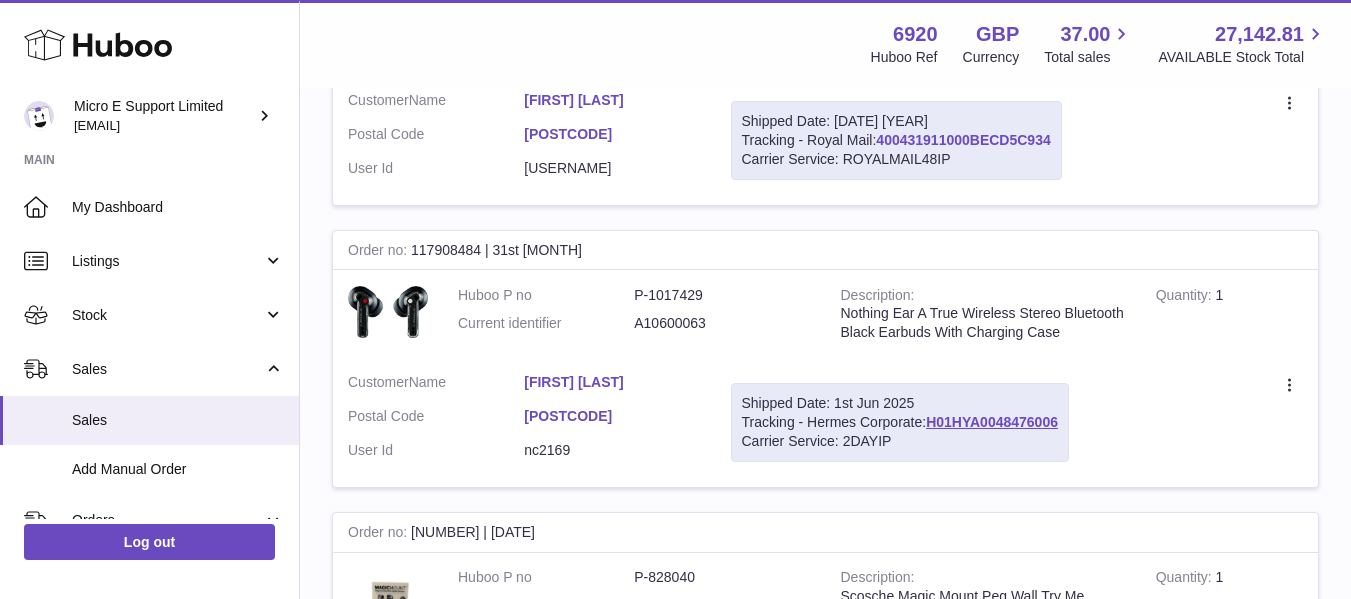 click on "400431911000BECD5C934" at bounding box center [963, 140] 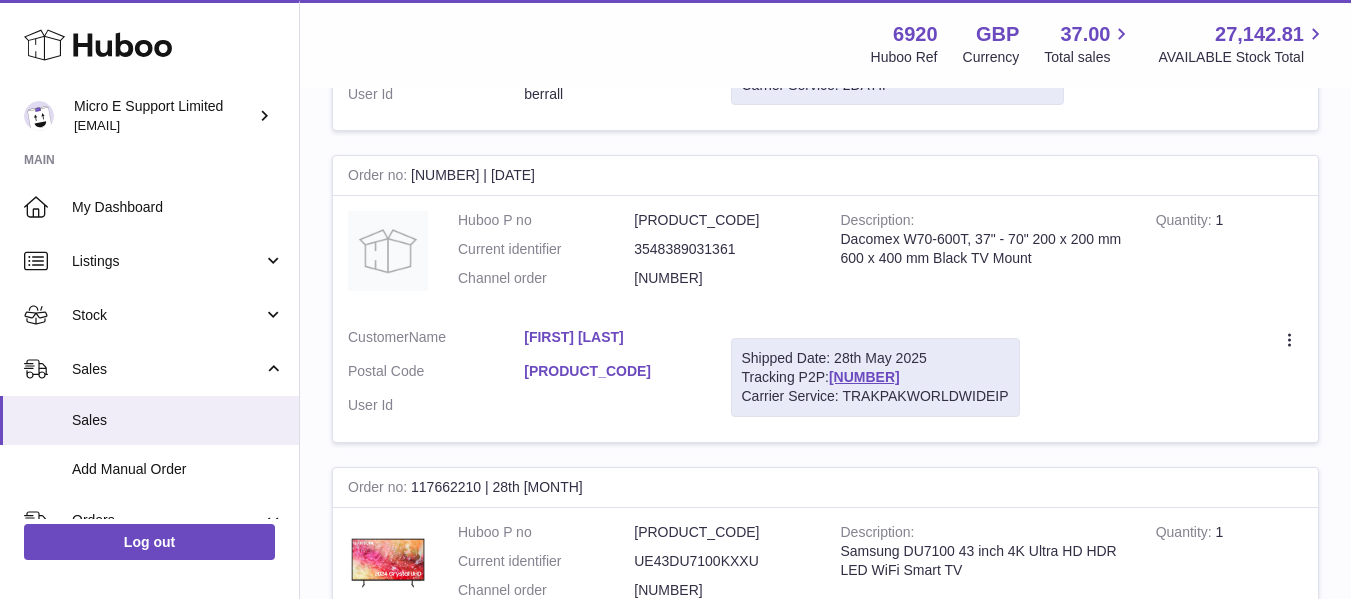 scroll, scrollTop: 5214, scrollLeft: 0, axis: vertical 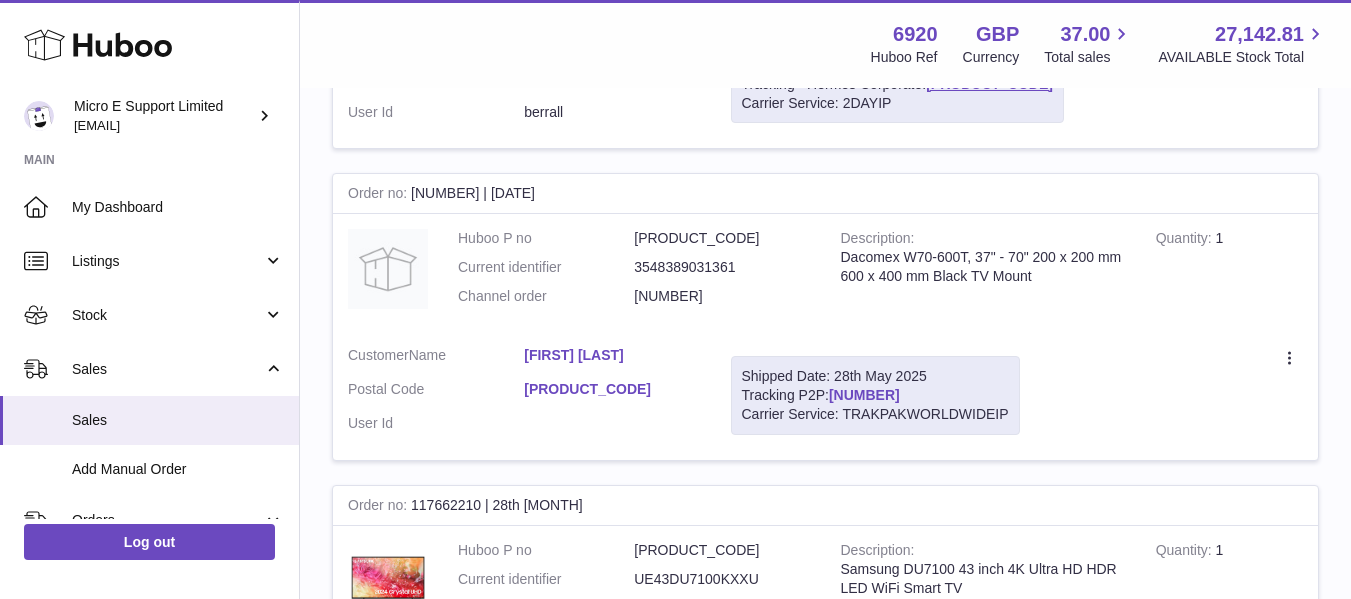 click on "[NUMBER]" at bounding box center [864, 395] 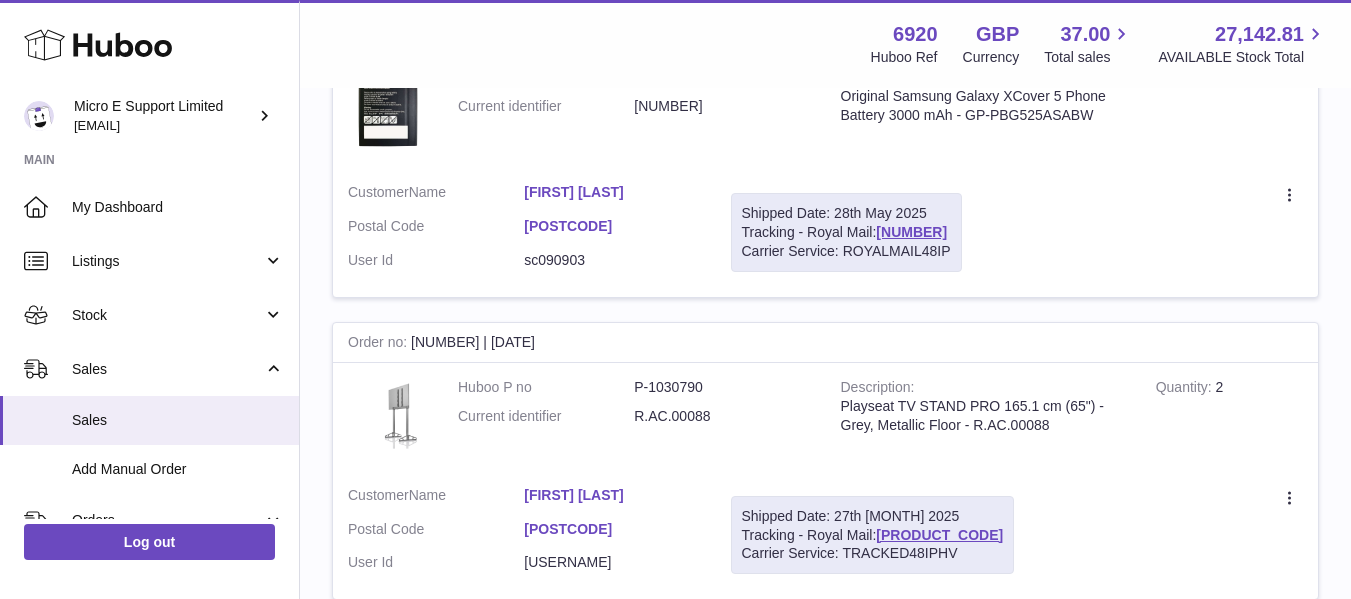 scroll, scrollTop: 6914, scrollLeft: 0, axis: vertical 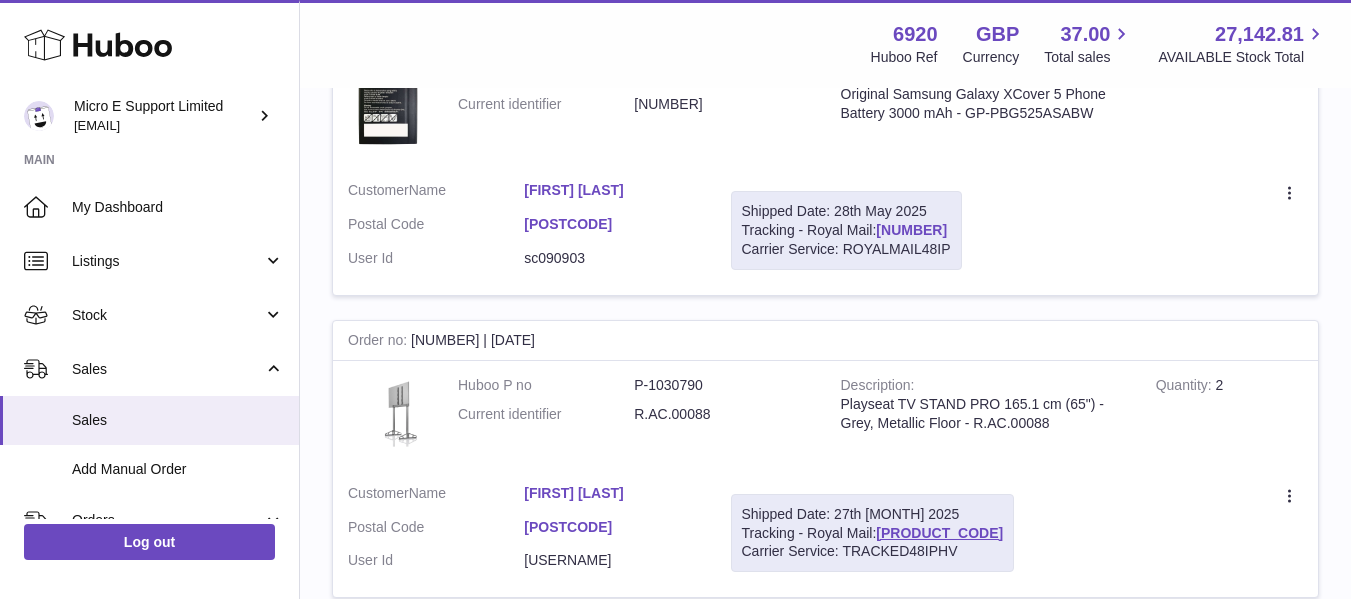 click on "[NUMBER]" at bounding box center (911, 230) 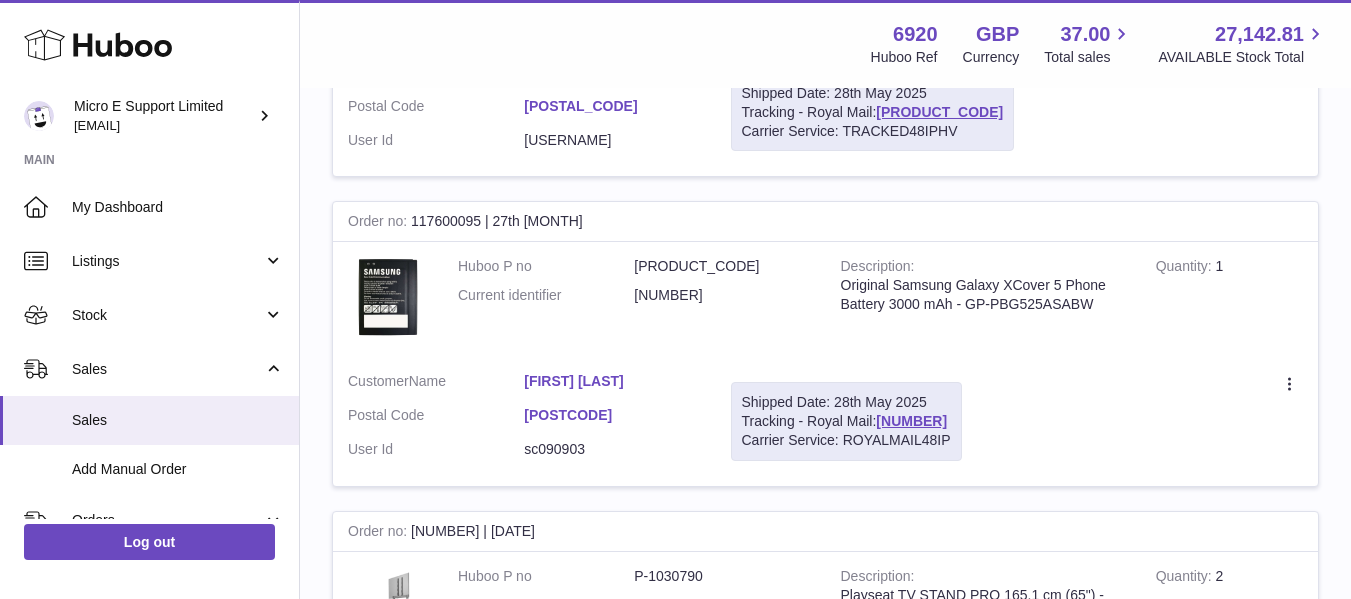 scroll, scrollTop: 6714, scrollLeft: 0, axis: vertical 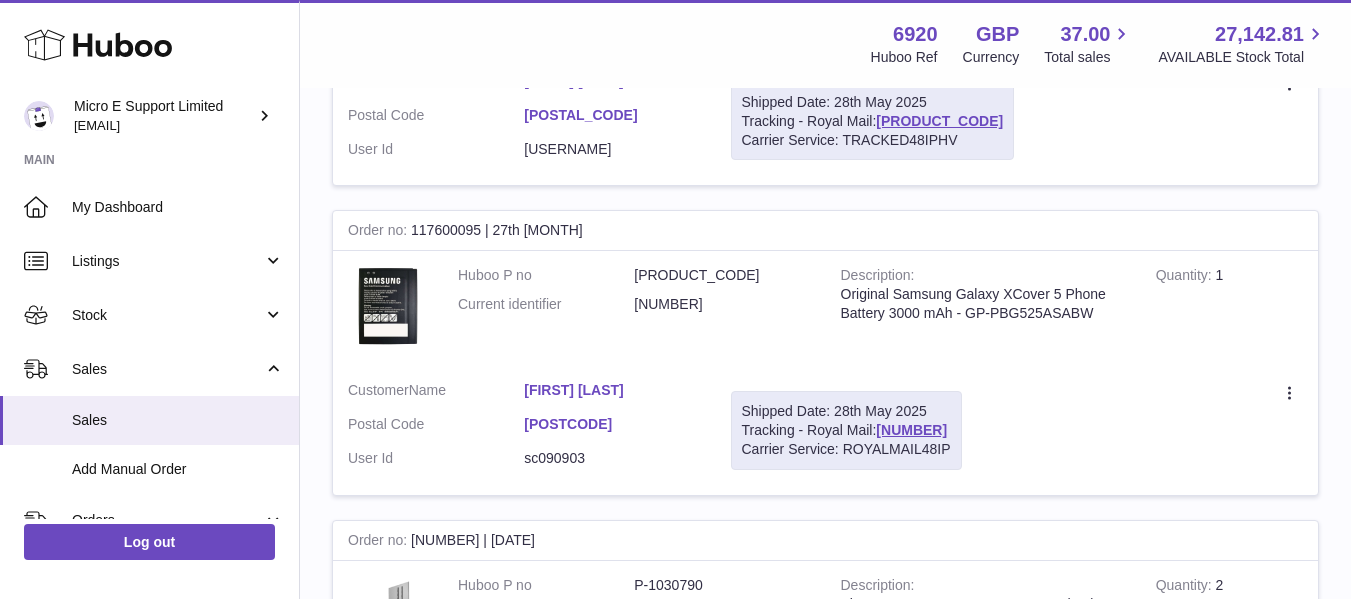 click on "[PRODUCT_CODE]" at bounding box center [722, 275] 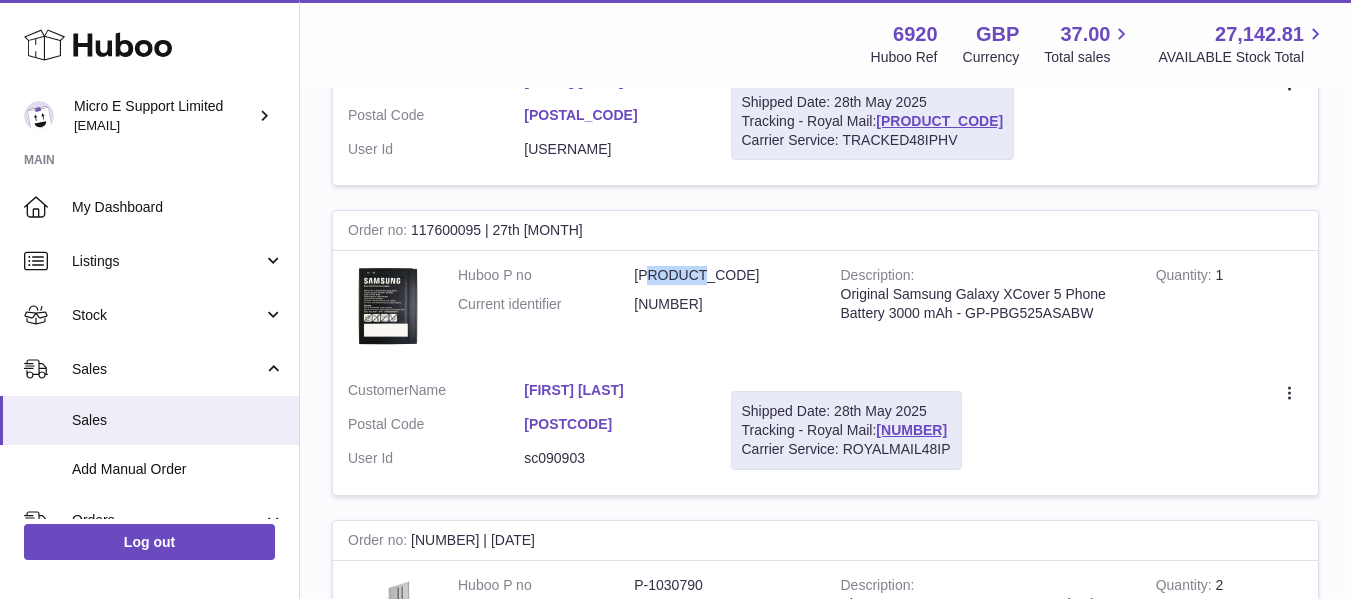 click on "[PRODUCT_CODE]" at bounding box center (722, 275) 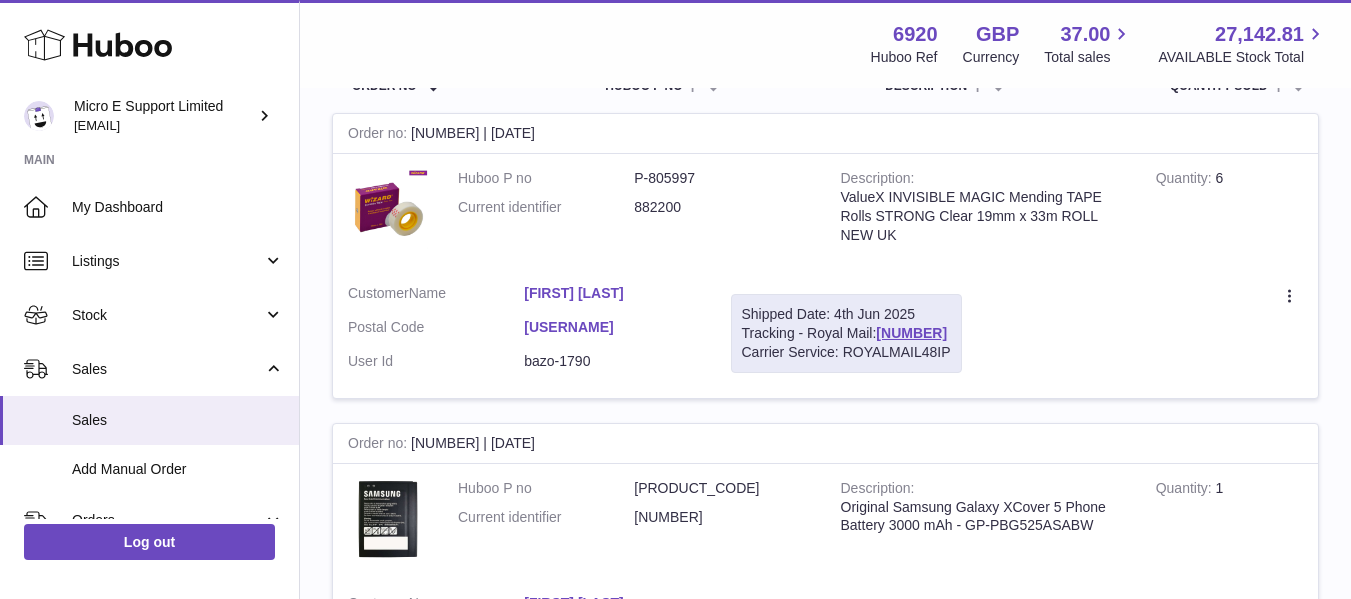 scroll, scrollTop: 0, scrollLeft: 0, axis: both 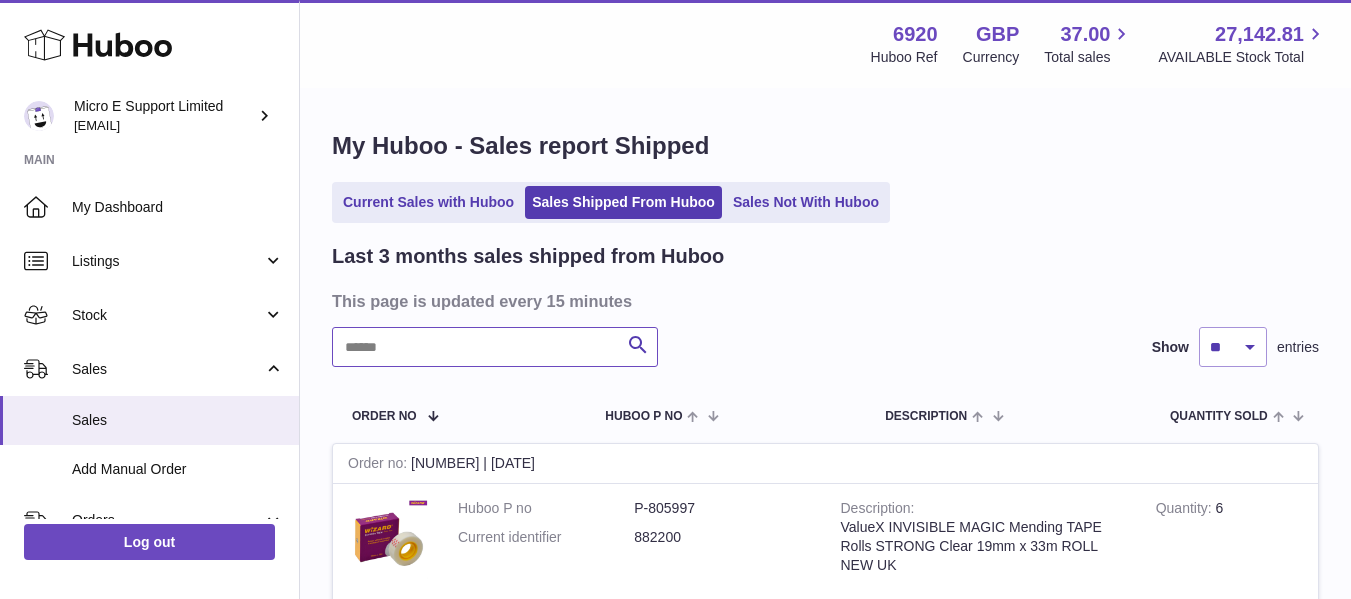 click at bounding box center [495, 347] 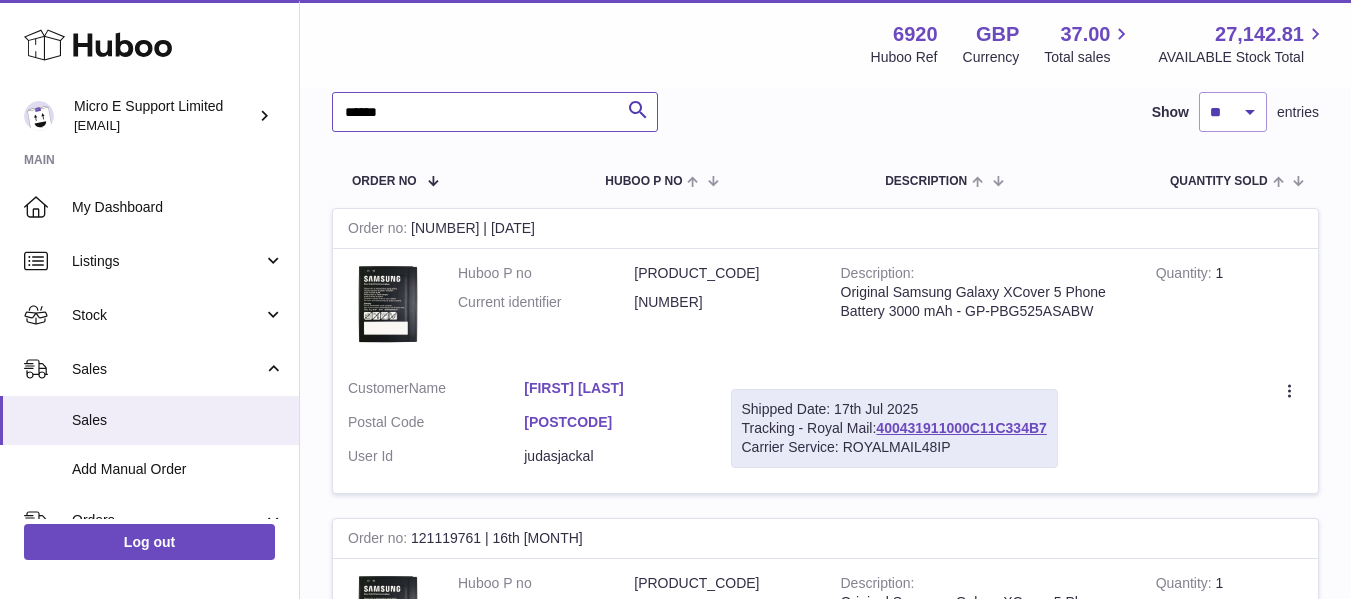 scroll, scrollTop: 400, scrollLeft: 0, axis: vertical 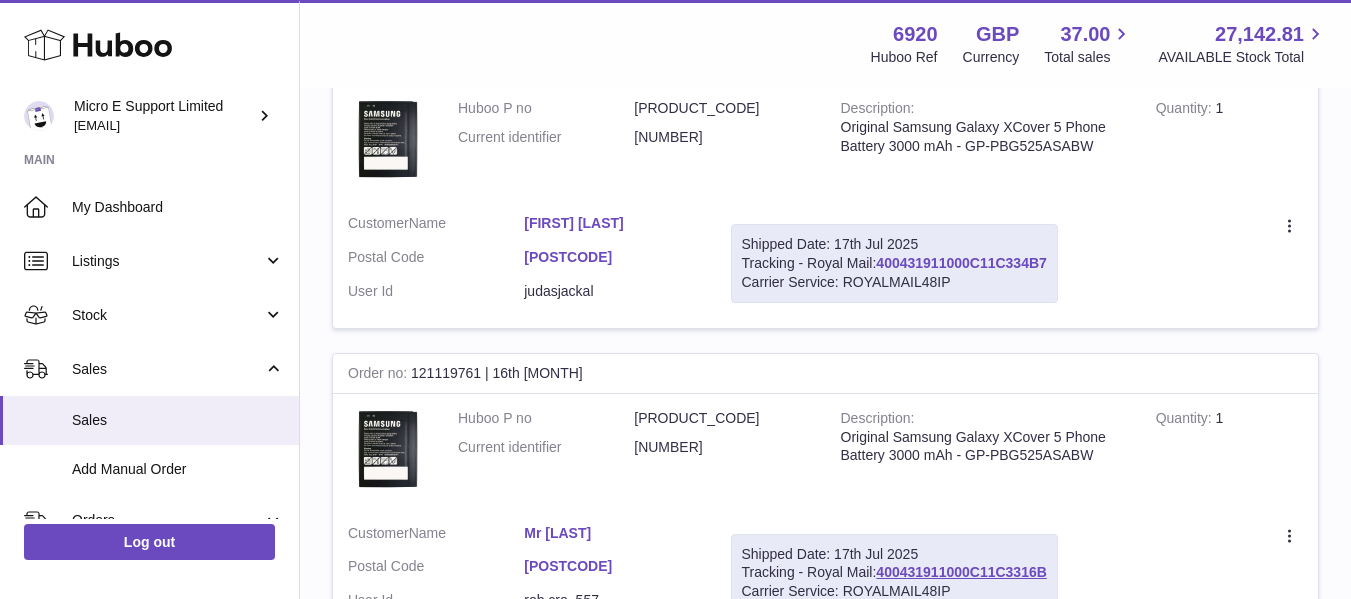 type on "******" 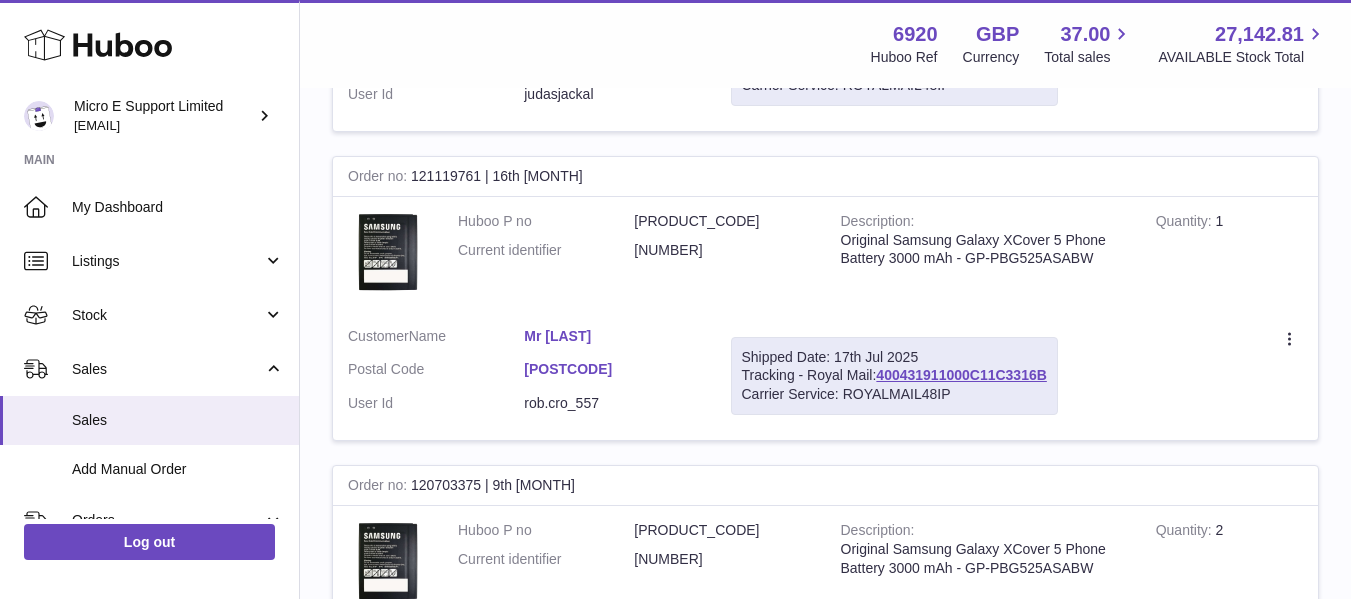 scroll, scrollTop: 600, scrollLeft: 0, axis: vertical 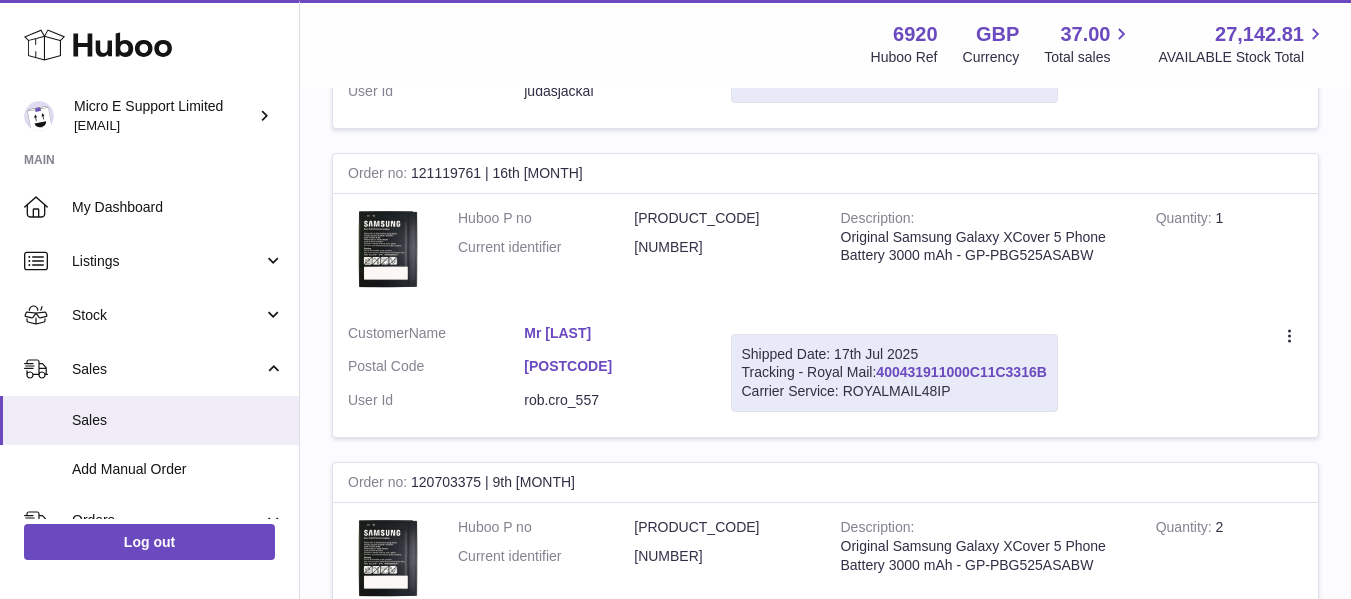 click on "400431911000C11C3316B" at bounding box center (961, 372) 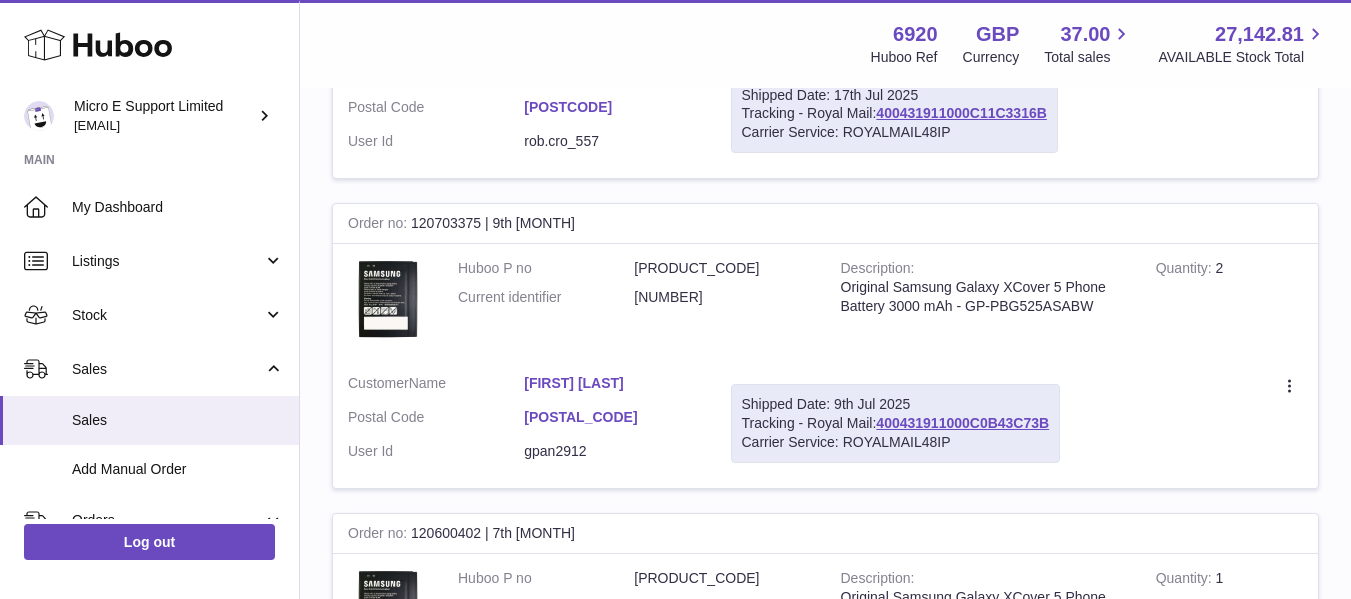 scroll, scrollTop: 900, scrollLeft: 0, axis: vertical 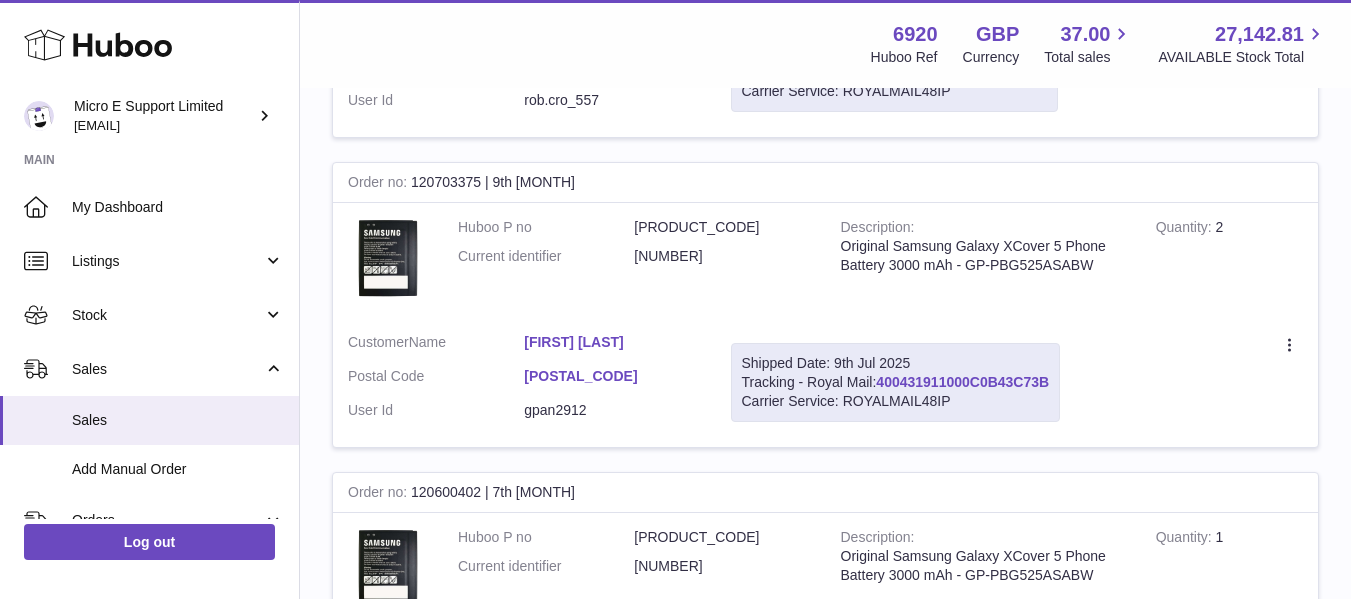 click on "400431911000C0B43C73B" at bounding box center (962, 382) 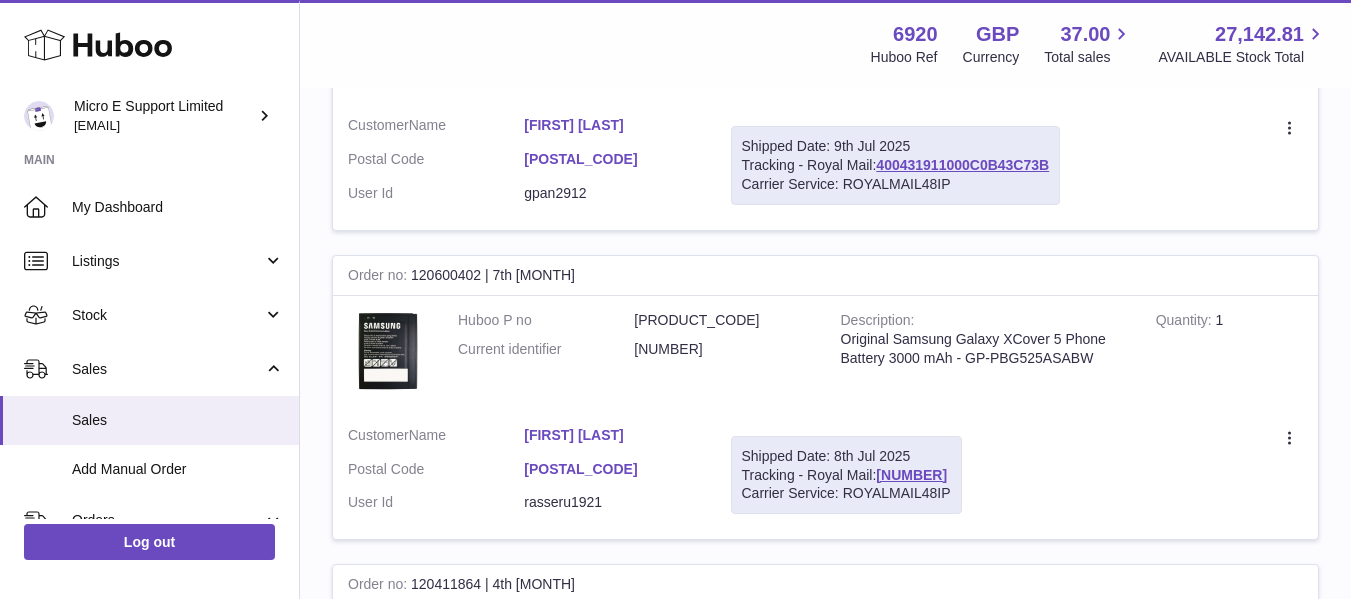 scroll, scrollTop: 1200, scrollLeft: 0, axis: vertical 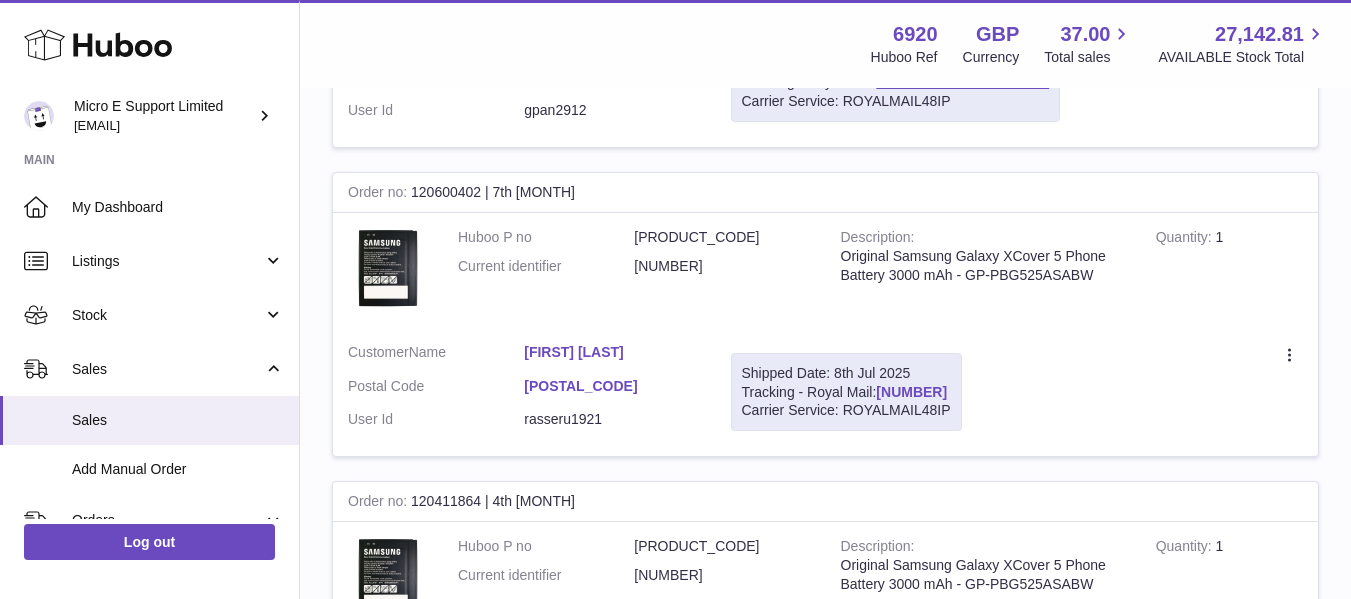 click on "[NUMBER]" at bounding box center (911, 392) 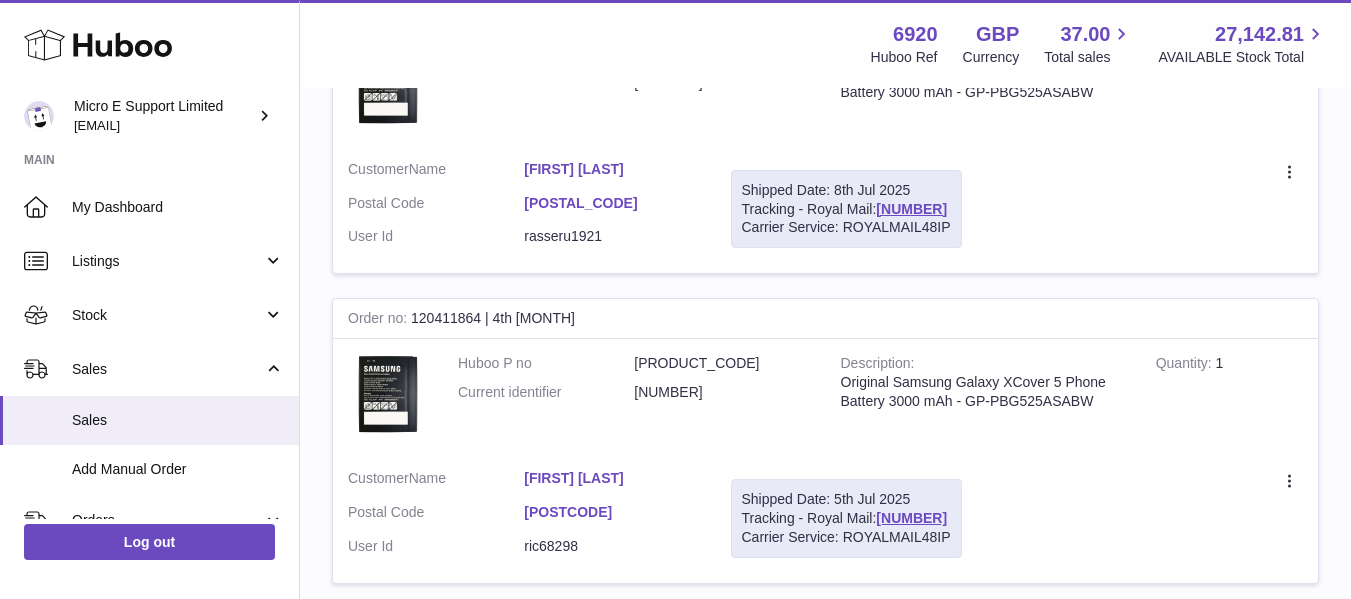 scroll, scrollTop: 1400, scrollLeft: 0, axis: vertical 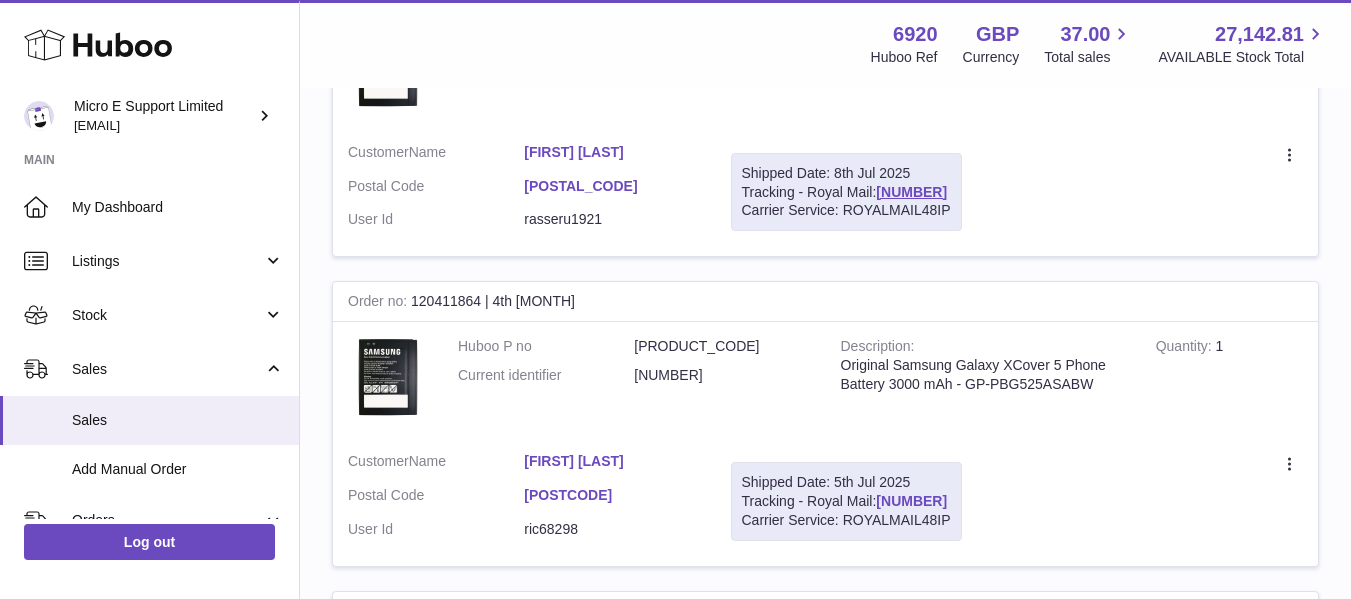 click on "[NUMBER]" at bounding box center (911, 501) 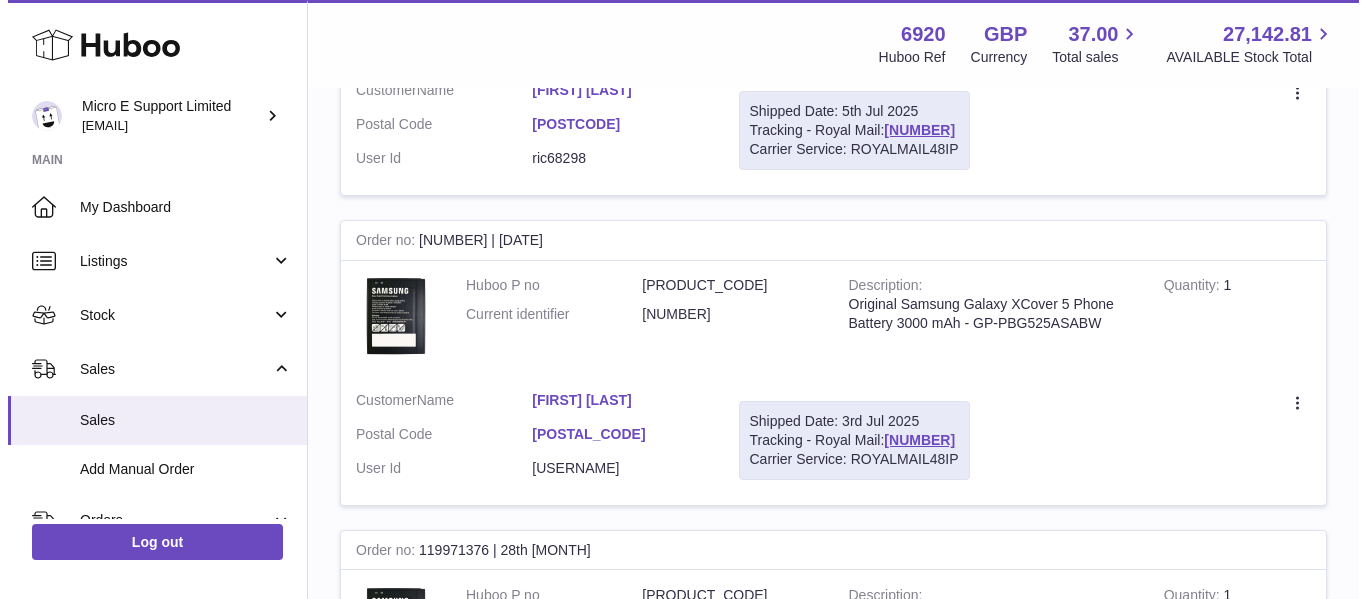 scroll, scrollTop: 1800, scrollLeft: 0, axis: vertical 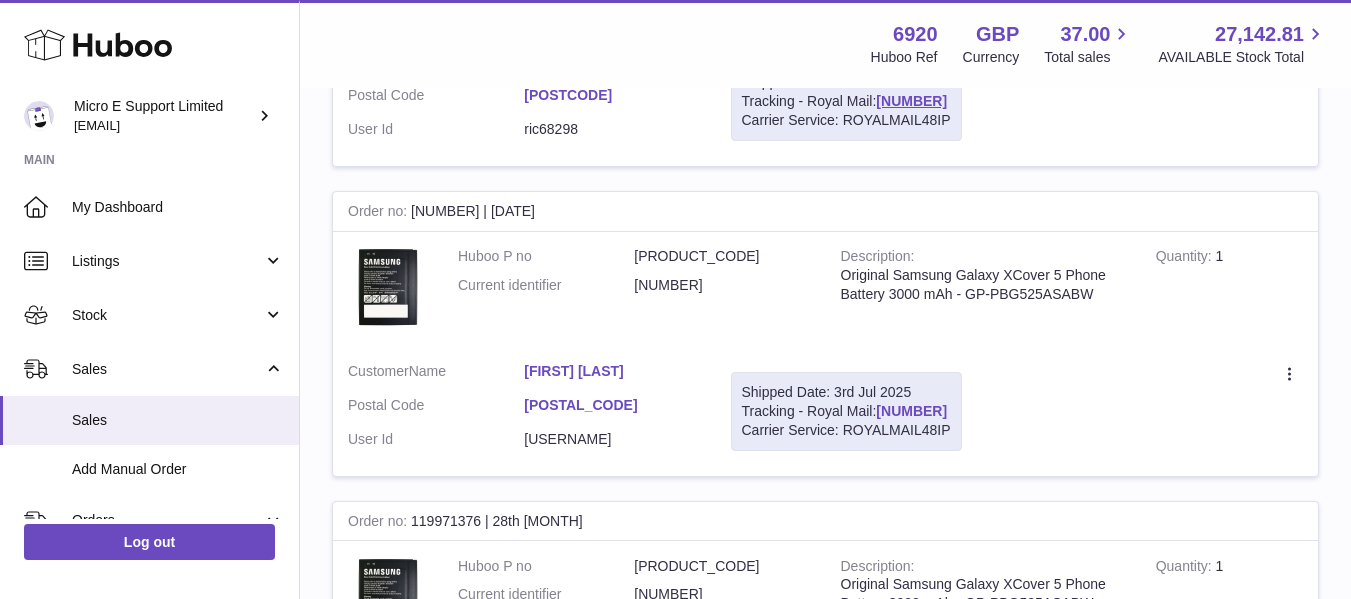 click on "[NUMBER]" at bounding box center (911, 411) 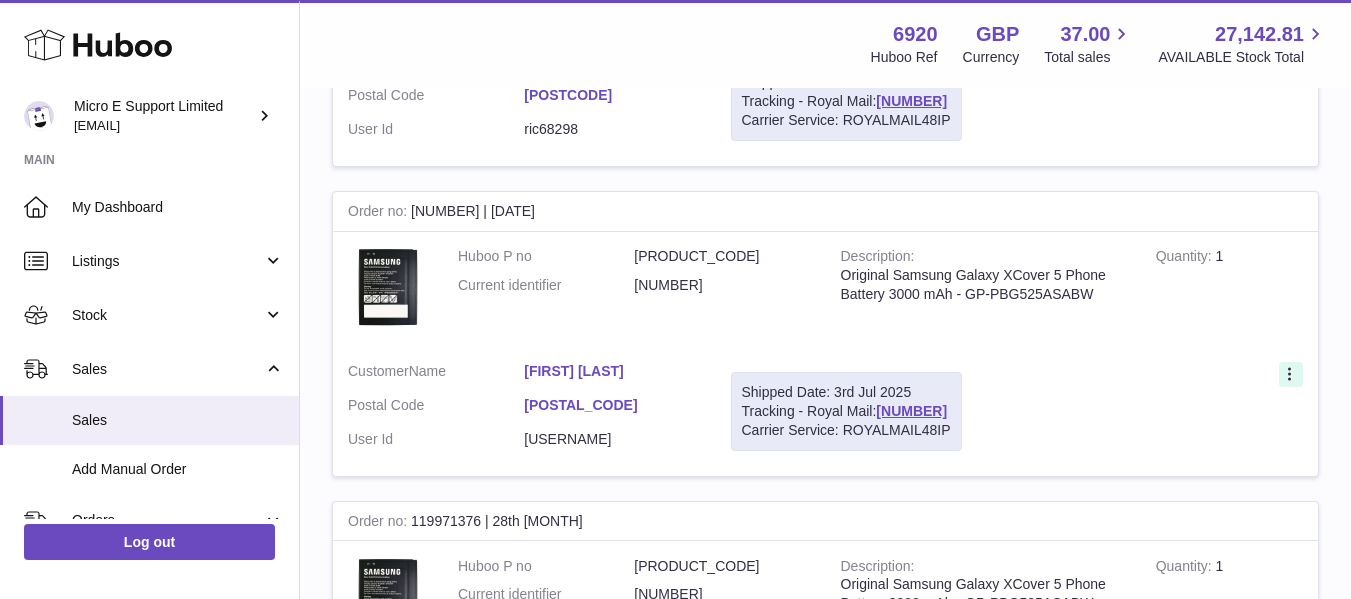 click 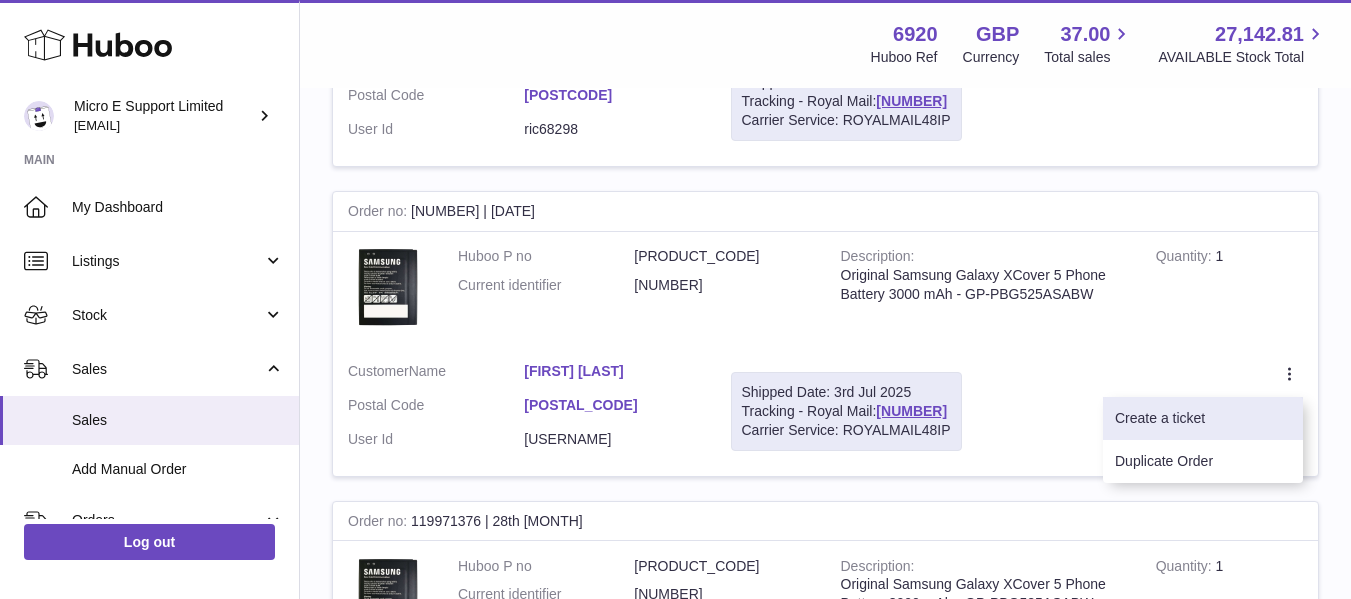 click on "Create a ticket" at bounding box center (1203, 418) 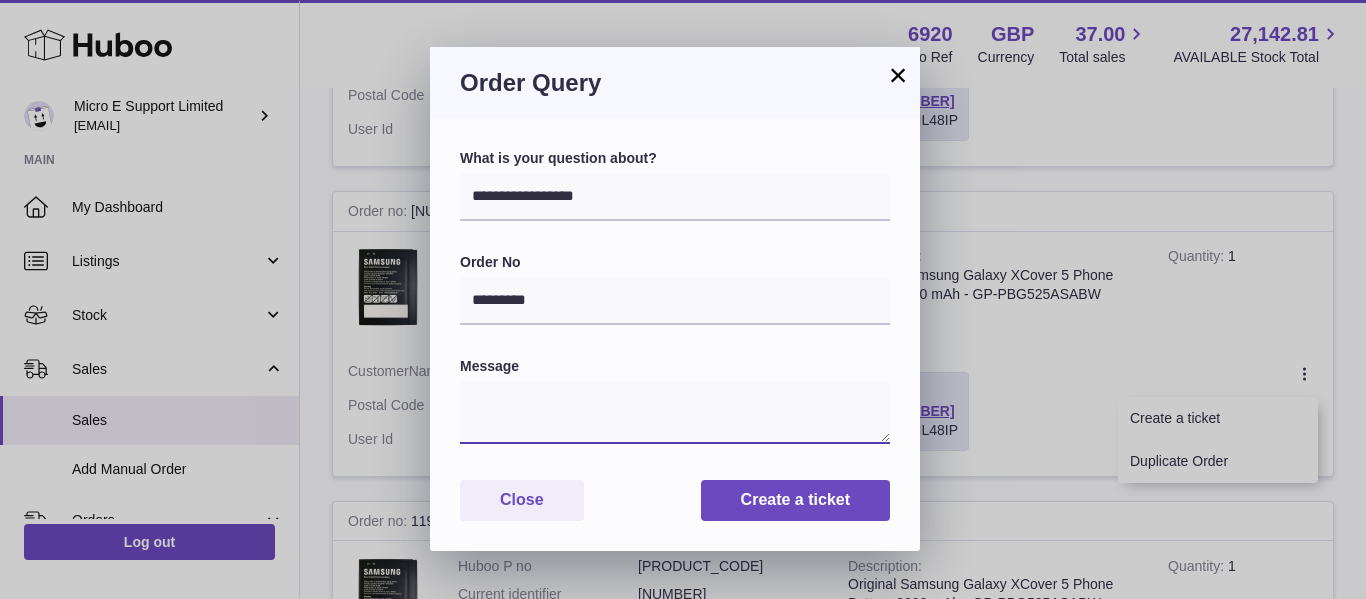 click at bounding box center [675, 412] 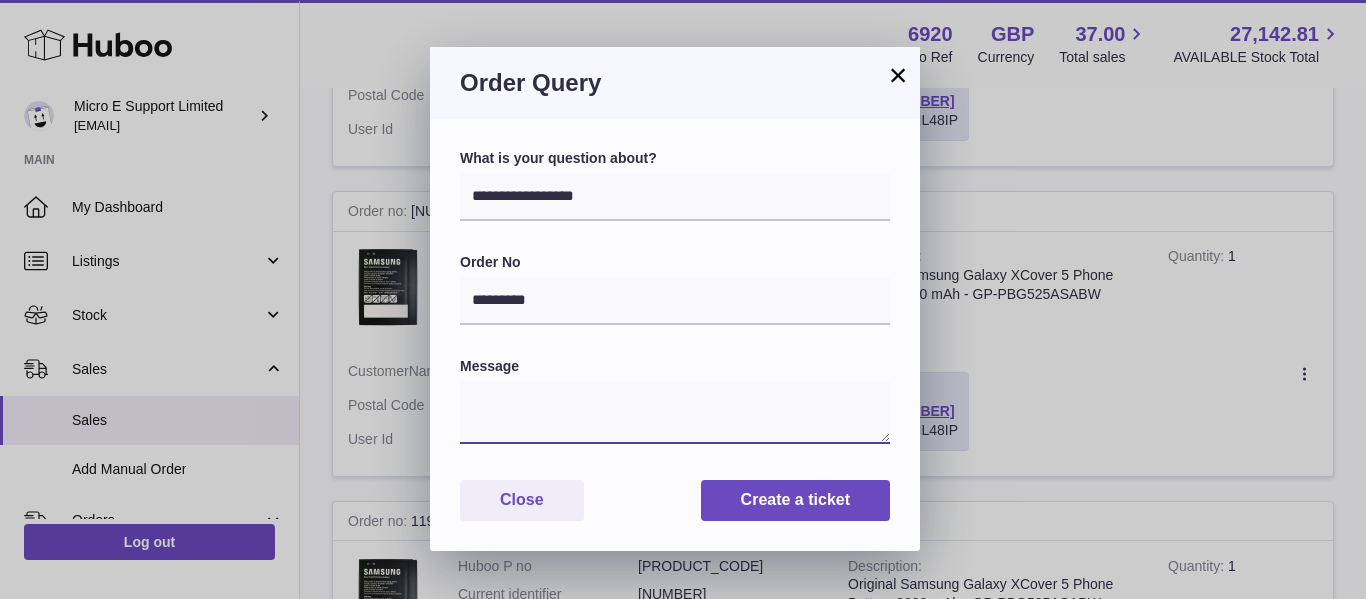 click at bounding box center (675, 412) 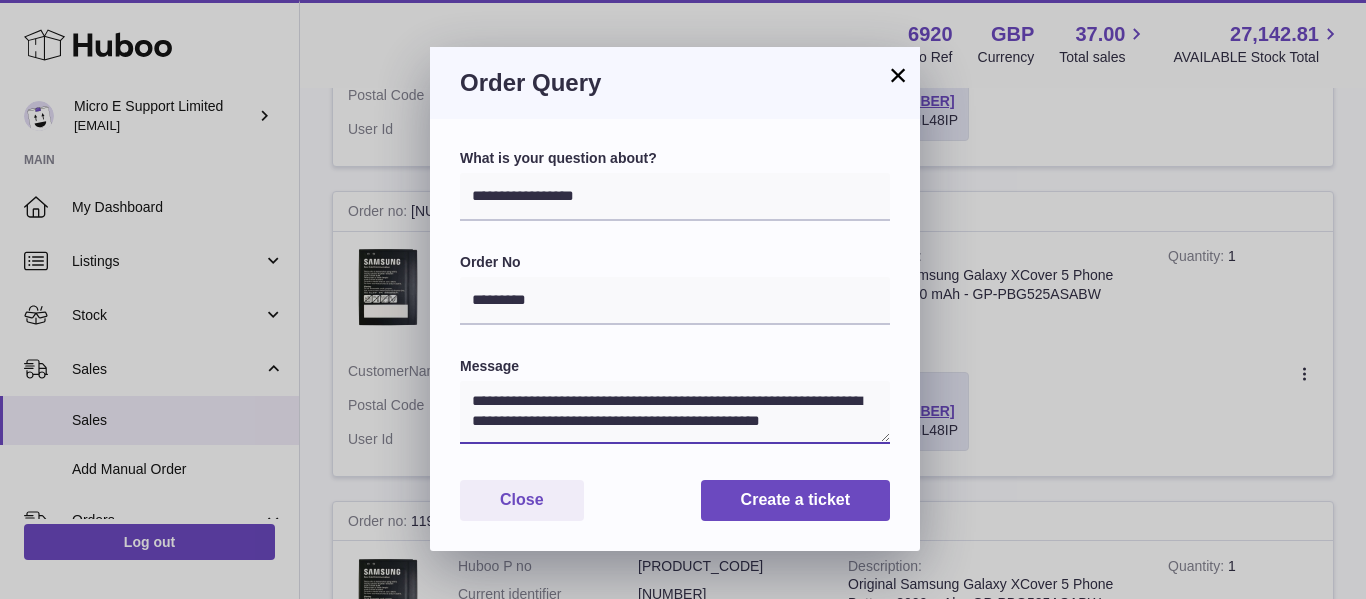 scroll, scrollTop: 8, scrollLeft: 0, axis: vertical 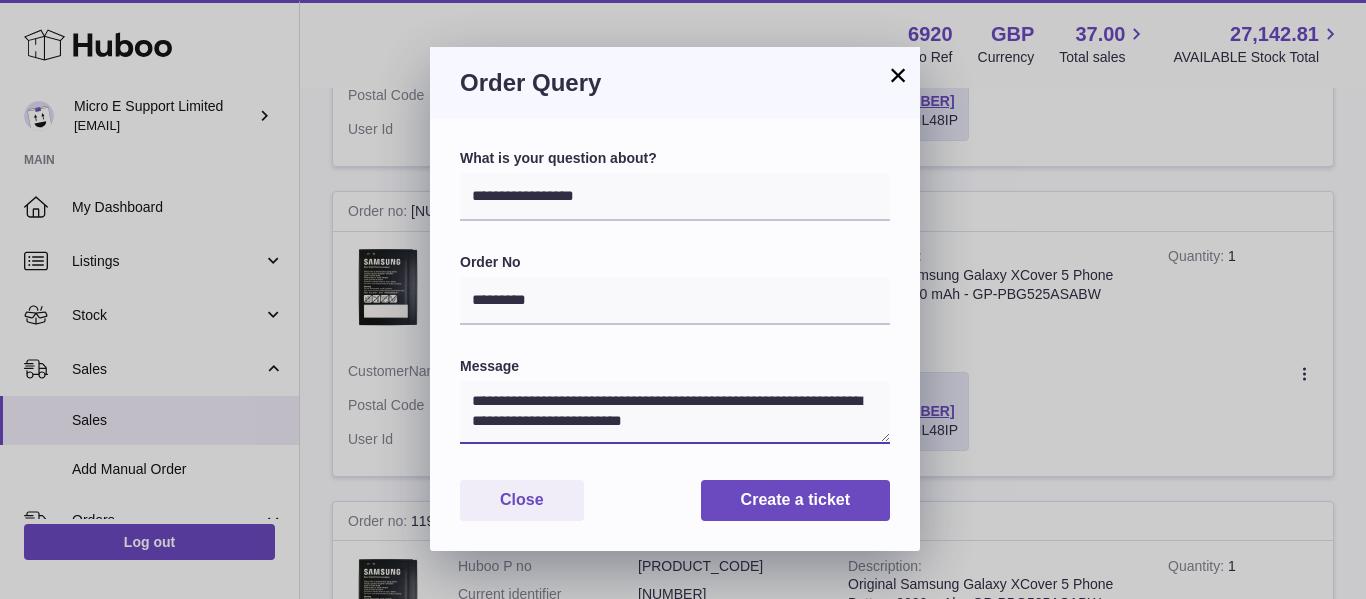 type on "**********" 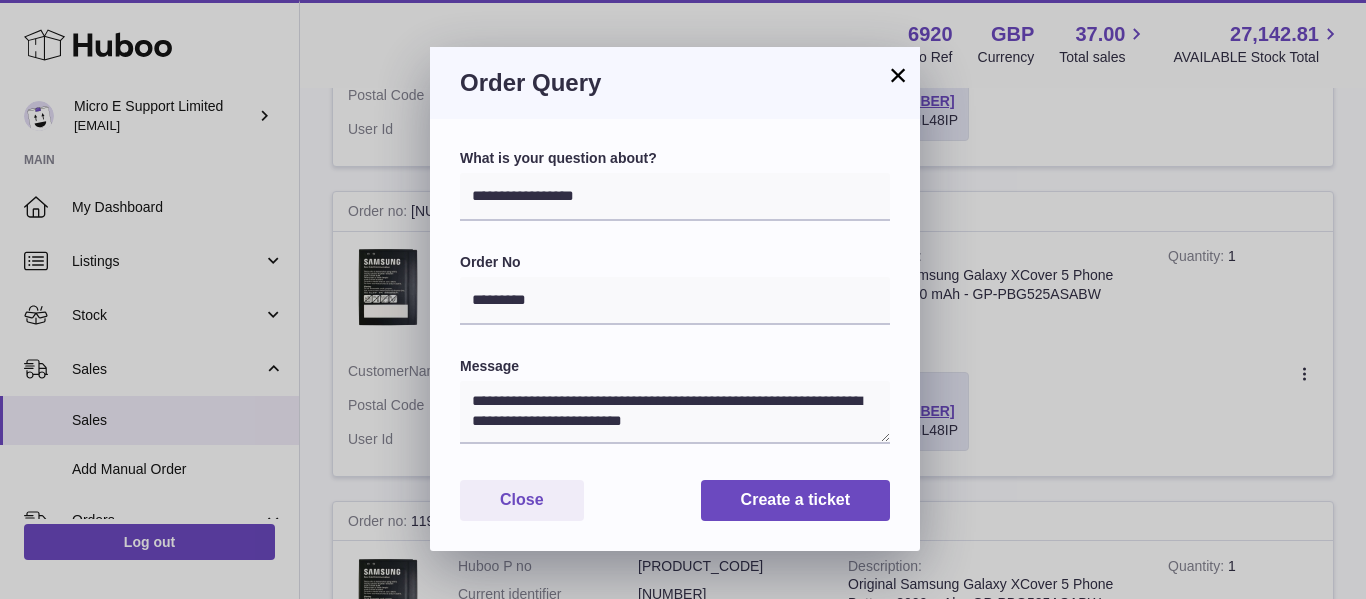 drag, startPoint x: 662, startPoint y: 82, endPoint x: 812, endPoint y: 78, distance: 150.05333 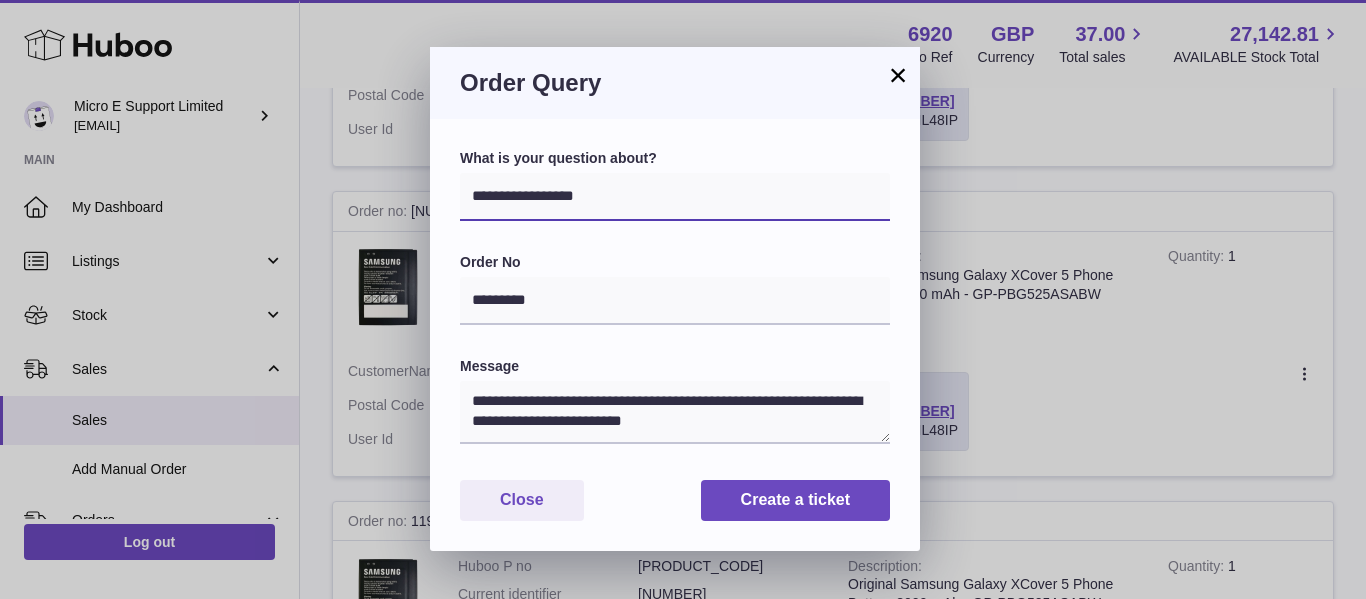 click on "**********" at bounding box center (675, 197) 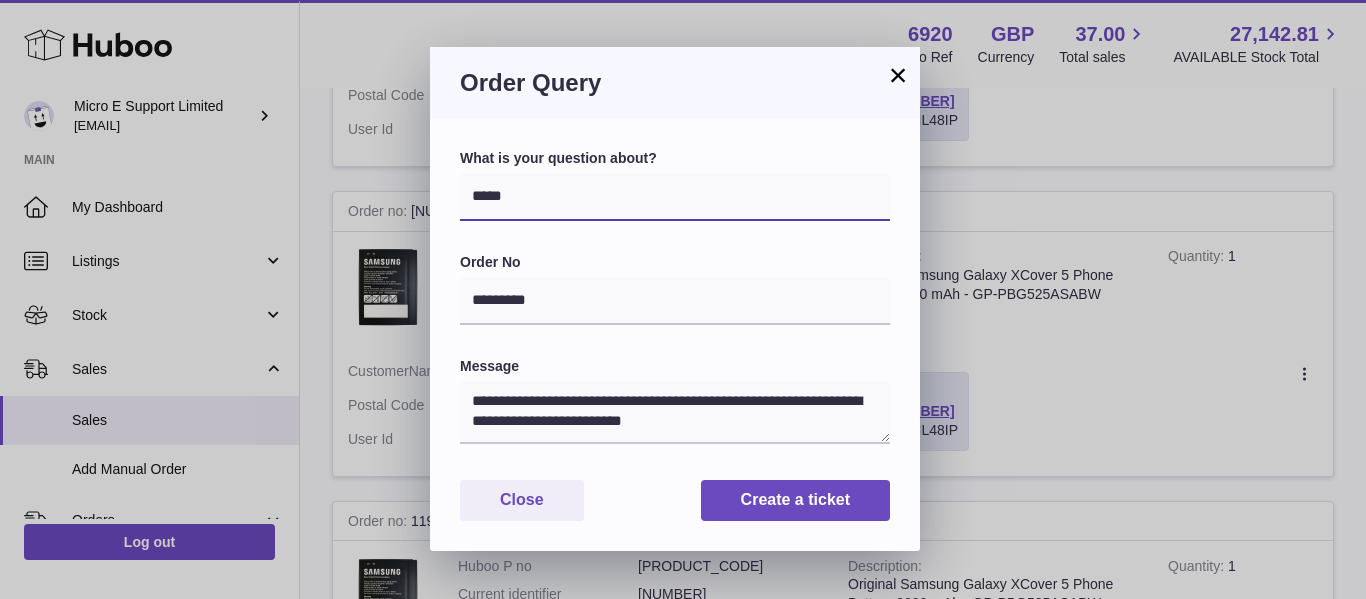 click on "**********" at bounding box center [675, 197] 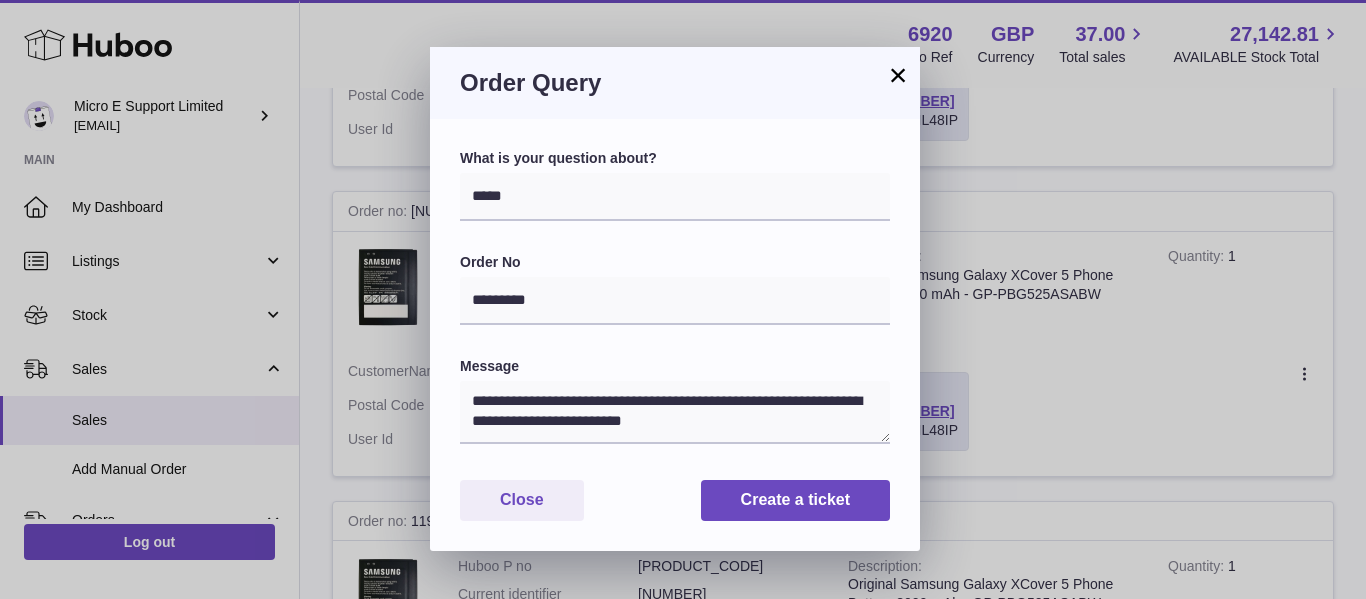 click on "×" at bounding box center (898, 75) 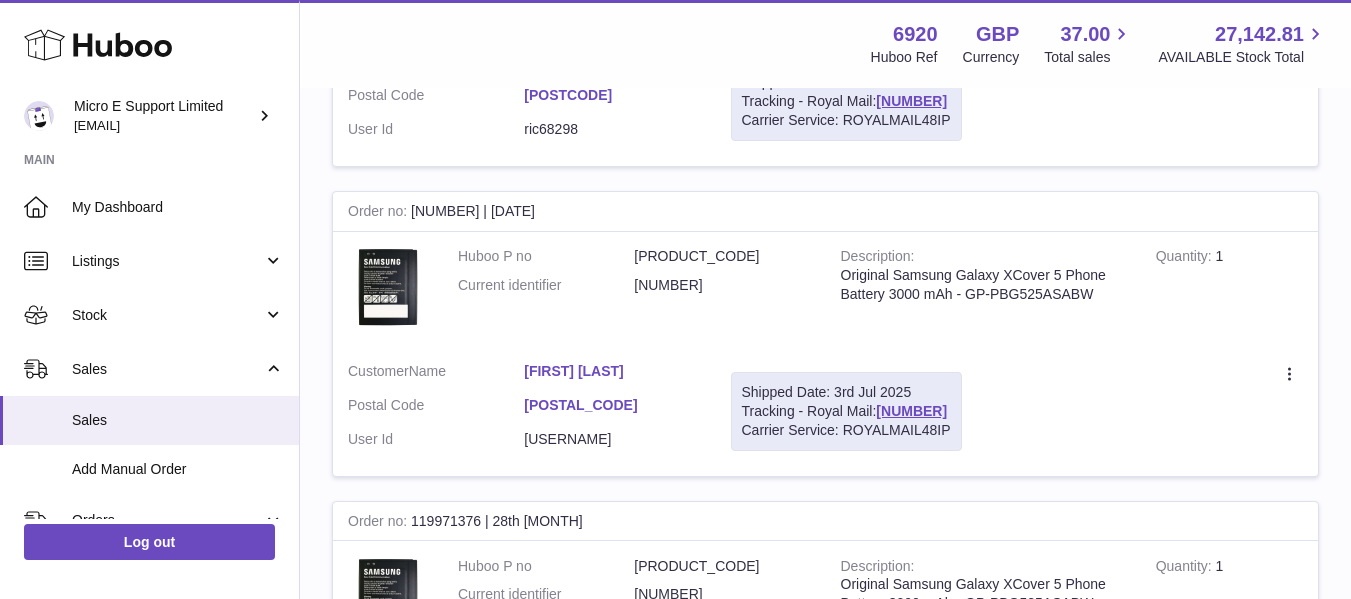 click on "[FIRST] [LAST]" at bounding box center [612, 371] 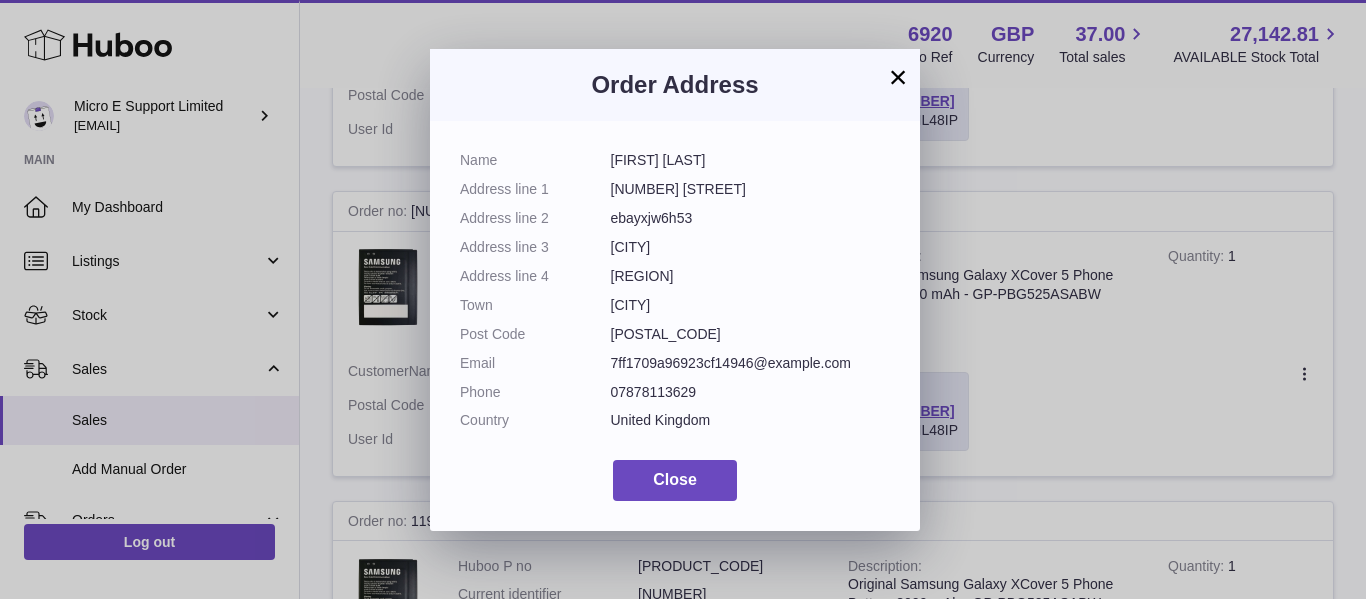 click on "×" at bounding box center (898, 77) 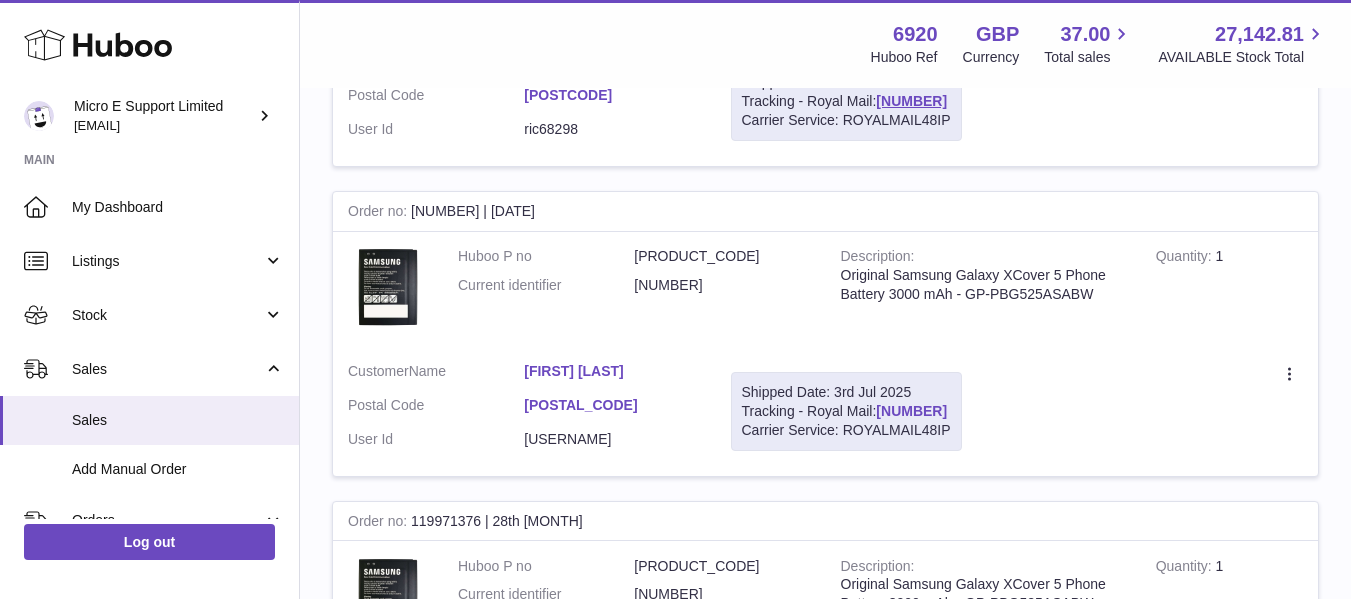 click on "[NUMBER]" at bounding box center [911, 411] 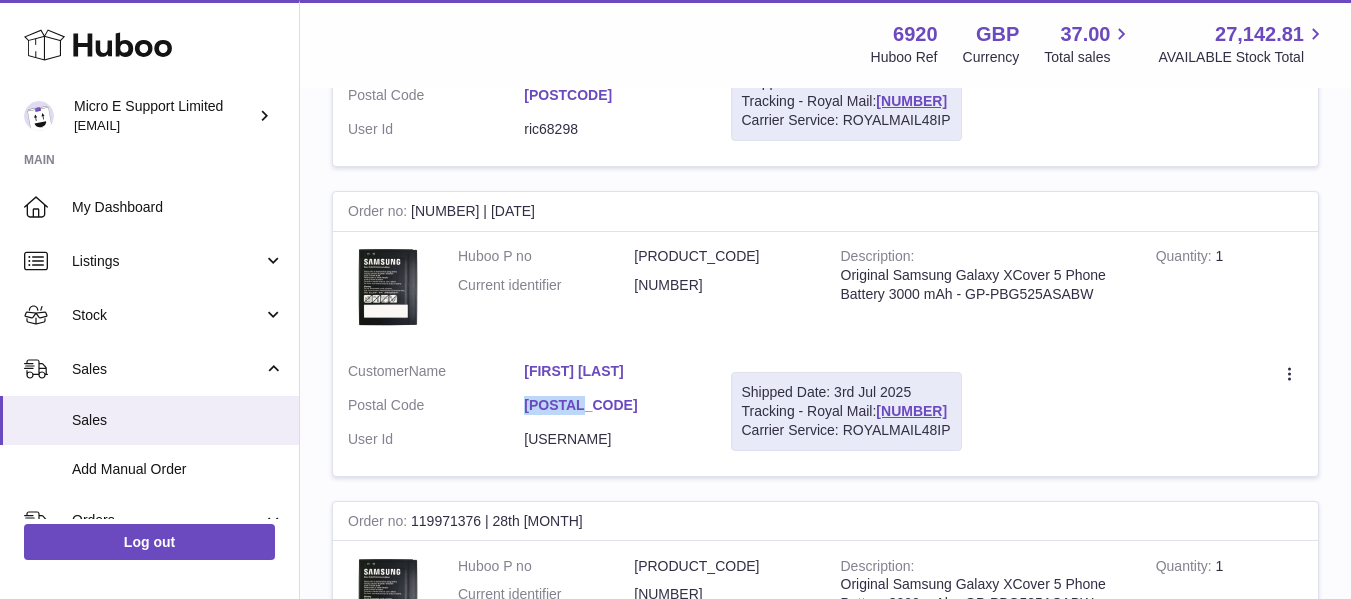 drag, startPoint x: 521, startPoint y: 404, endPoint x: 592, endPoint y: 410, distance: 71.25307 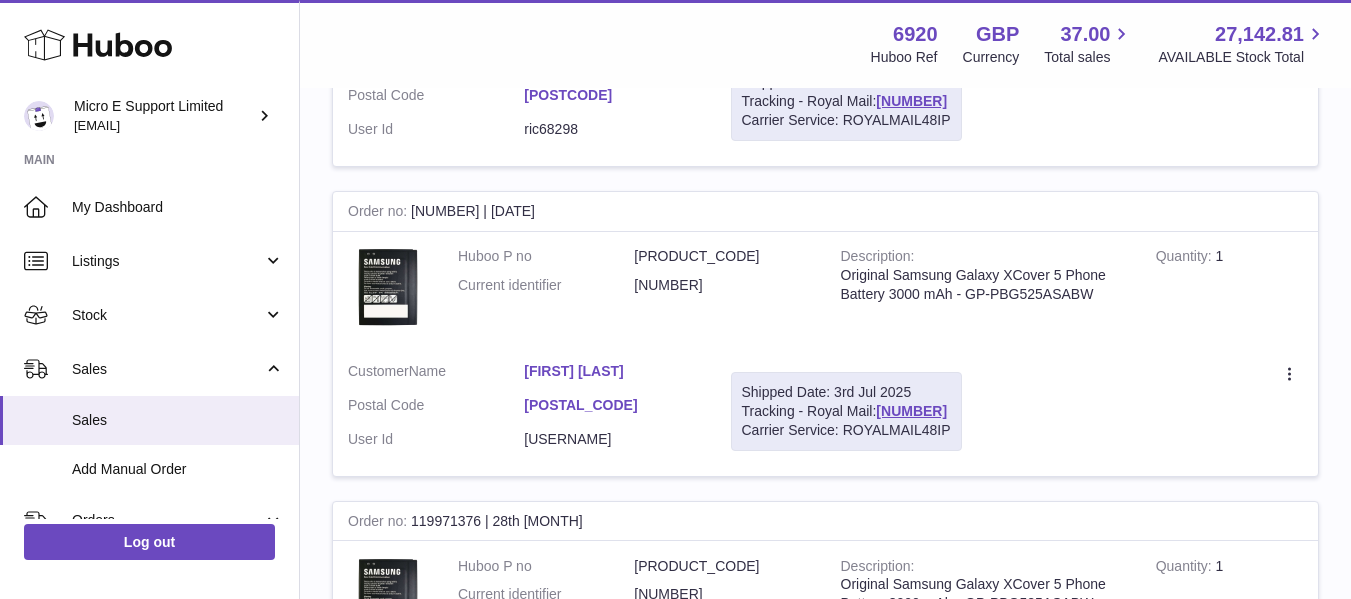 click on "Customer  Name   [FIRST] [LAST]   Postal Code   [POSTAL_CODE]   User Id   [USERNAME]" at bounding box center (524, 411) 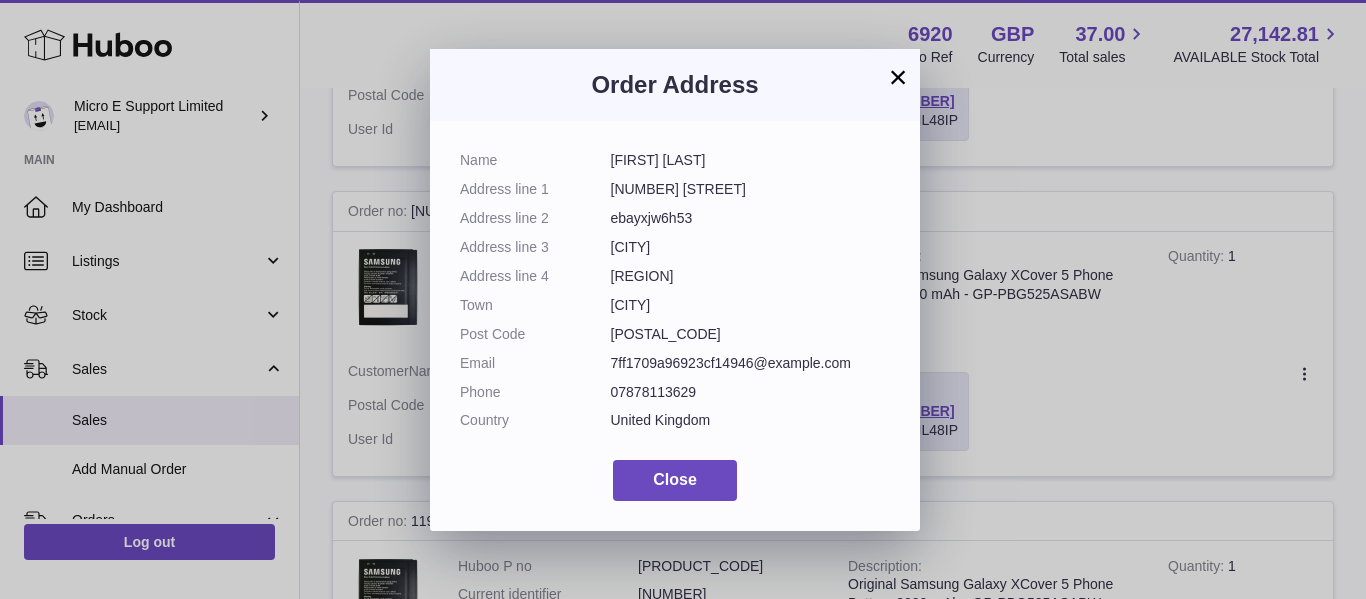 click on "[POSTAL_CODE]" at bounding box center [751, 334] 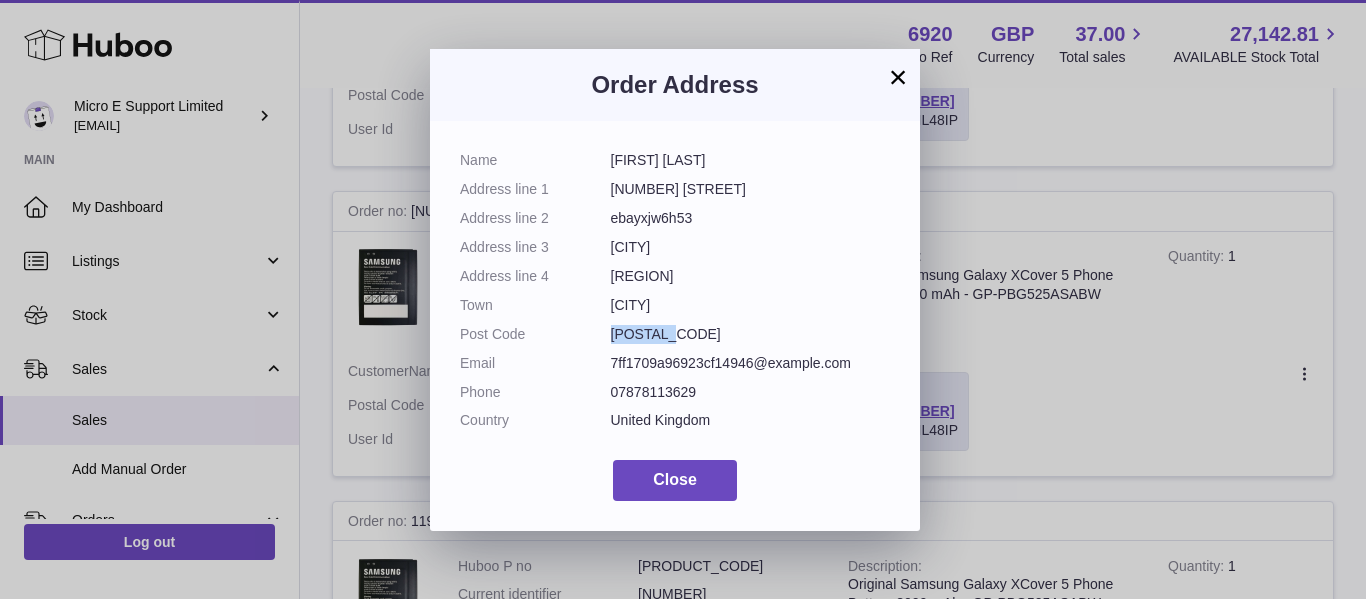 click on "[POSTAL_CODE]" at bounding box center [751, 334] 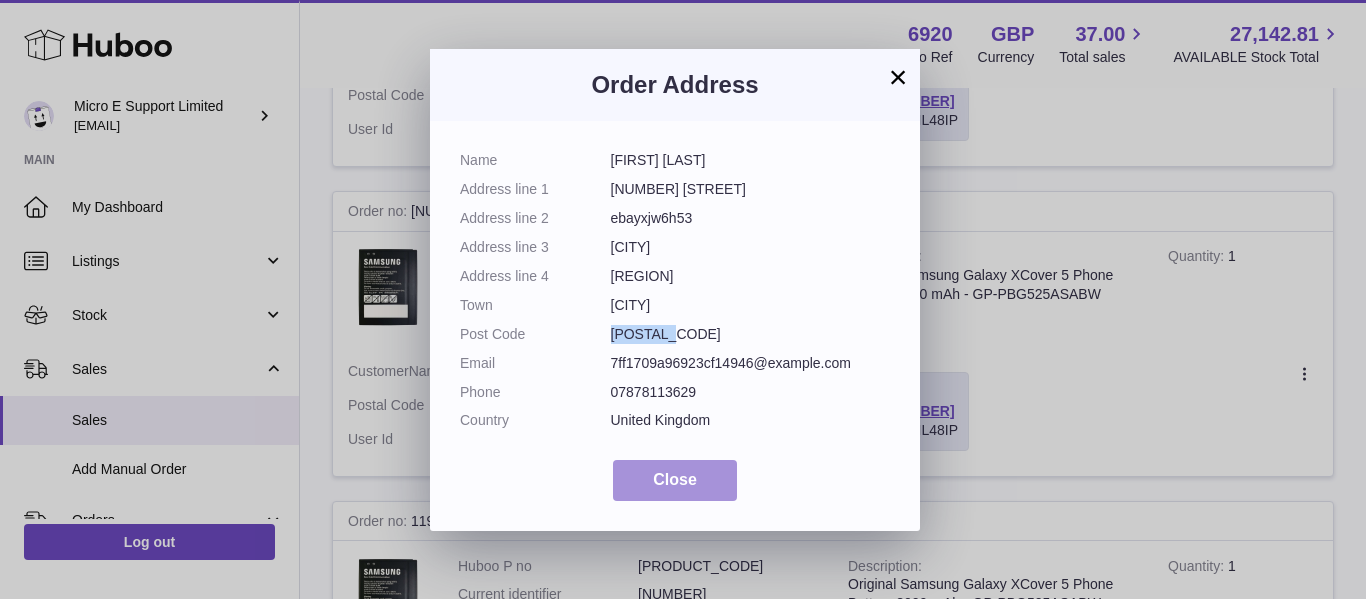 click on "Close" at bounding box center [675, 479] 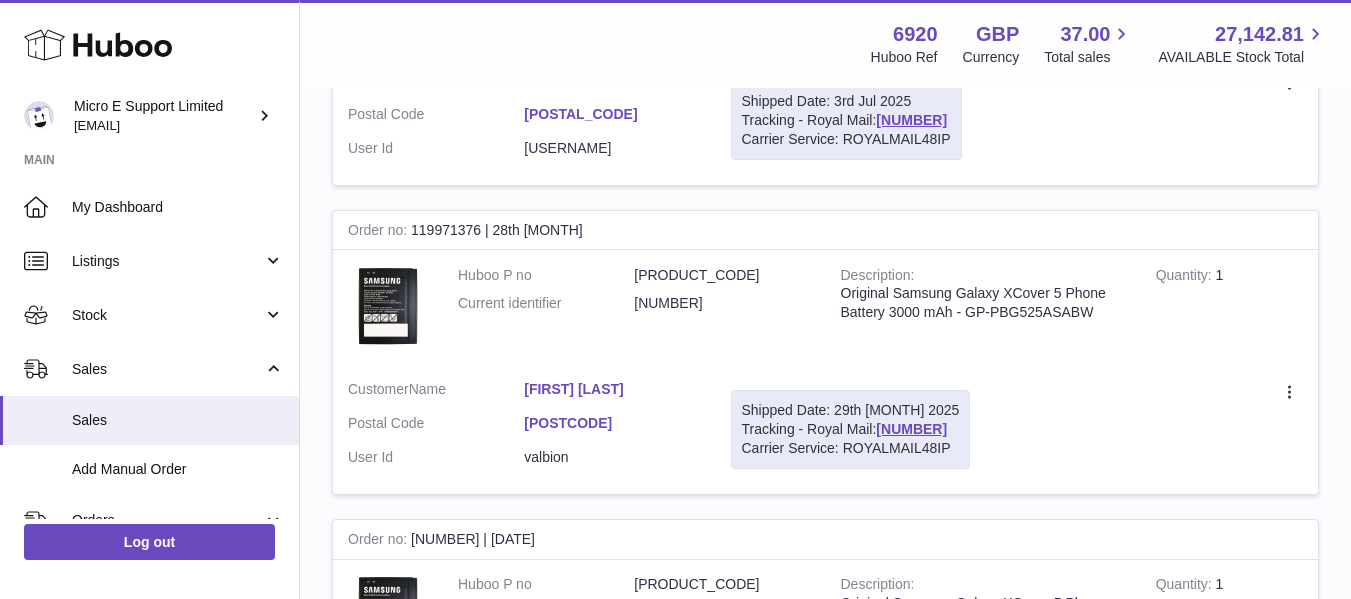 scroll, scrollTop: 2100, scrollLeft: 0, axis: vertical 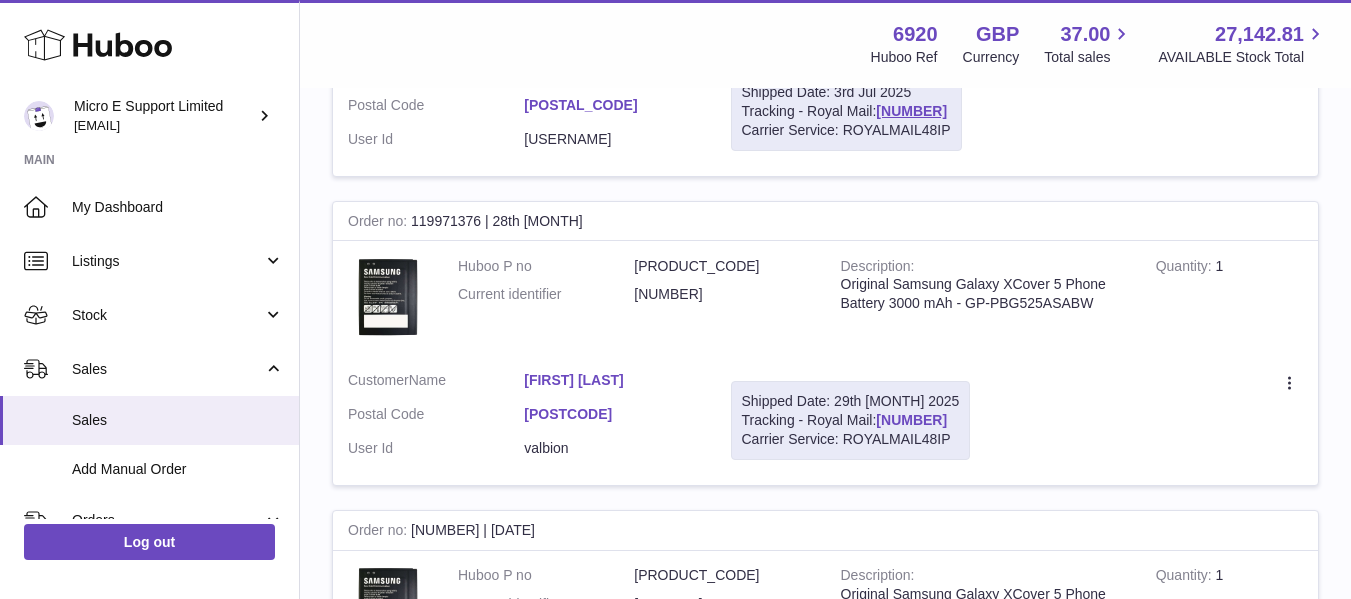 click on "[NUMBER]" at bounding box center [911, 420] 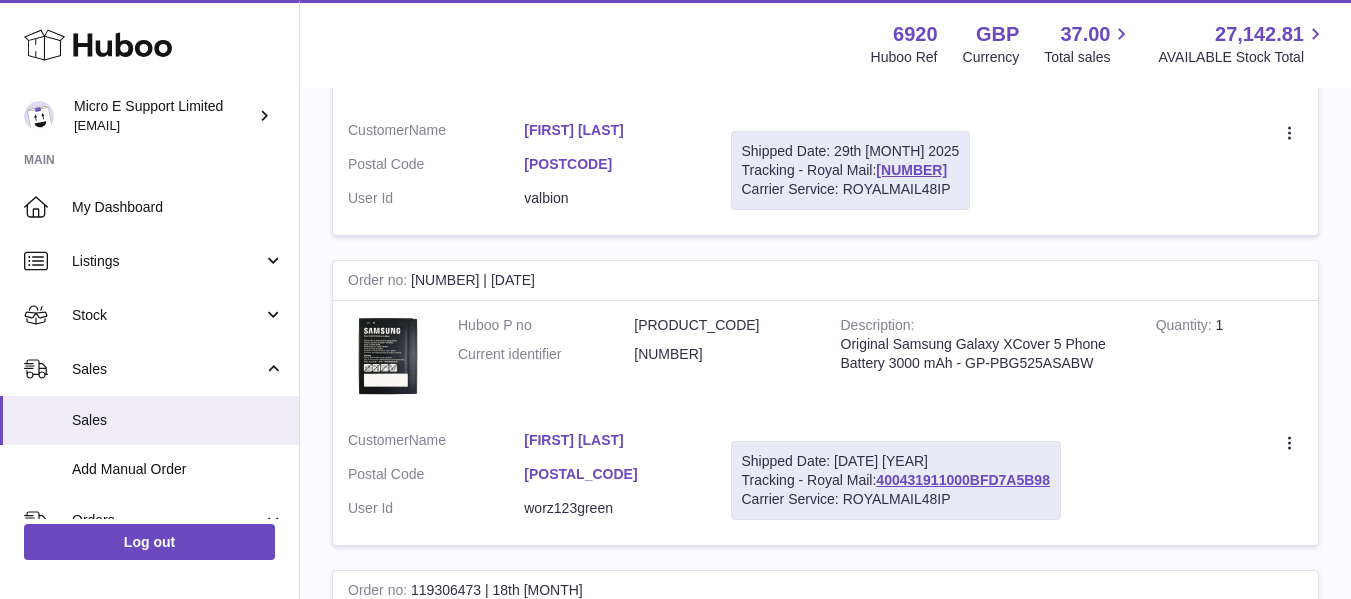 scroll, scrollTop: 2400, scrollLeft: 0, axis: vertical 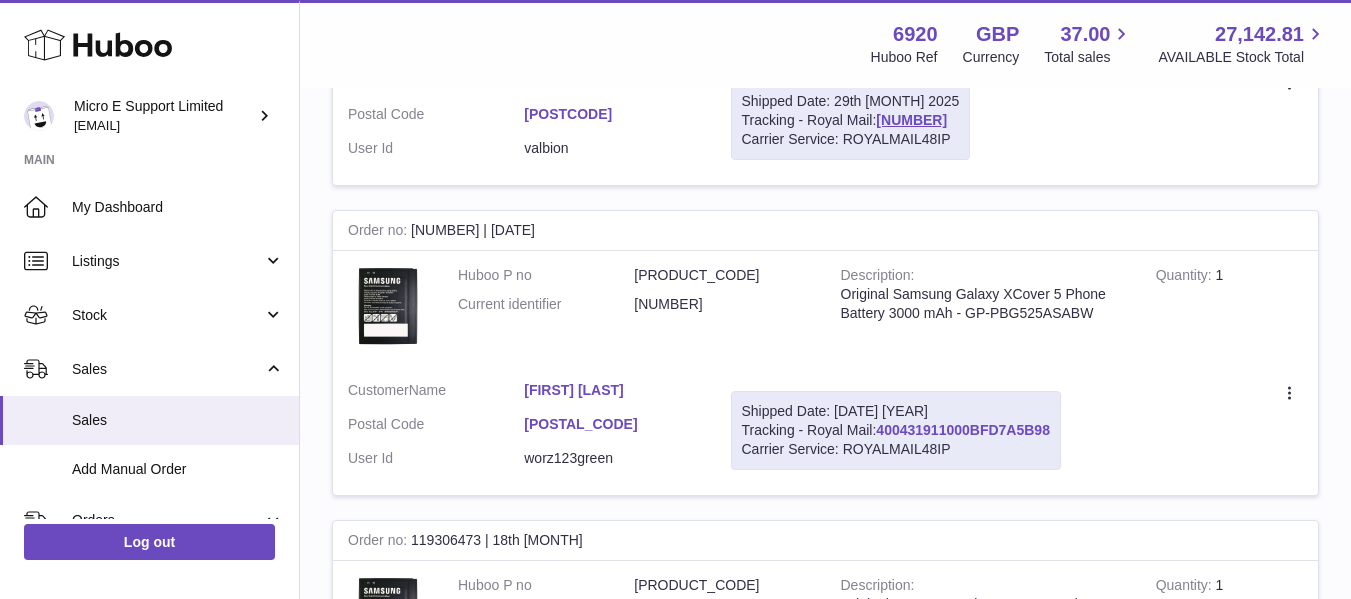 click on "400431911000BFD7A5B98" at bounding box center (963, 430) 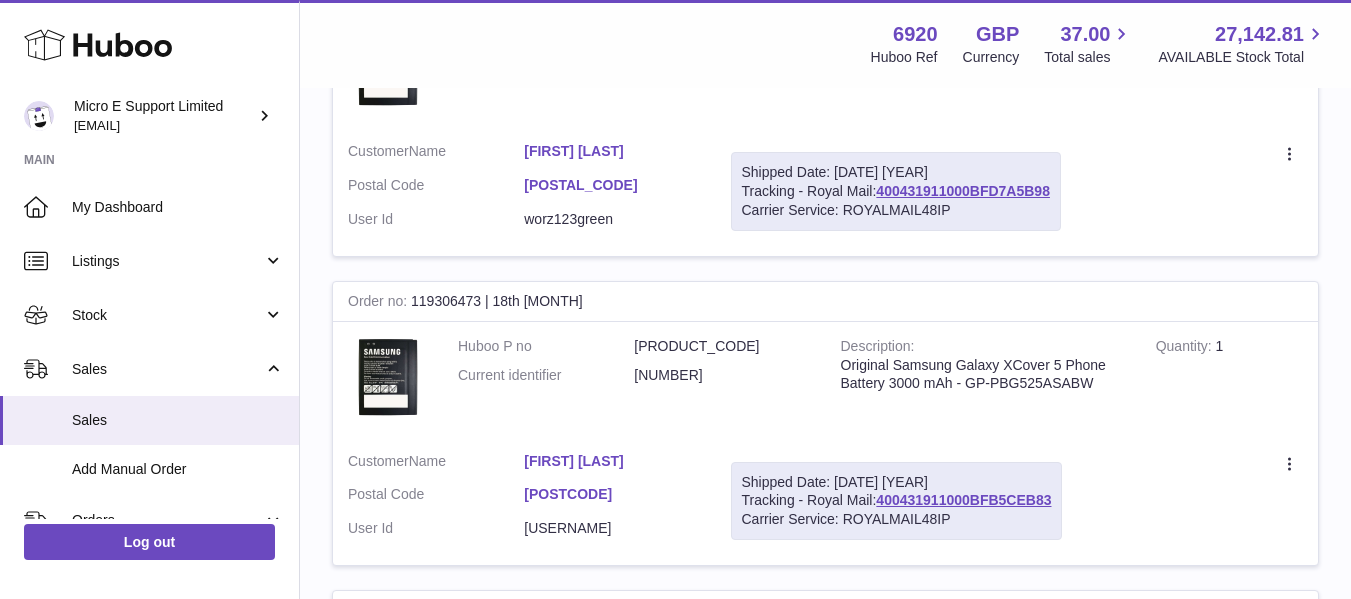 scroll, scrollTop: 2700, scrollLeft: 0, axis: vertical 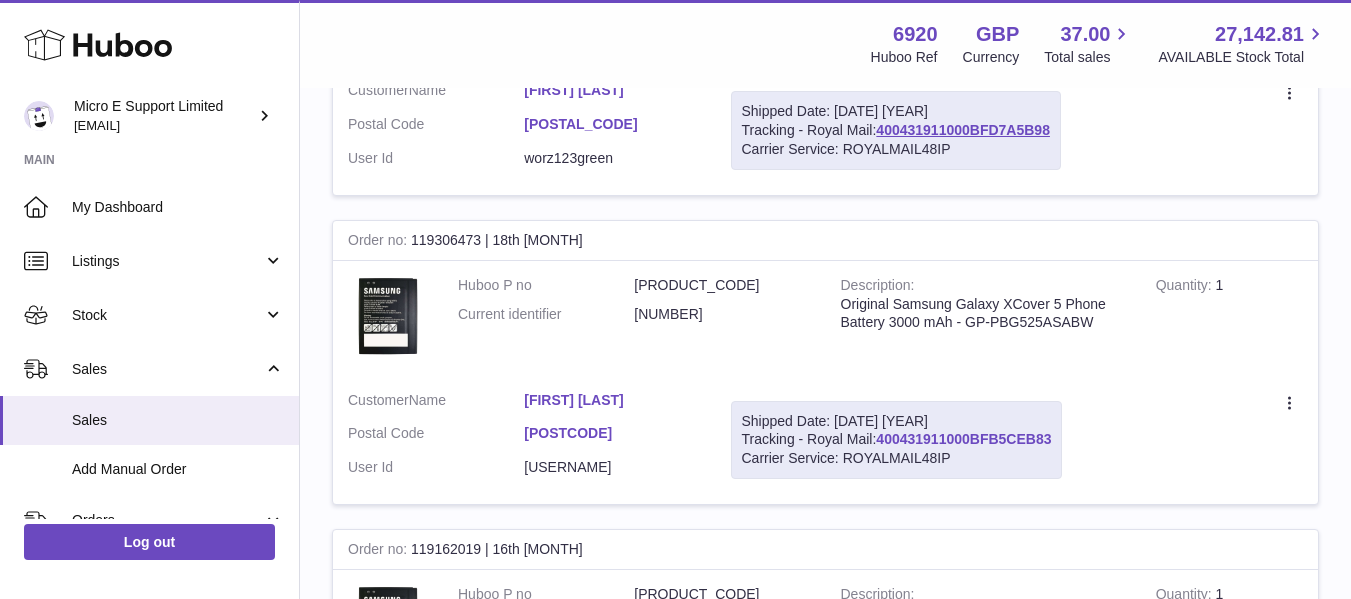 click on "400431911000BFB5CEB83" at bounding box center (963, 439) 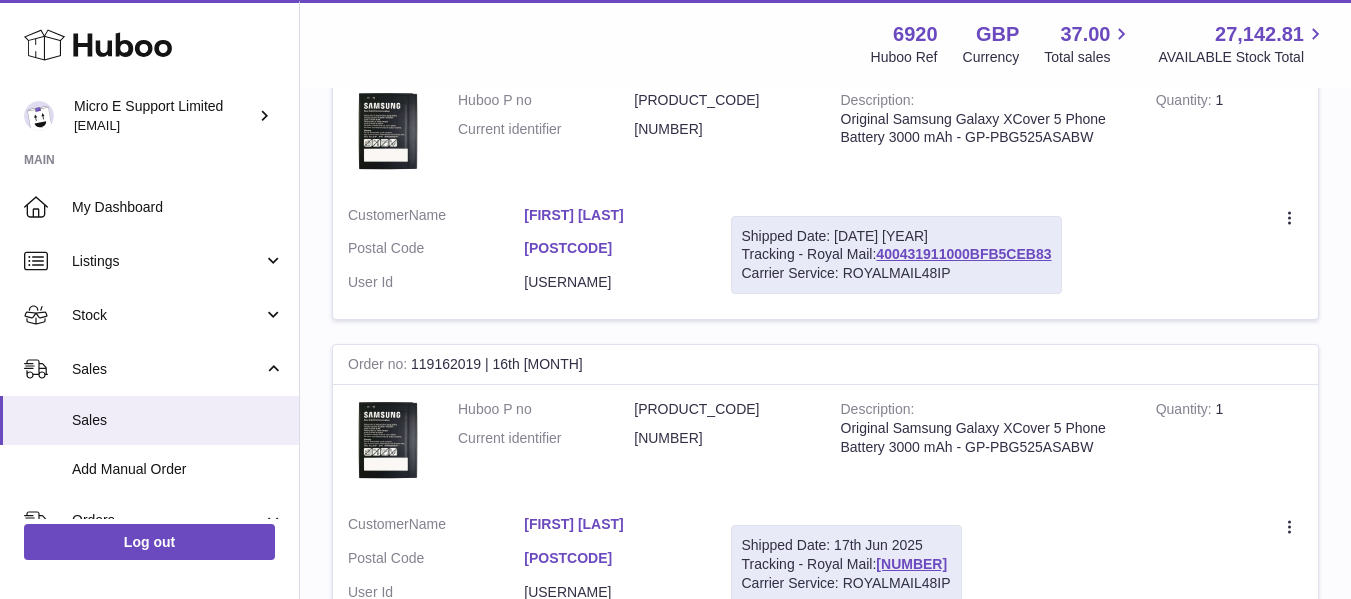 scroll, scrollTop: 2900, scrollLeft: 0, axis: vertical 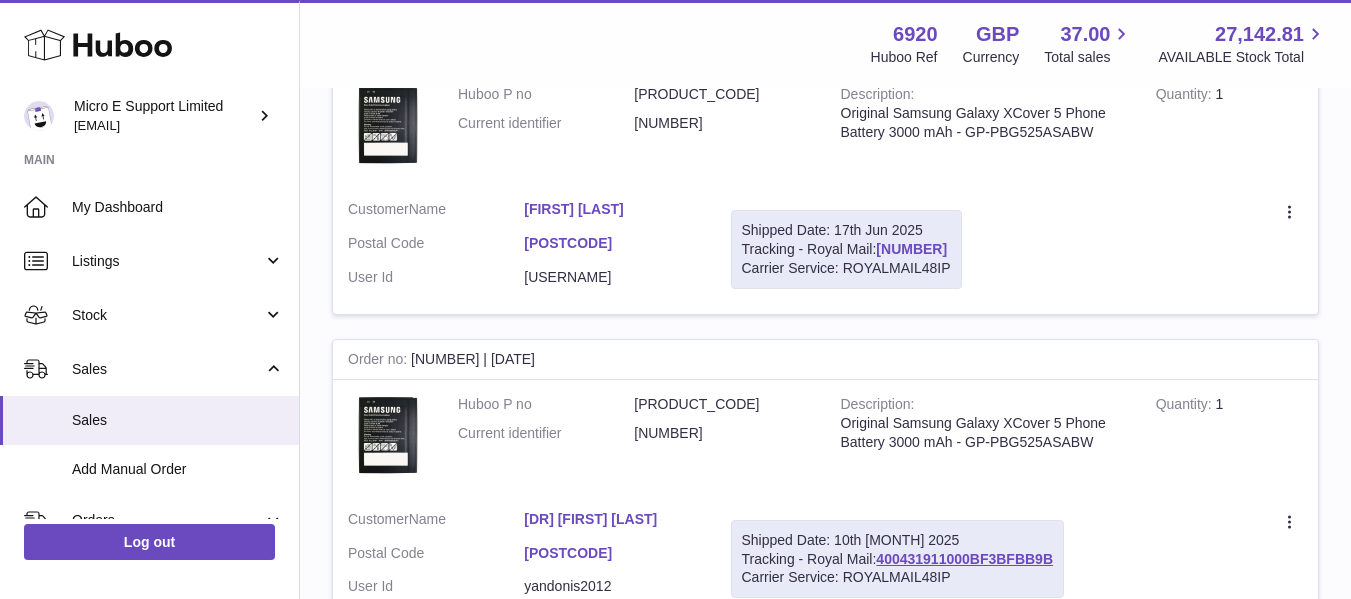 click on "[NUMBER]" at bounding box center (911, 249) 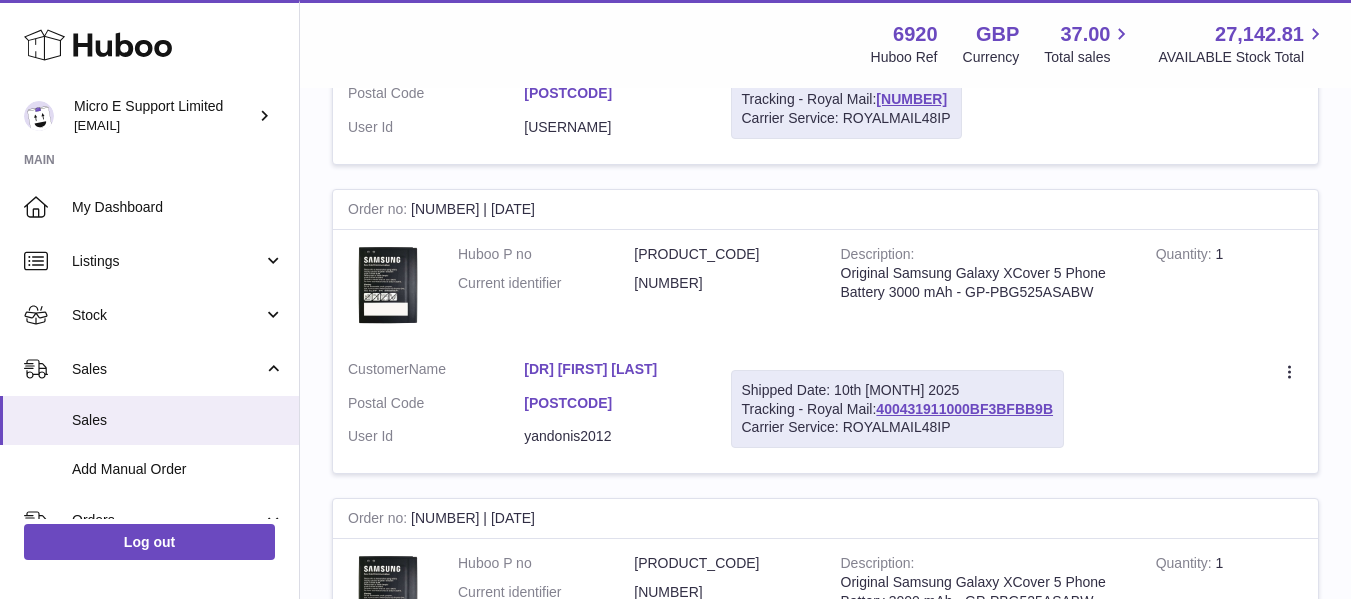 scroll, scrollTop: 3400, scrollLeft: 0, axis: vertical 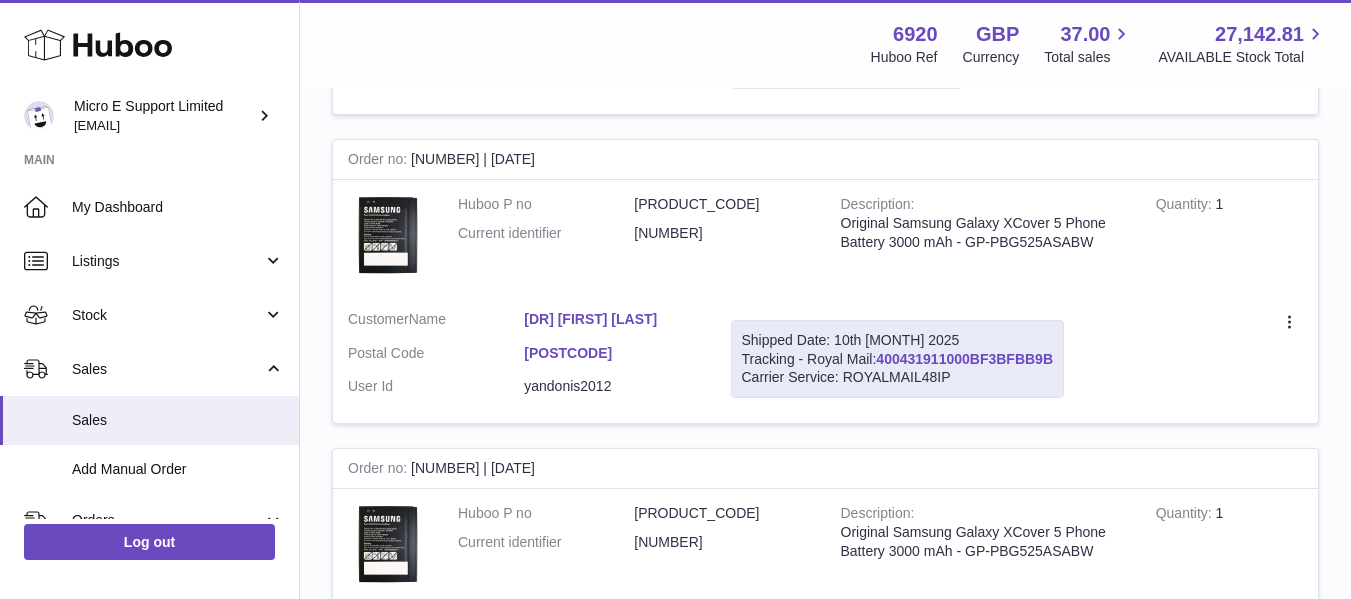 click on "400431911000BF3BFBB9B" at bounding box center (964, 359) 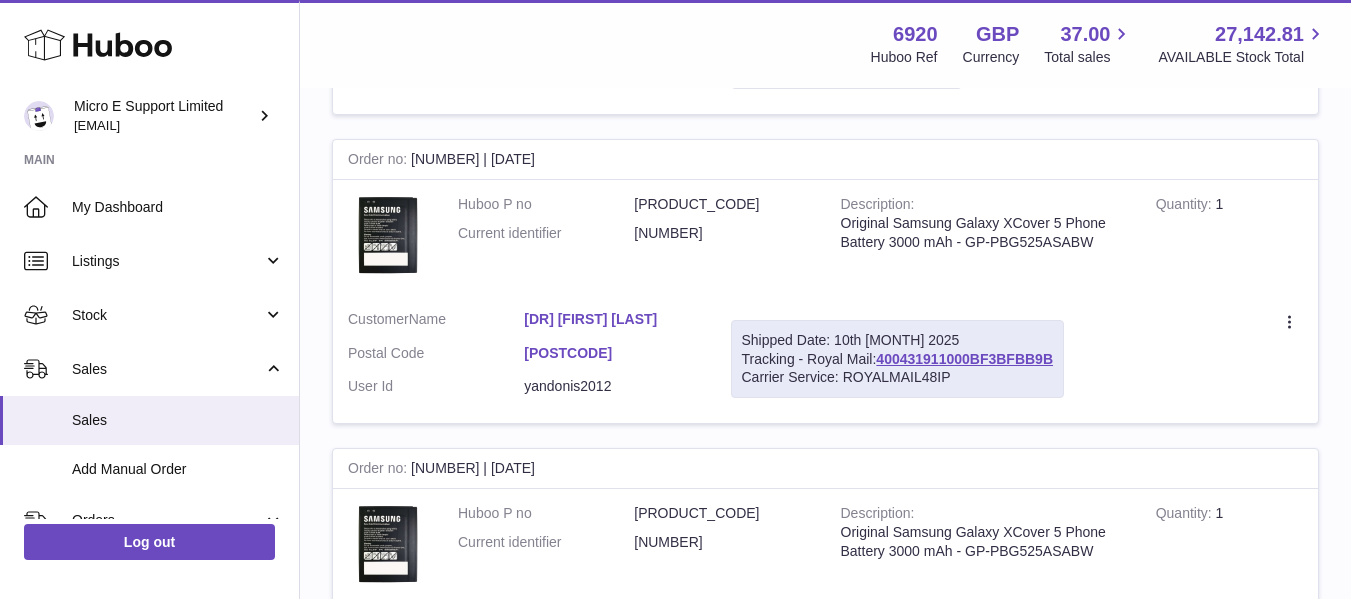 click on "Customer Name [DR] [FIRST] [LAST] Postal Code [POSTCODE] User Id [USERNAME]" at bounding box center (524, 359) 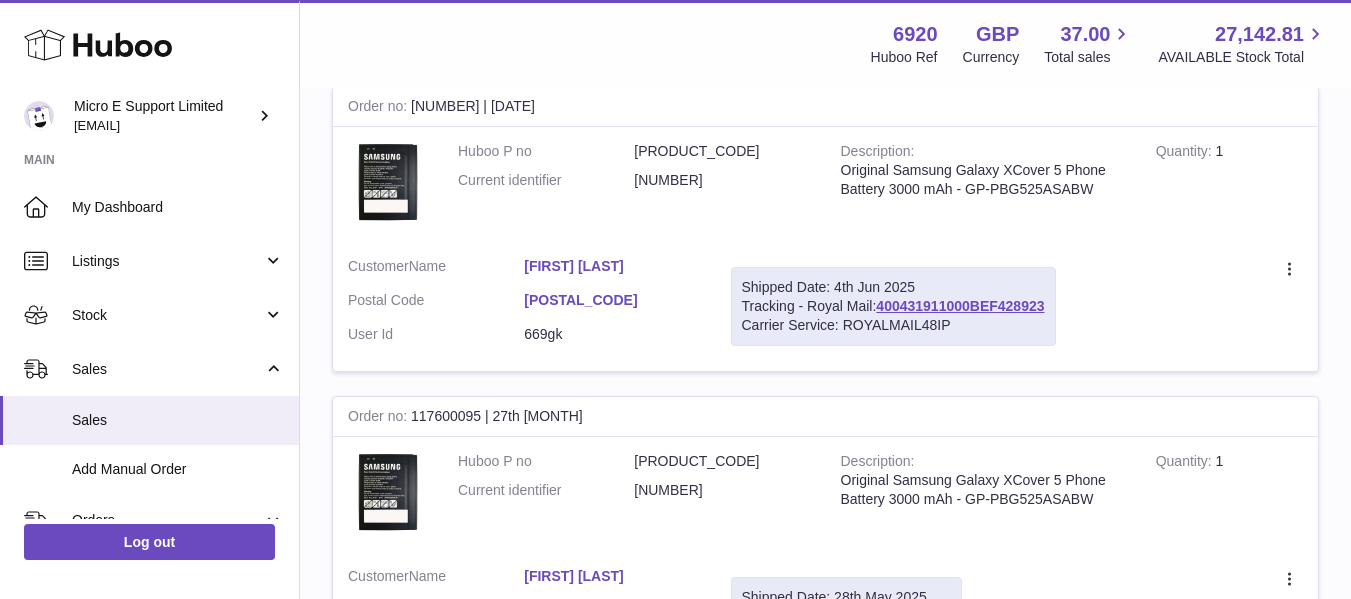 scroll, scrollTop: 3773, scrollLeft: 0, axis: vertical 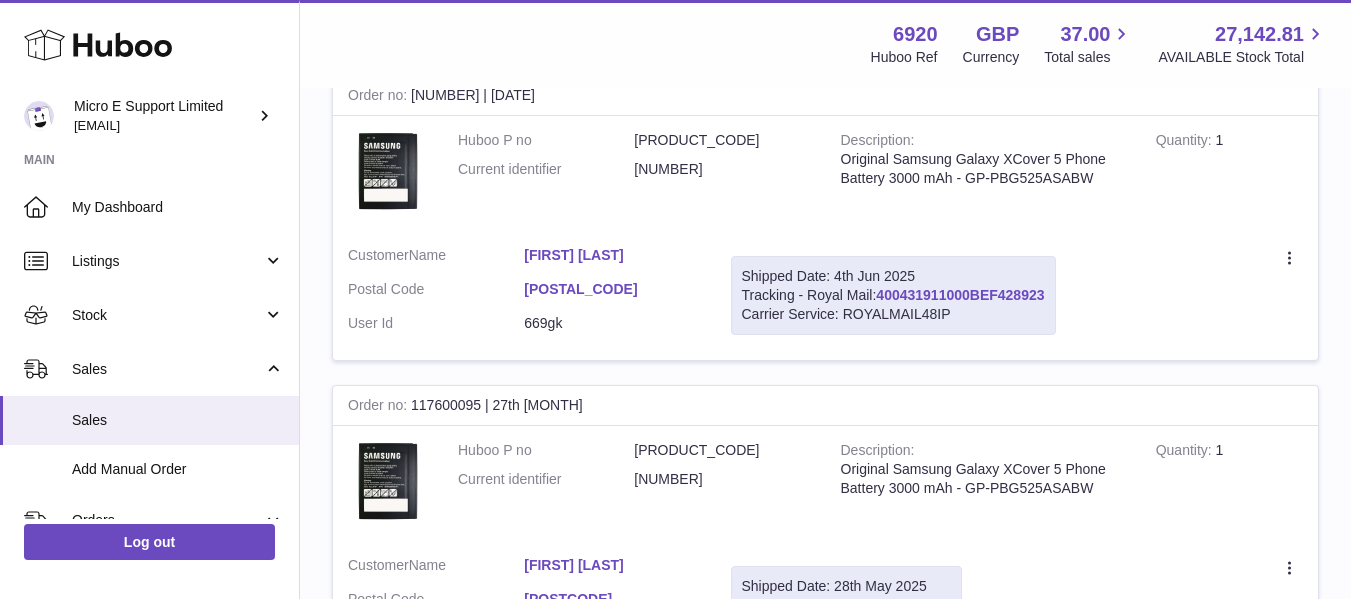 click on "400431911000BEF428923" at bounding box center (960, 295) 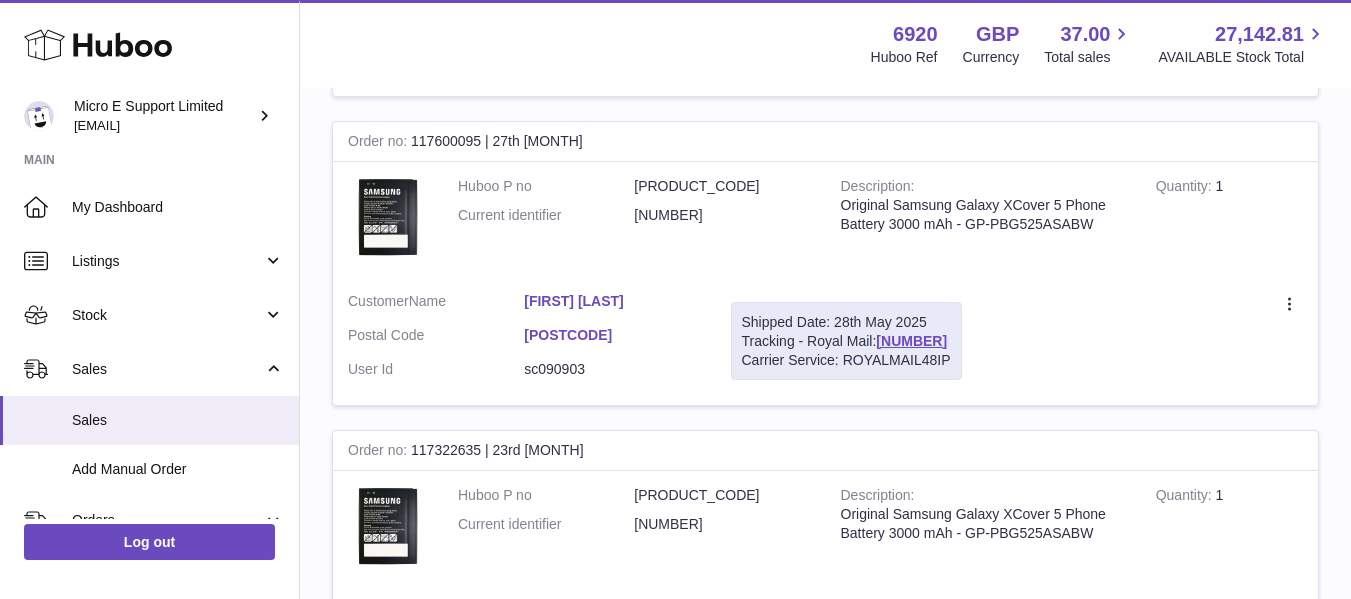 scroll, scrollTop: 4048, scrollLeft: 0, axis: vertical 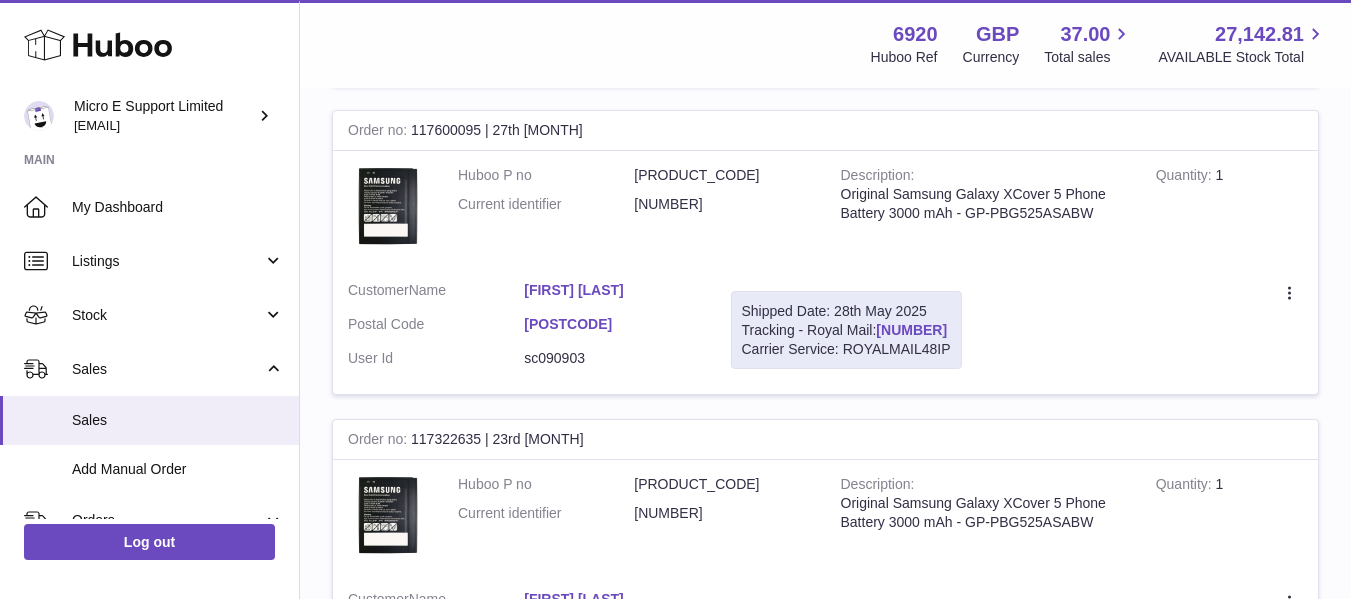 click on "[NUMBER]" at bounding box center [911, 330] 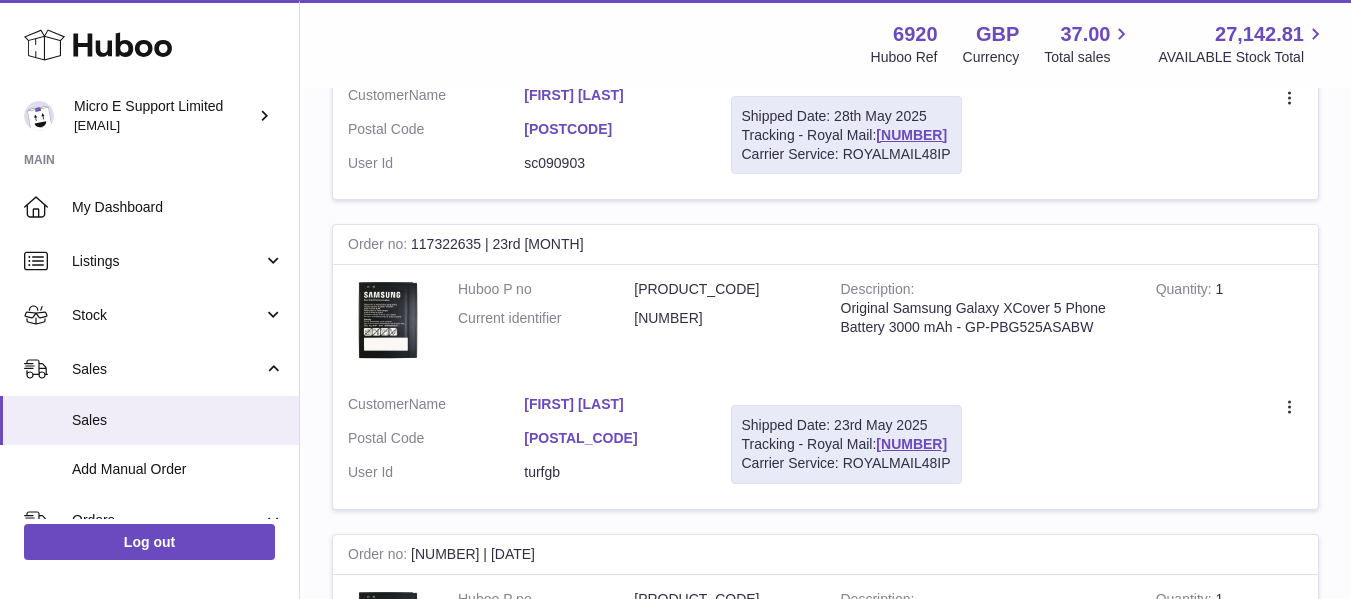 scroll, scrollTop: 4248, scrollLeft: 0, axis: vertical 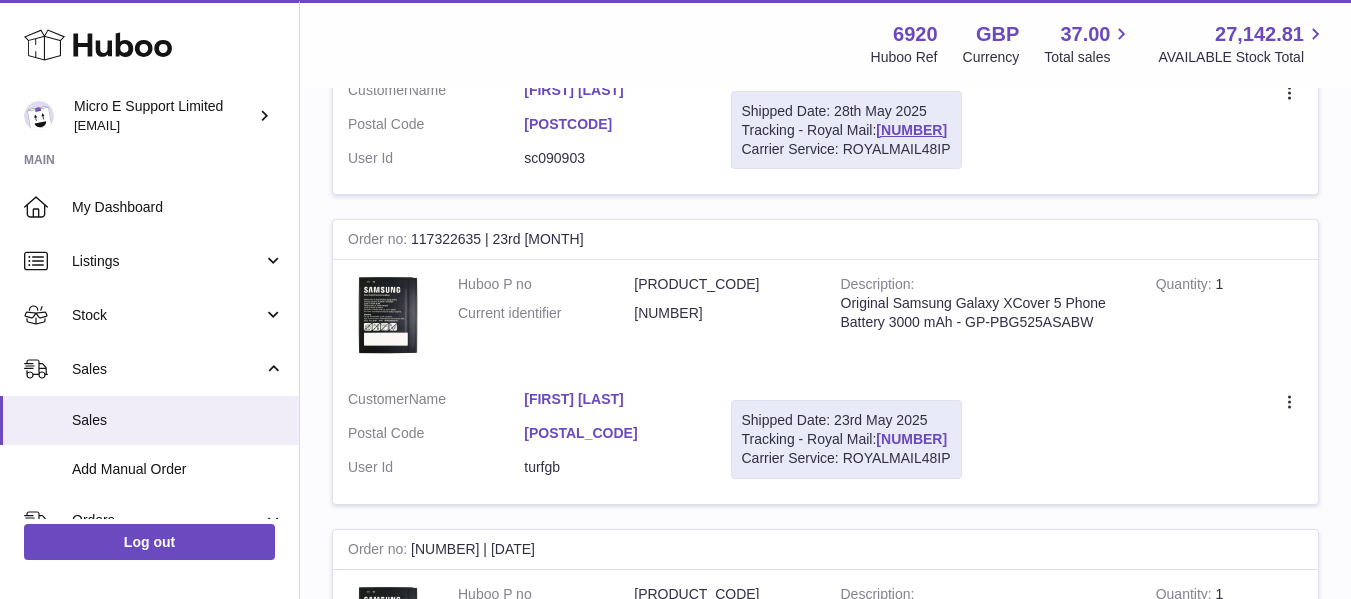 click on "[NUMBER]" at bounding box center (911, 439) 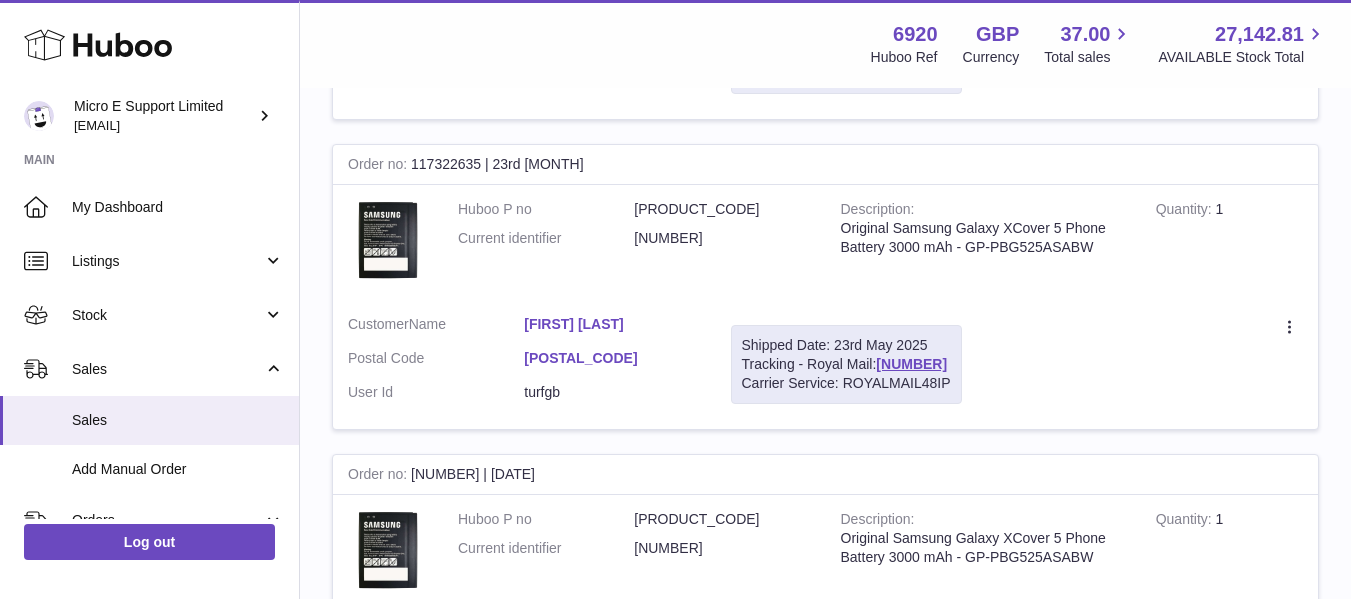 scroll, scrollTop: 4548, scrollLeft: 0, axis: vertical 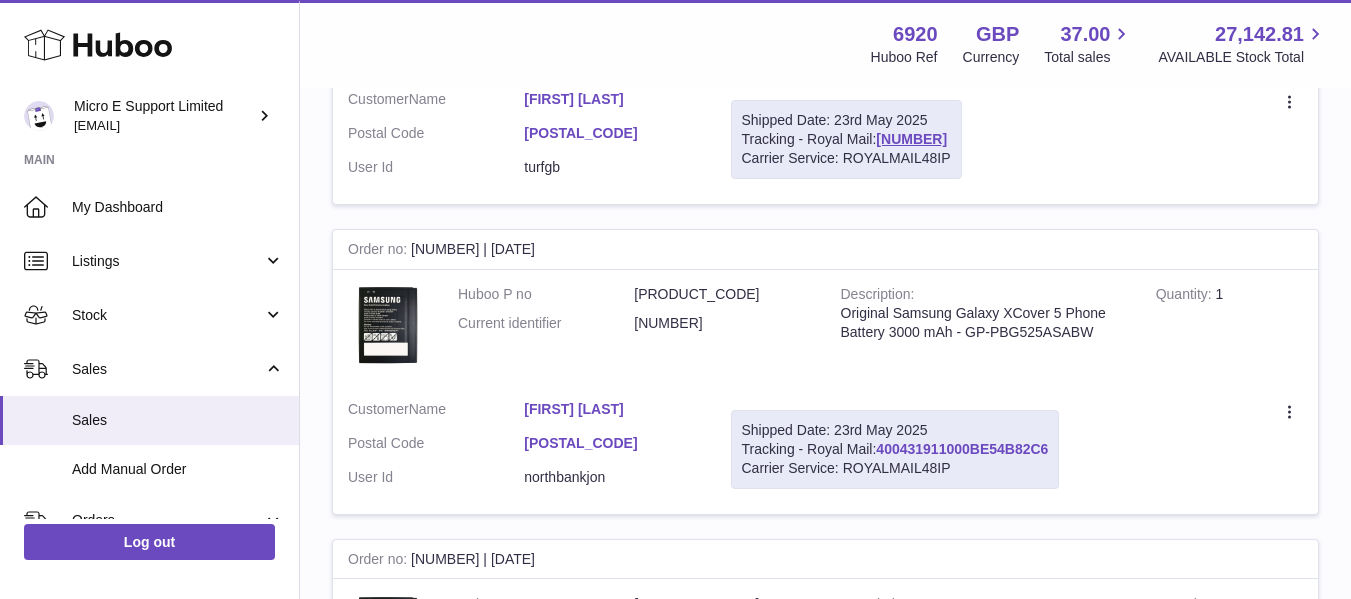 click on "400431911000BE54B82C6" at bounding box center (962, 449) 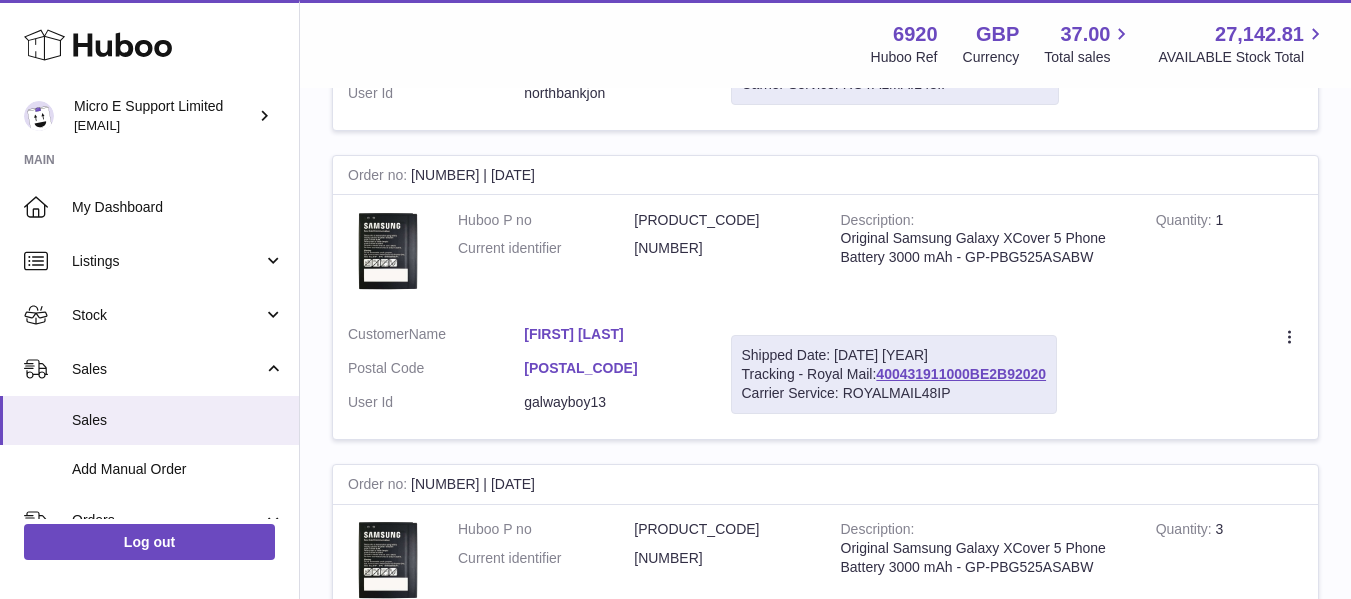 scroll, scrollTop: 4948, scrollLeft: 0, axis: vertical 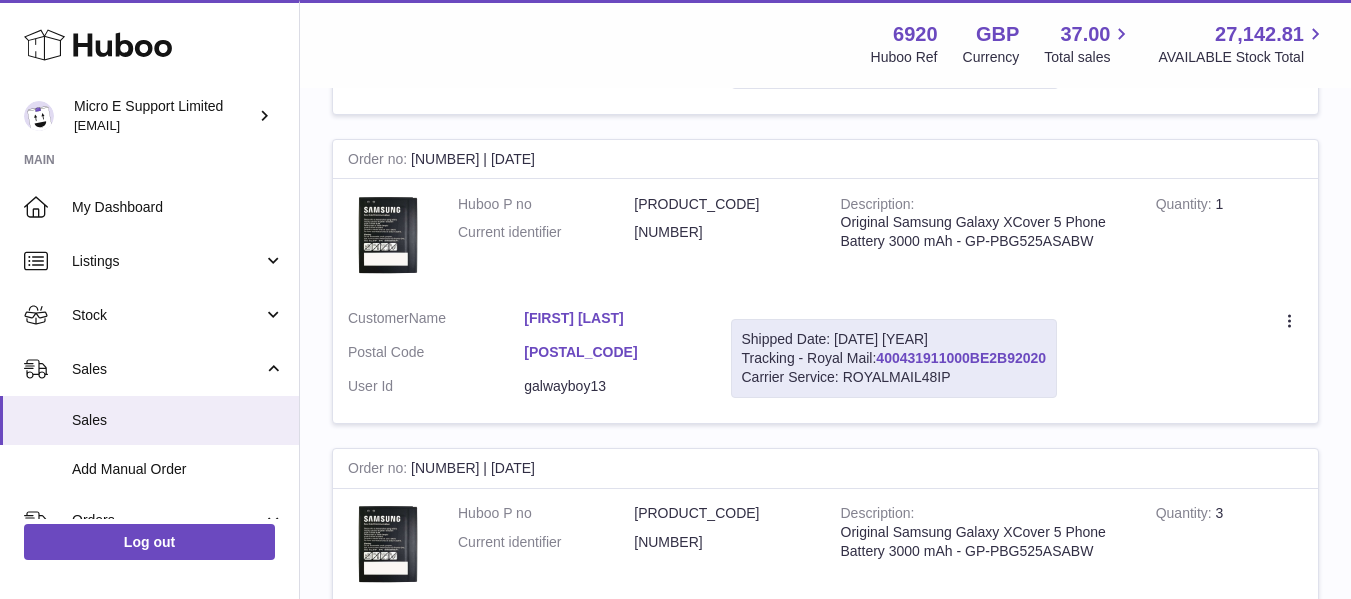 click on "400431911000BE2B92020" at bounding box center (961, 358) 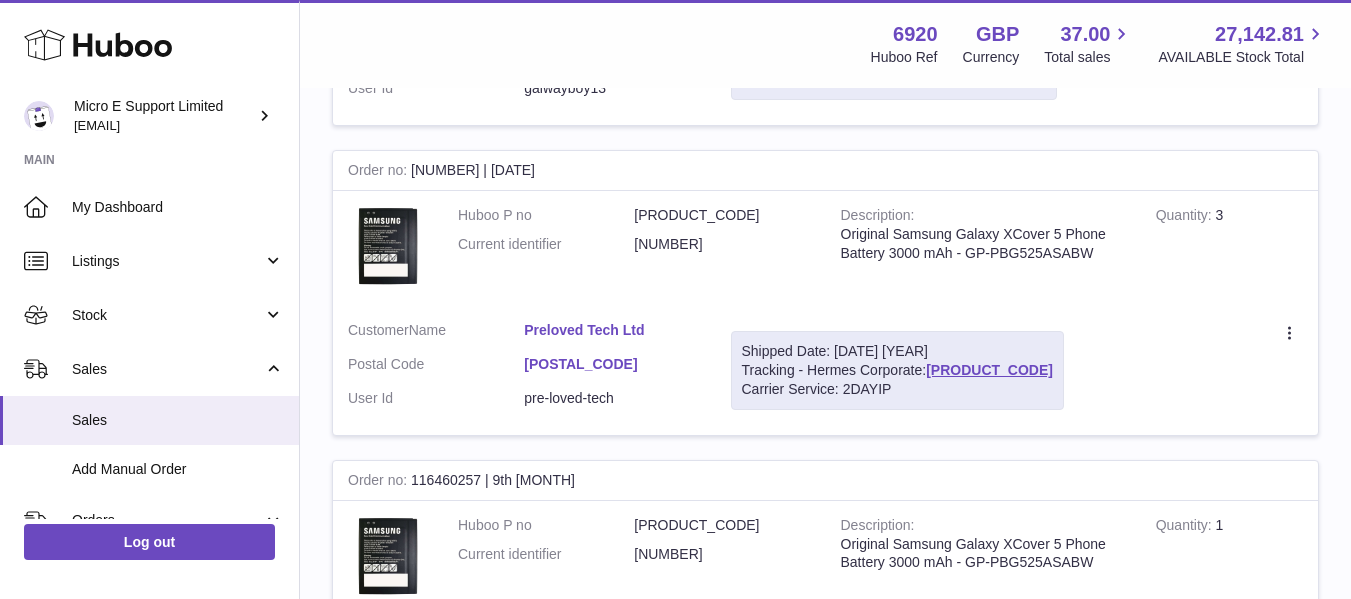 scroll, scrollTop: 5248, scrollLeft: 0, axis: vertical 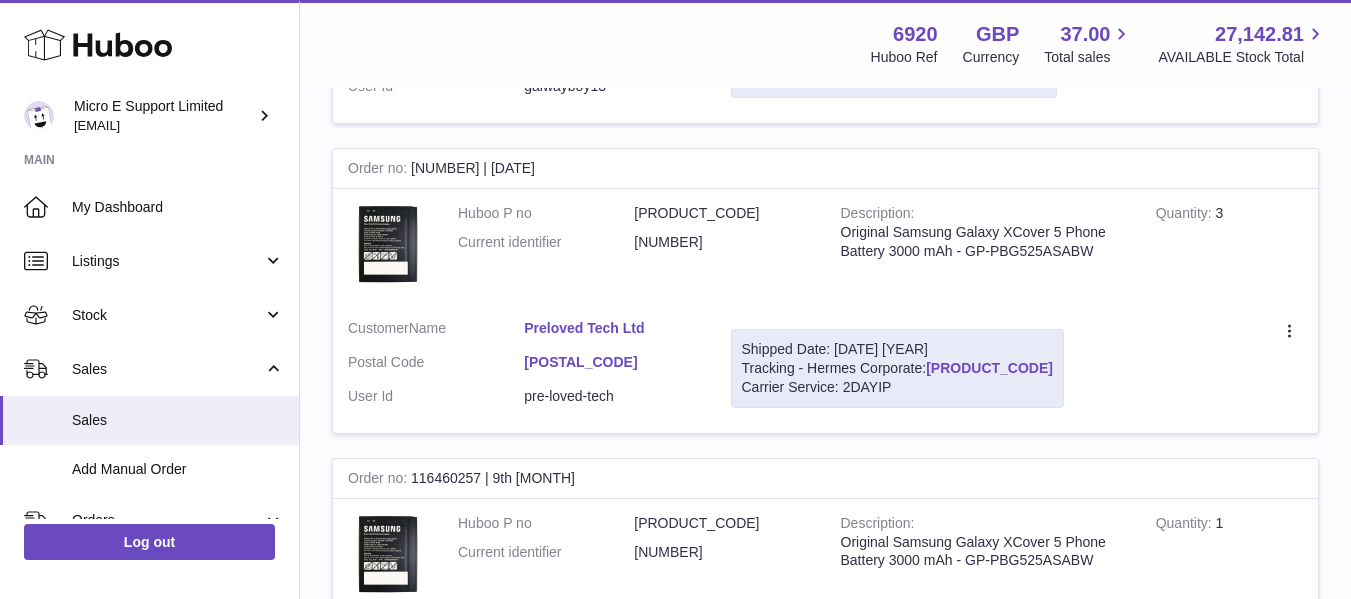 click on "[PRODUCT_CODE]" at bounding box center [989, 368] 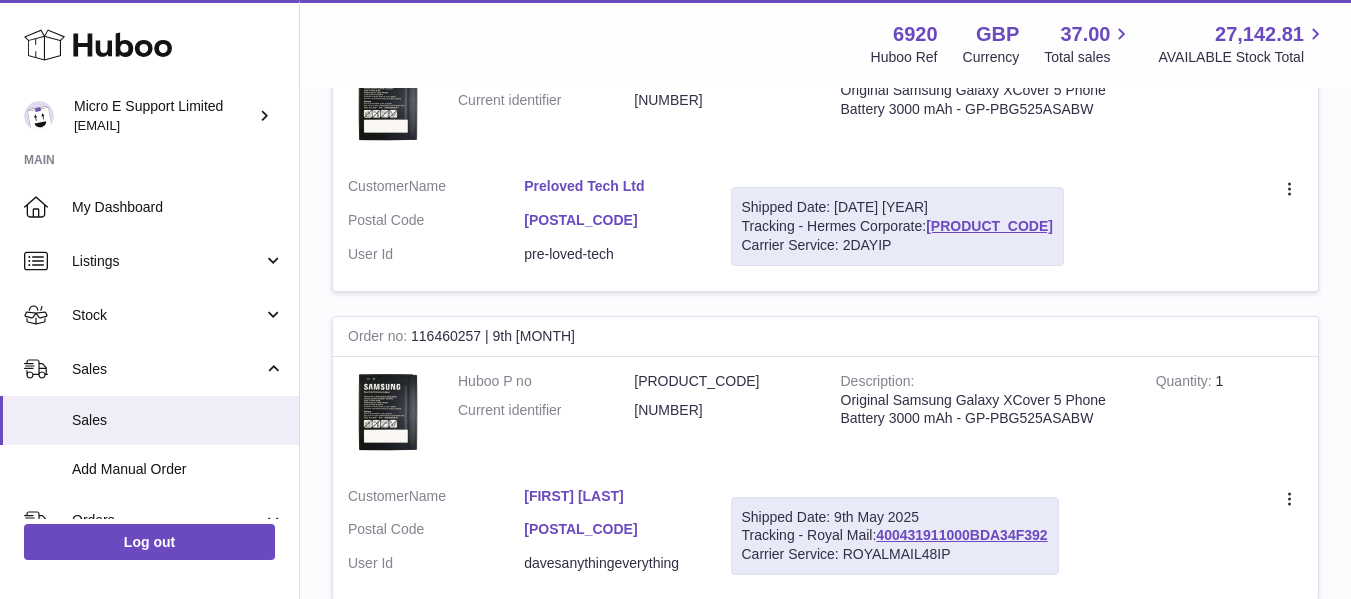 scroll, scrollTop: 5448, scrollLeft: 0, axis: vertical 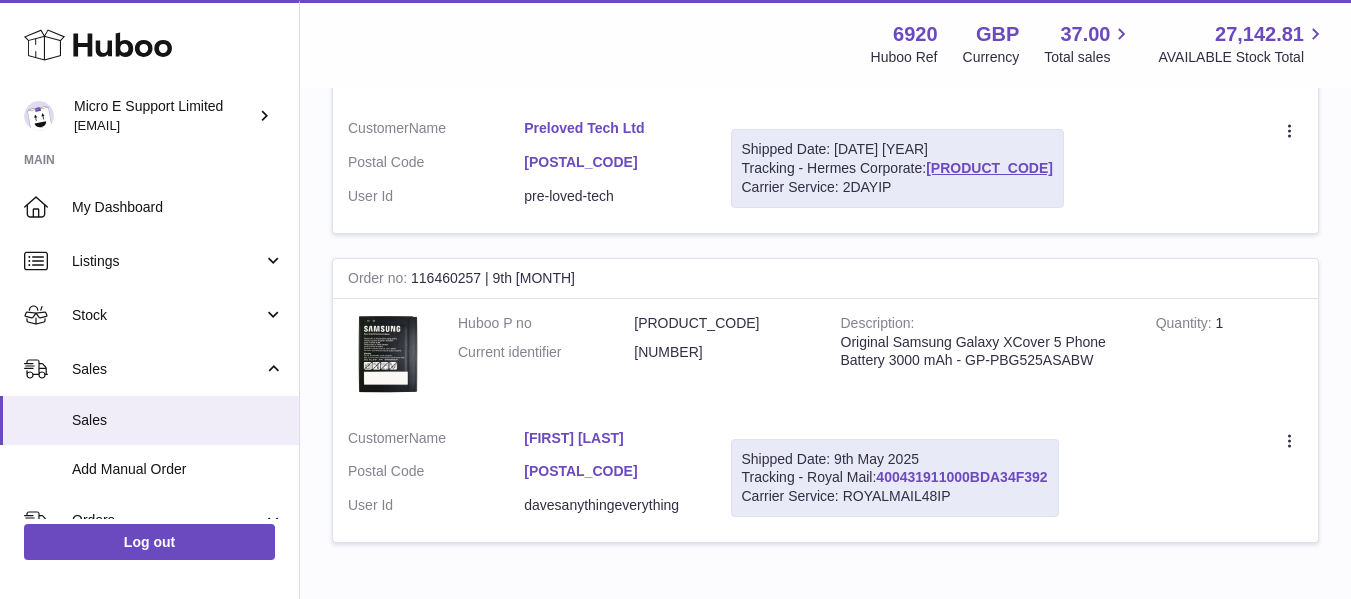 click on "400431911000BDA34F392" at bounding box center [961, 477] 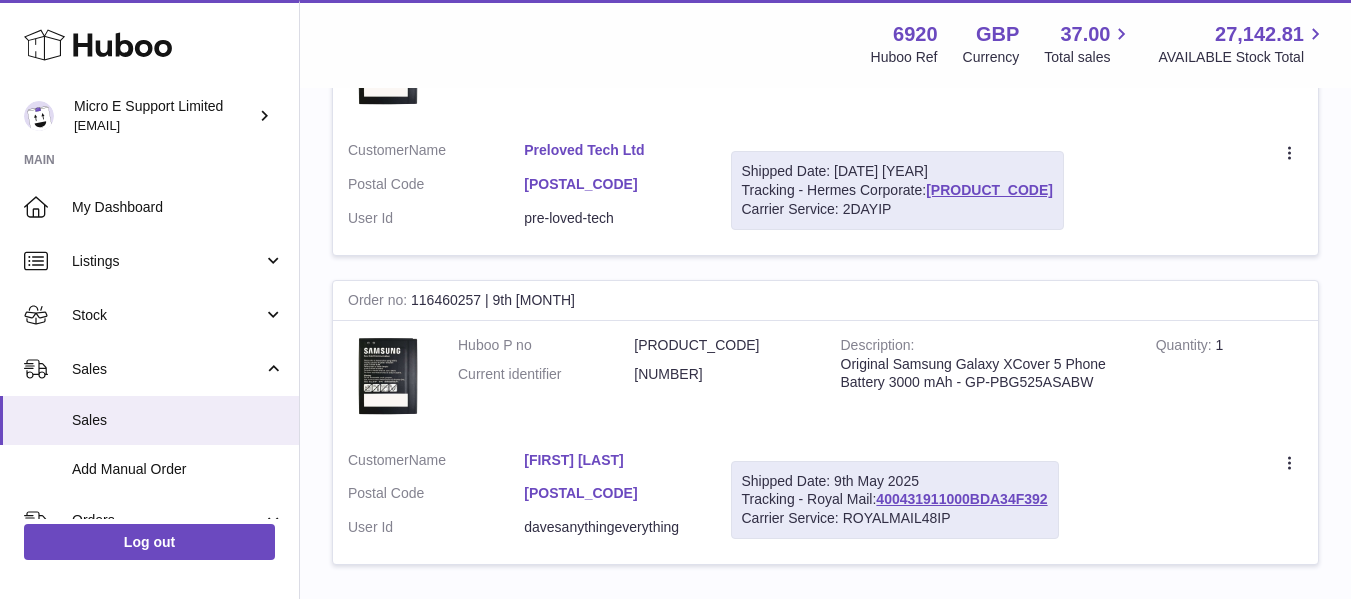 scroll, scrollTop: 5091, scrollLeft: 0, axis: vertical 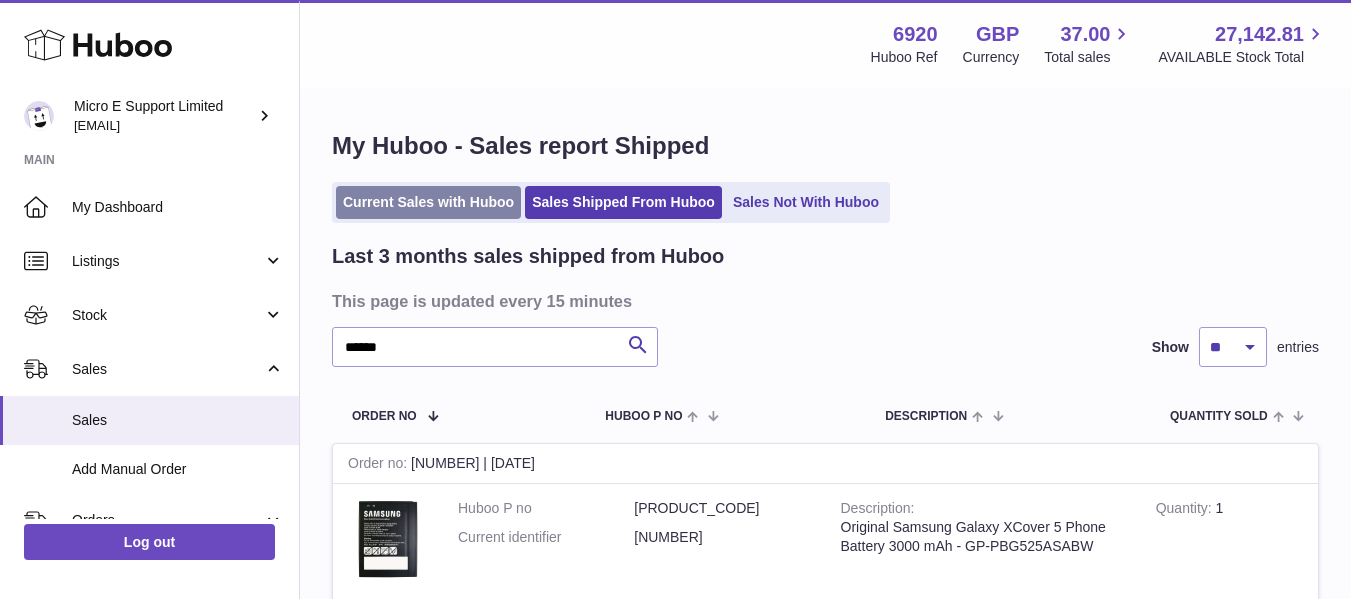 click on "Current Sales with Huboo" at bounding box center (428, 202) 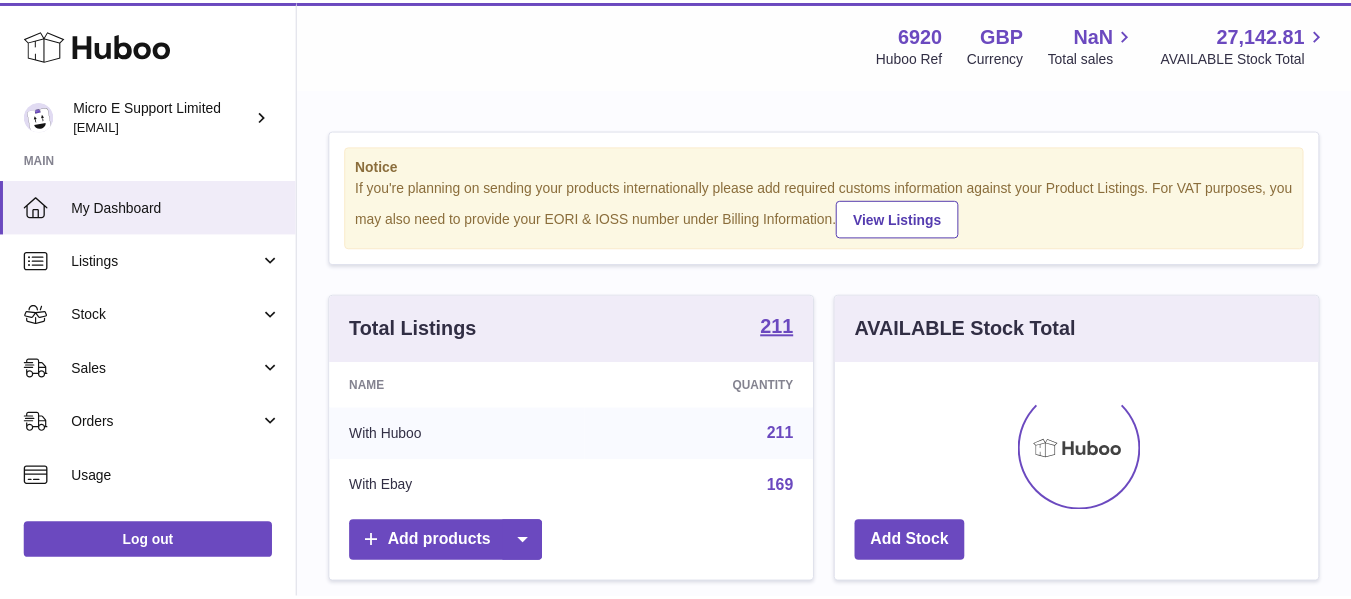 scroll, scrollTop: 0, scrollLeft: 0, axis: both 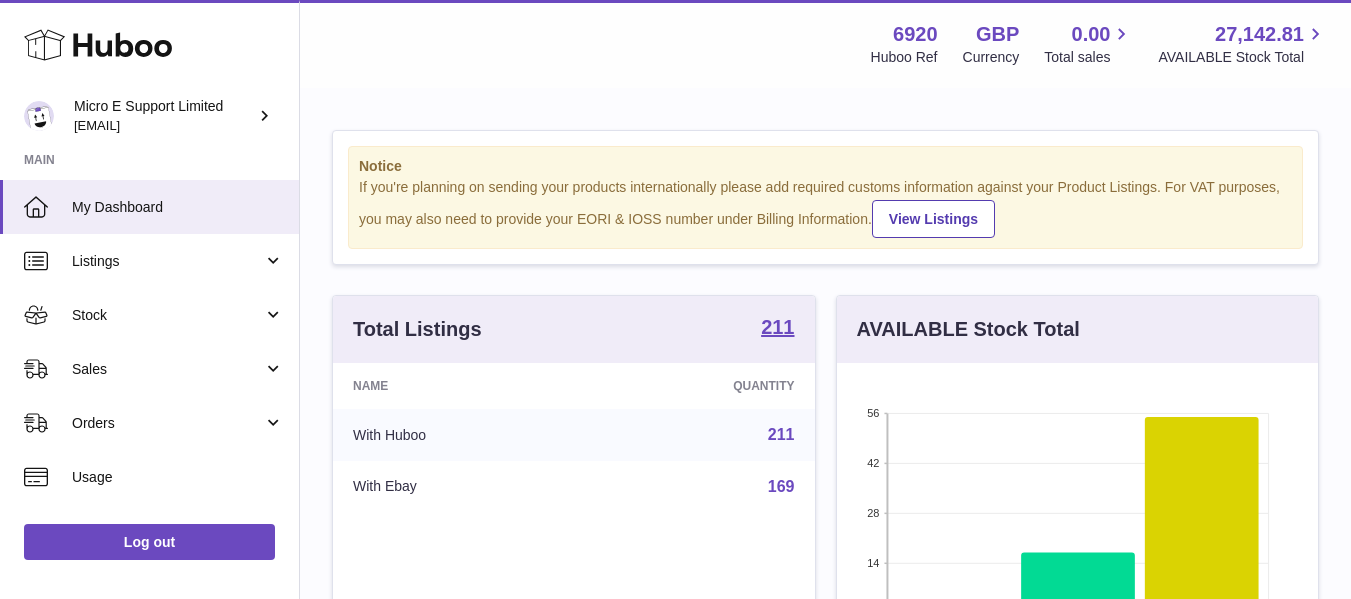 click on "Notice
If you're planning on sending your products internationally please add required customs information against your Product Listings. For VAT purposes, you may also need to provide your EORI & IOSS number under Billing Information.   View Listings    Total Listings   211   Name   Quantity   With Huboo
211
With Ebay
169
Add products
AVAILABLE Stock Total     56 42 28 14 0 Low Stock Healthy stock Stock over 2 months   Add Stock   Sales         Help   Huboo is the easy way to get your stock fulfilled. But incase you need any help here's our ways for you to get on with selling     Huboo Support     FAQ     Benefits     Subscriptions" at bounding box center [825, 833] 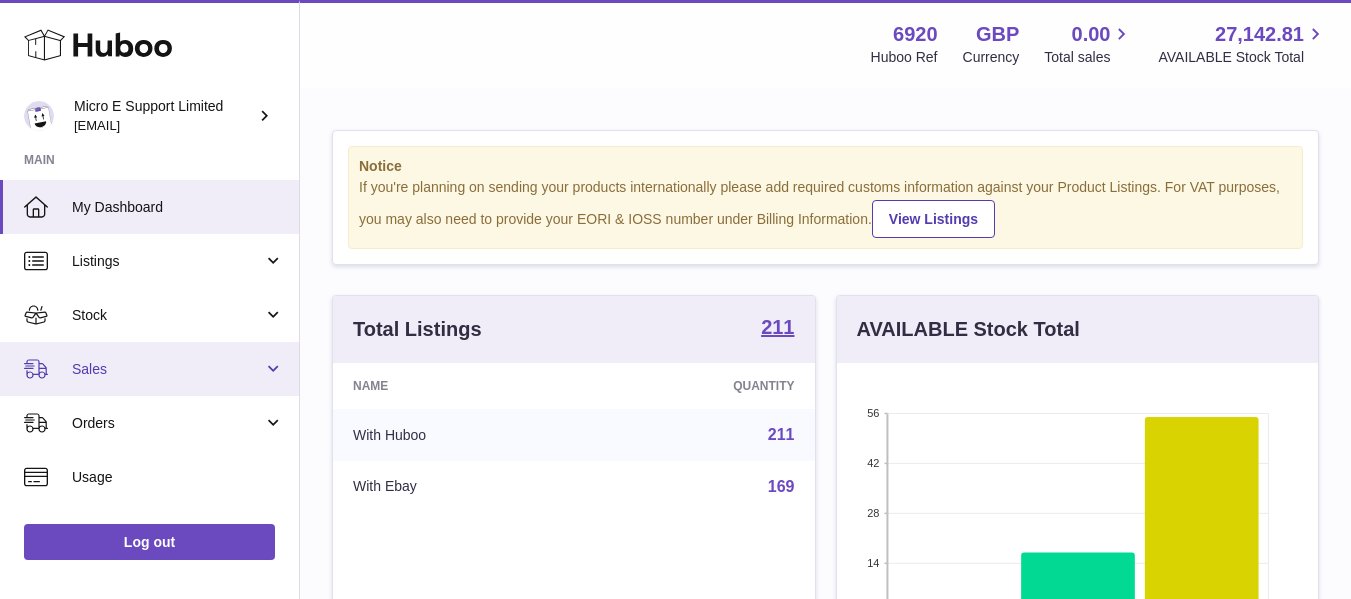 click on "Sales" at bounding box center (167, 369) 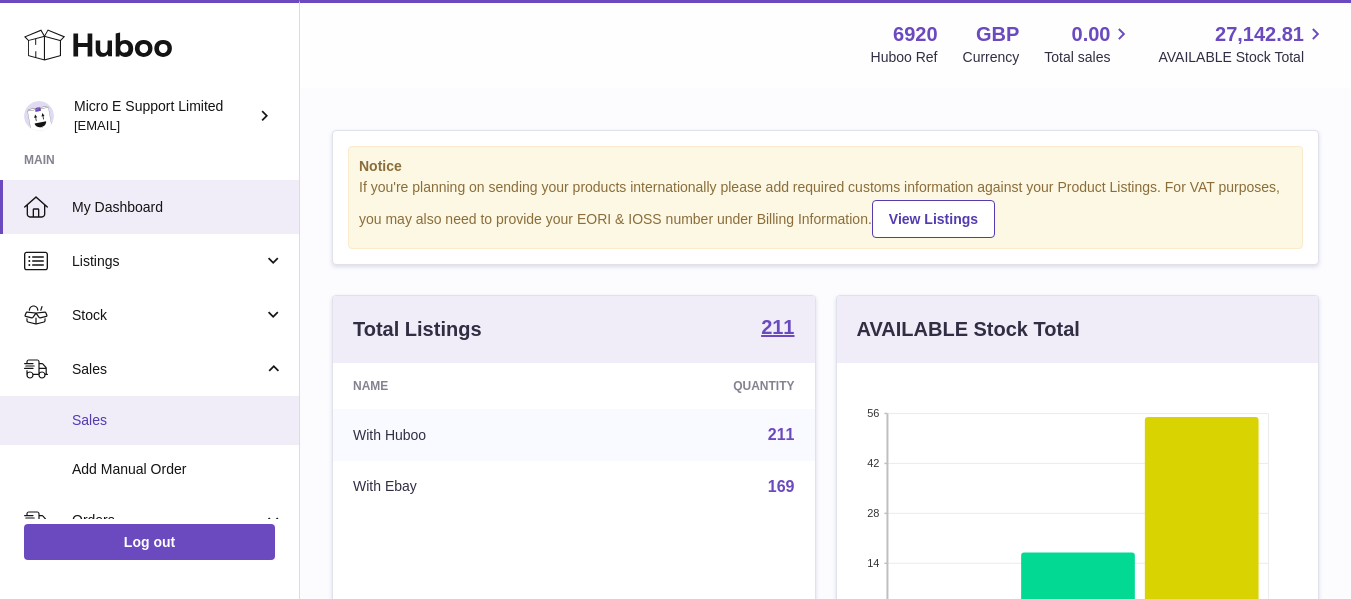 click on "Sales" at bounding box center (178, 420) 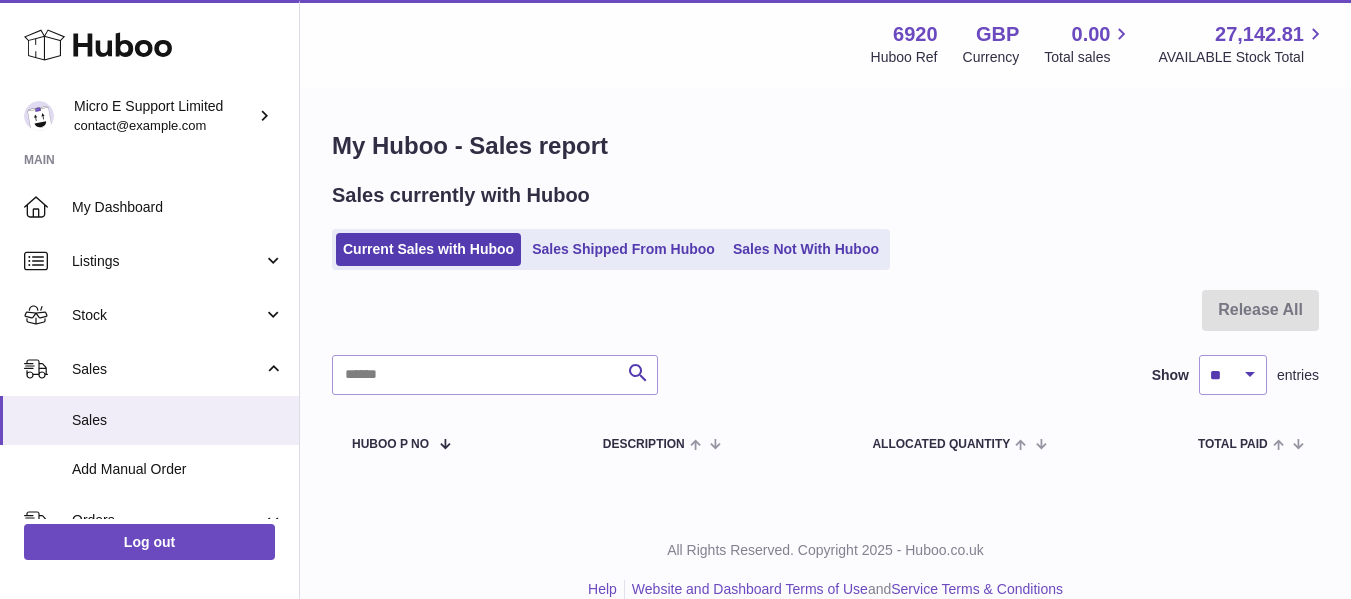 scroll, scrollTop: 0, scrollLeft: 0, axis: both 